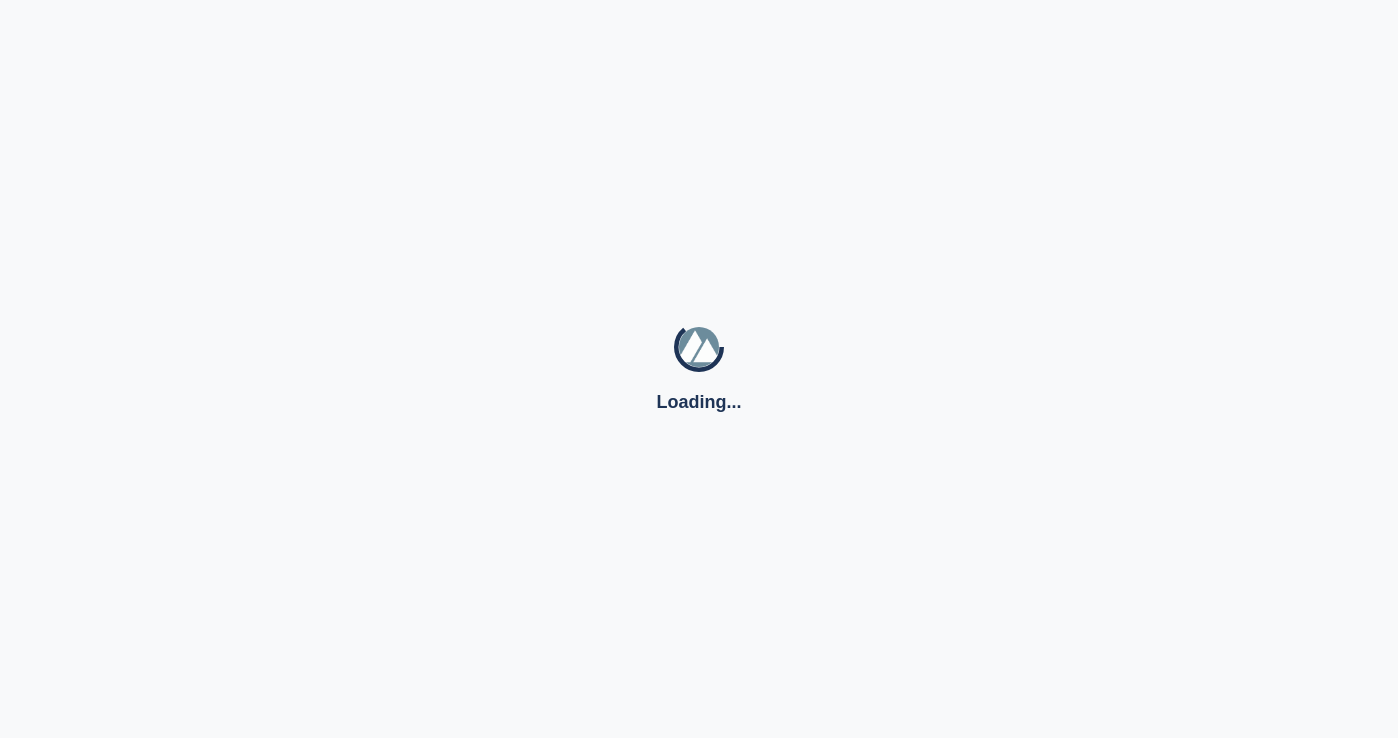 scroll, scrollTop: 0, scrollLeft: 0, axis: both 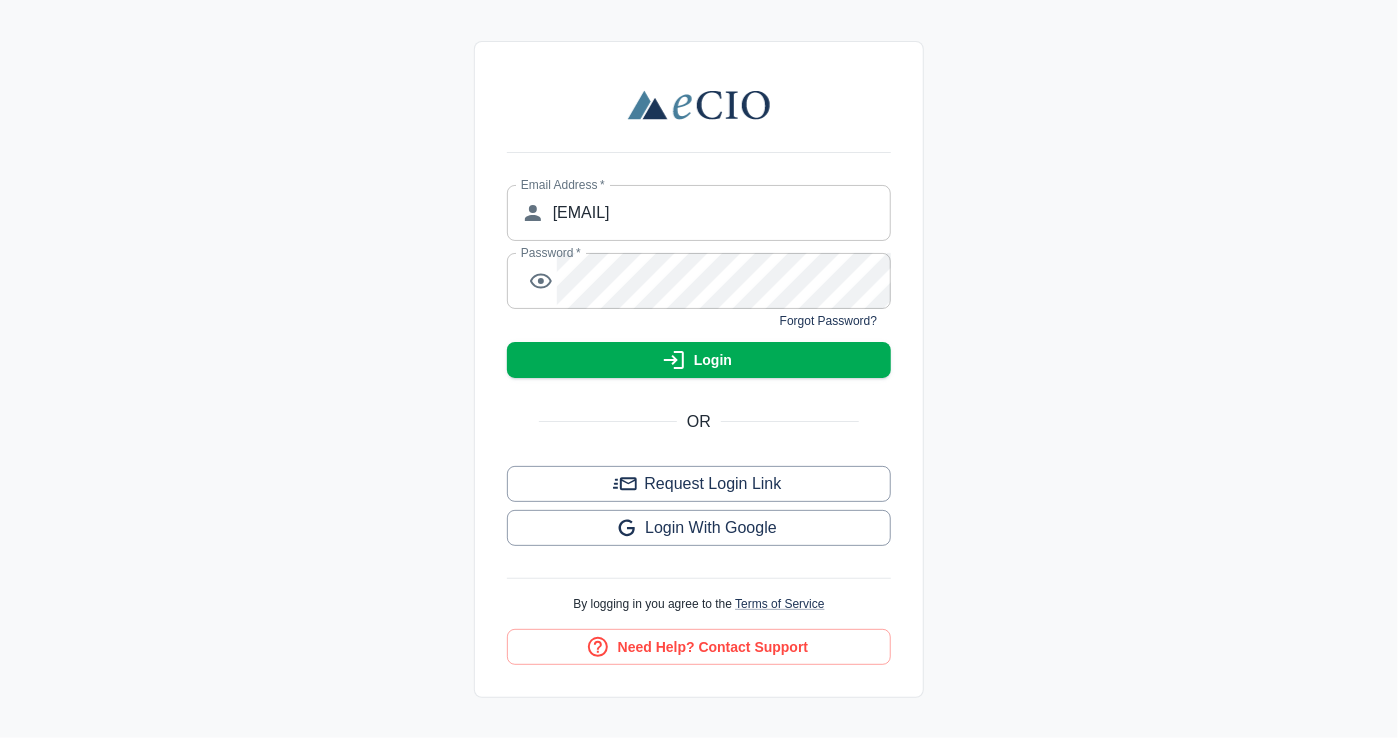 click on "Email Address   * ​ [EMAIL] Email Address   * Password   * ​ Password   * Forgot Password? Login" at bounding box center (699, 281) 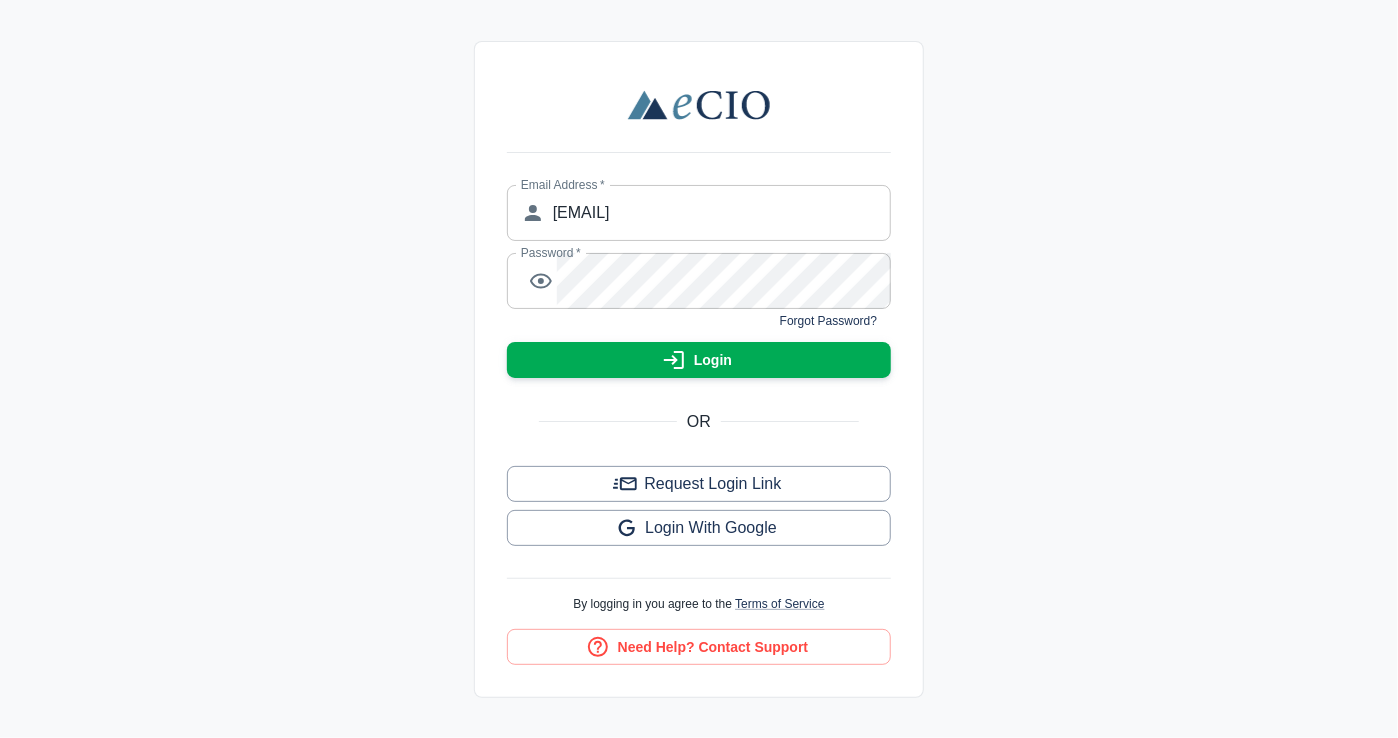 click on "Login" at bounding box center (699, 360) 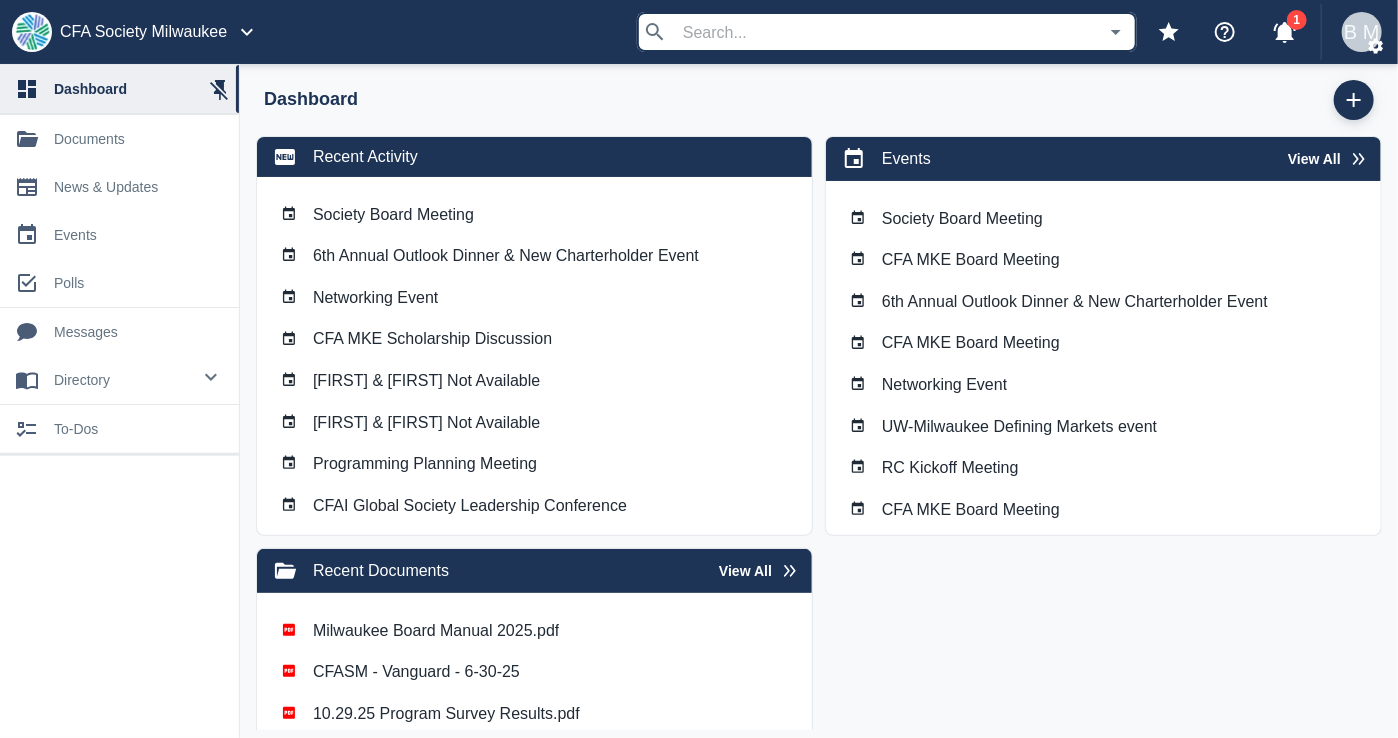 click on "news & updates" at bounding box center [138, 187] 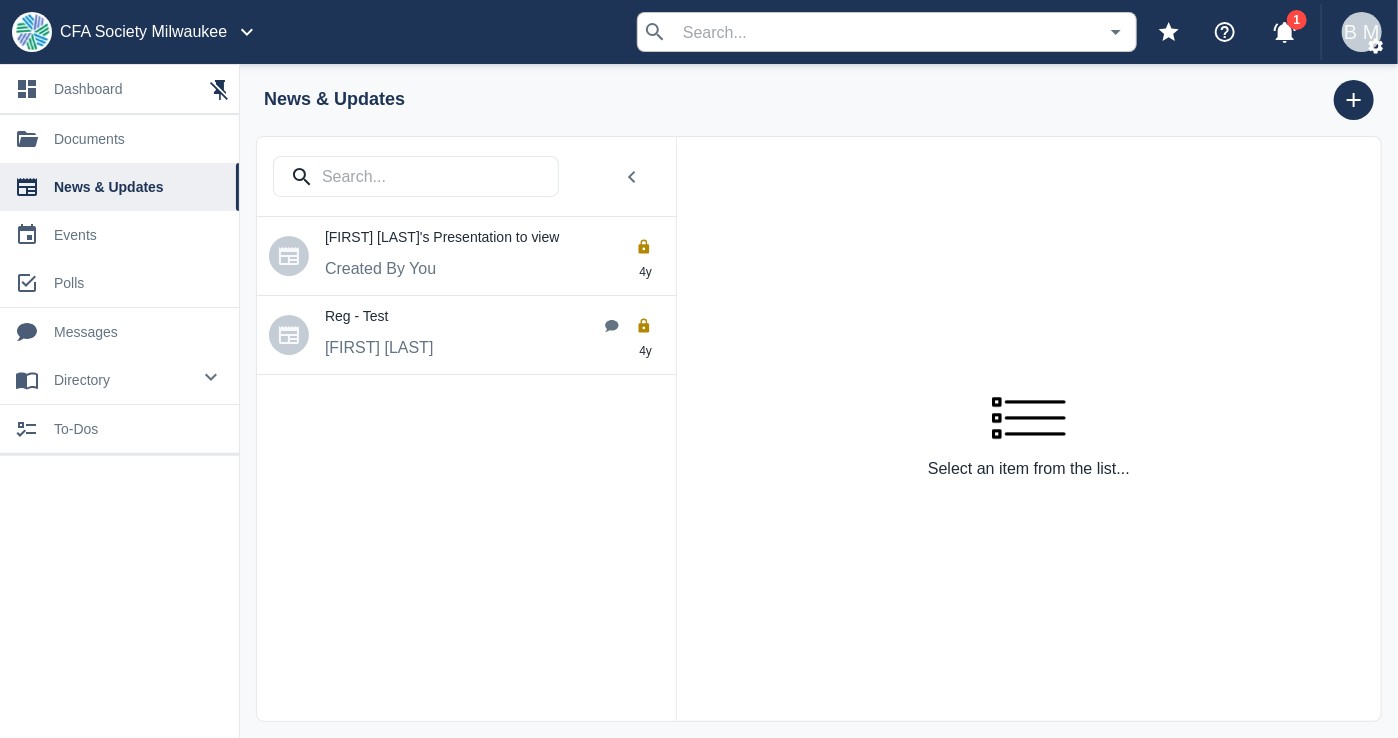 click on "dashboard" at bounding box center (138, 89) 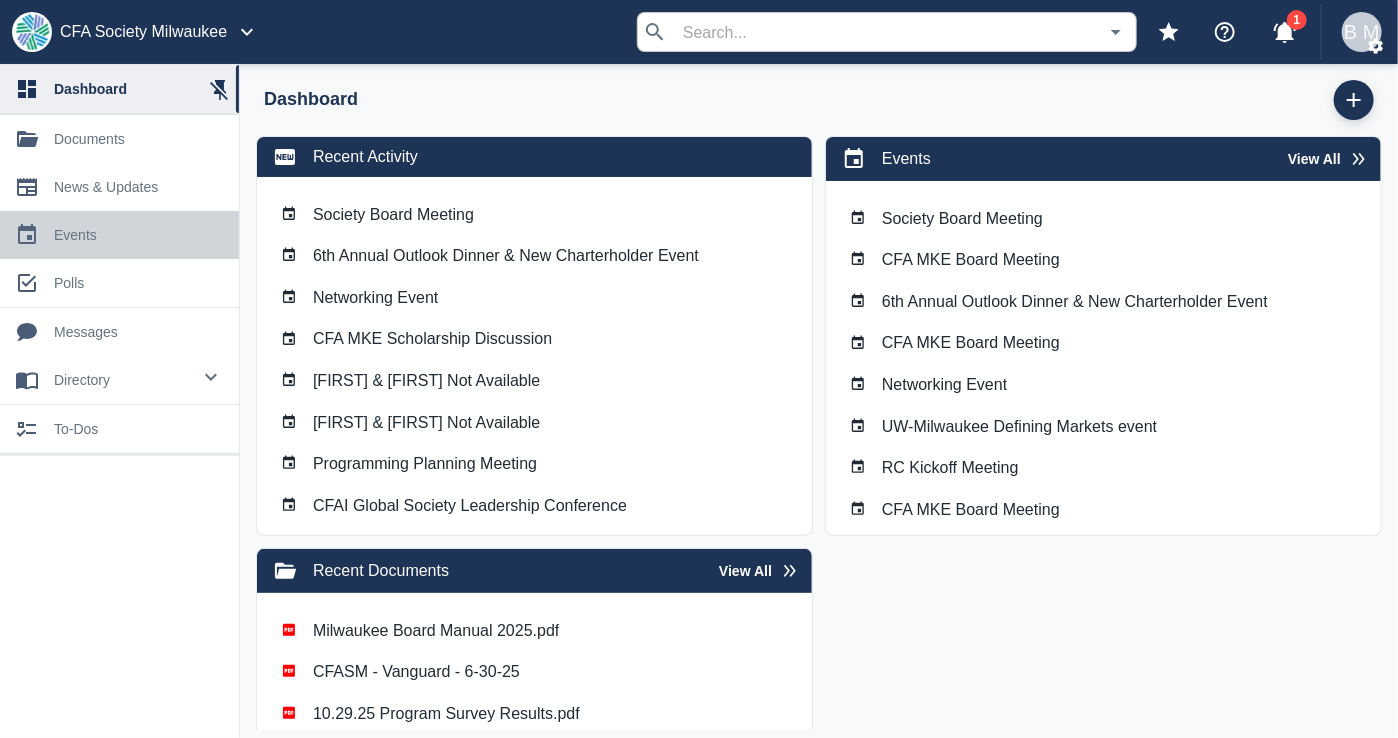 click on "events" at bounding box center (138, 235) 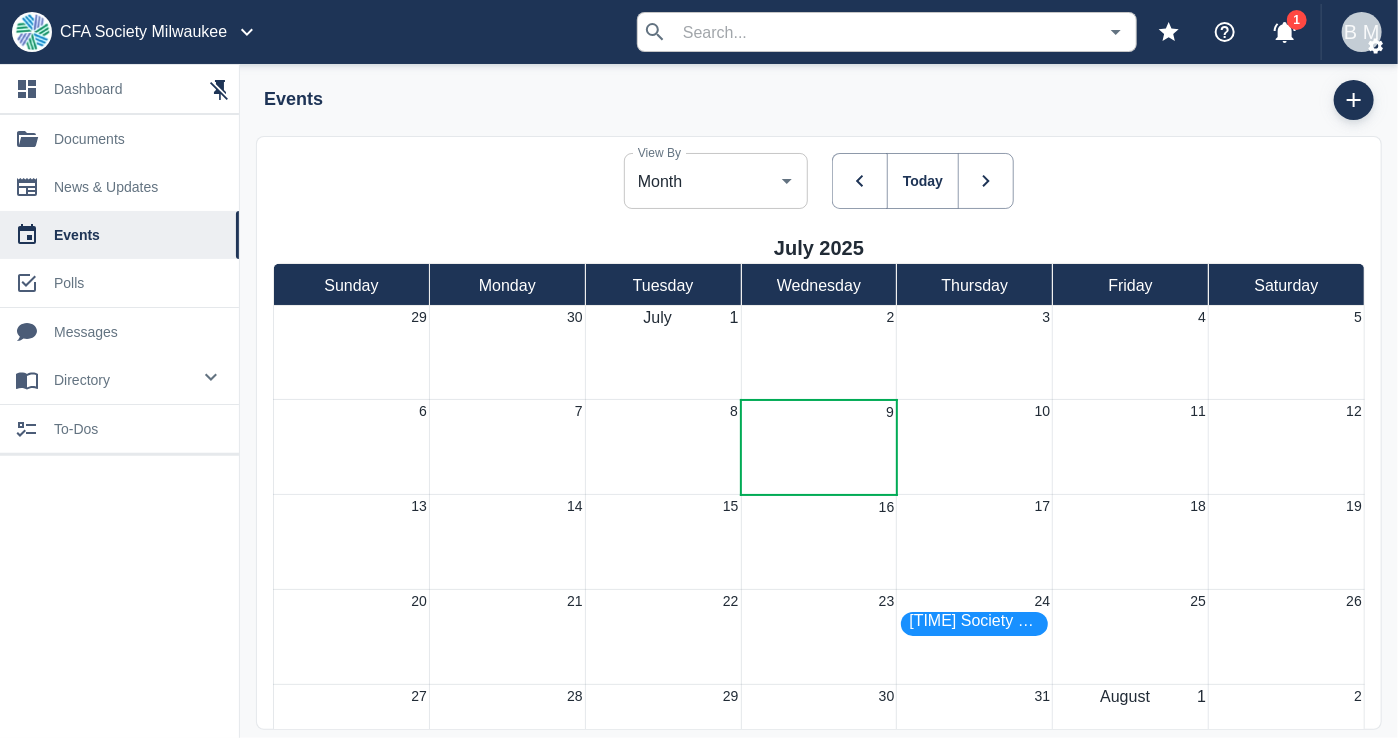 click on "documents" at bounding box center (138, 139) 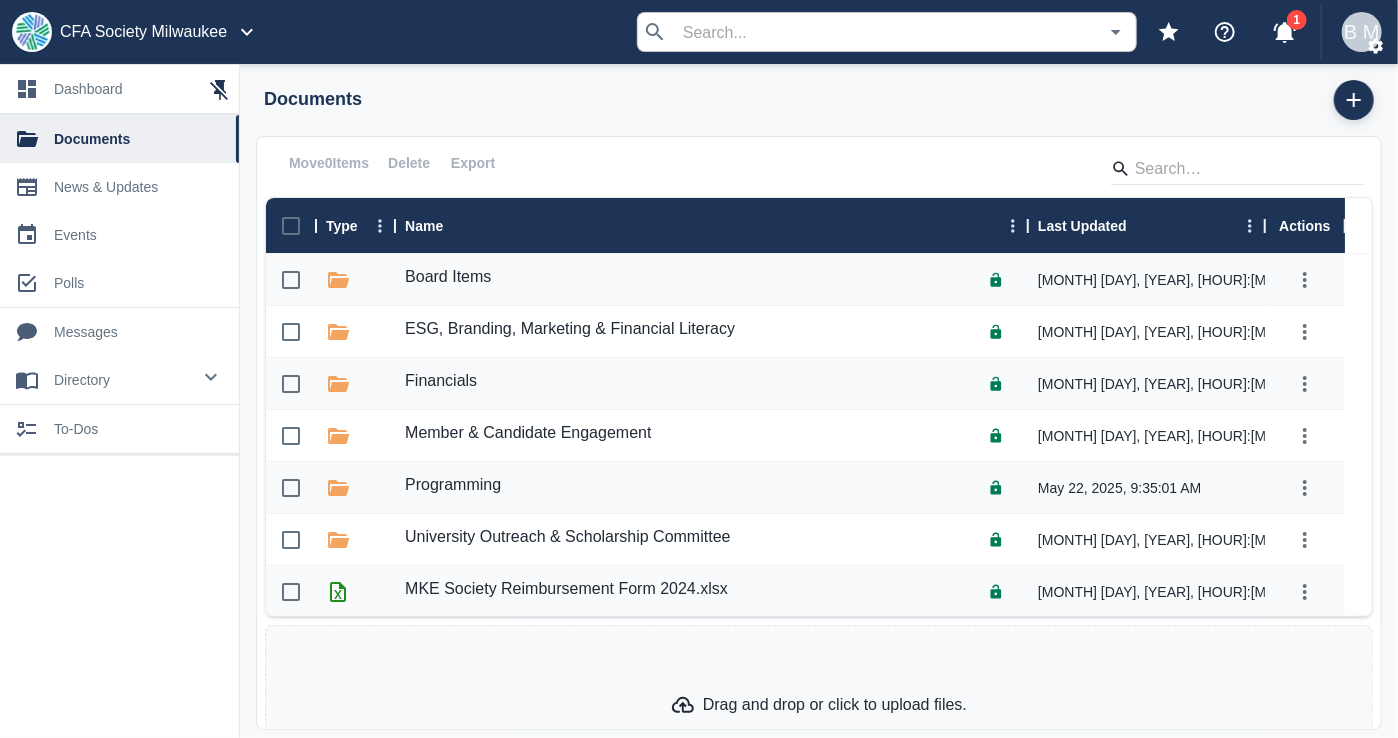 scroll, scrollTop: 0, scrollLeft: 0, axis: both 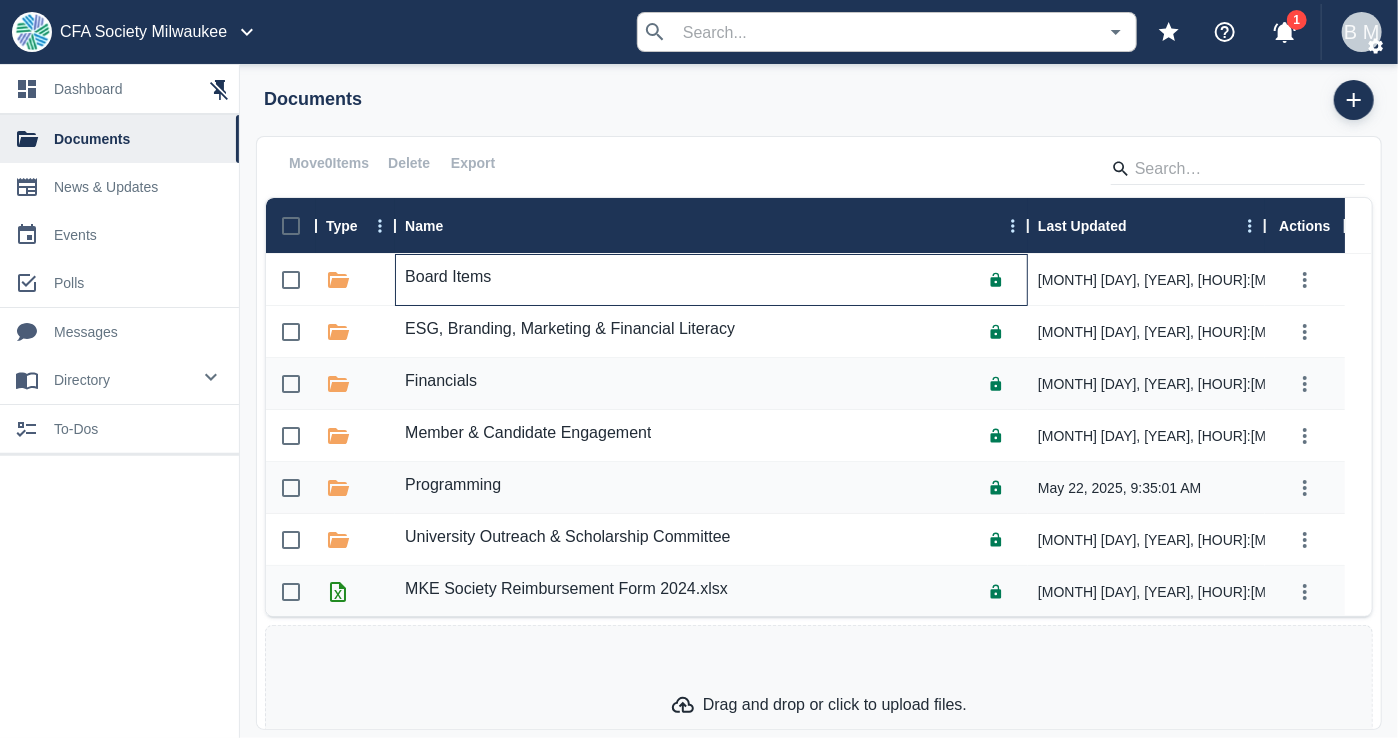 click on "Board Items" at bounding box center [448, 277] 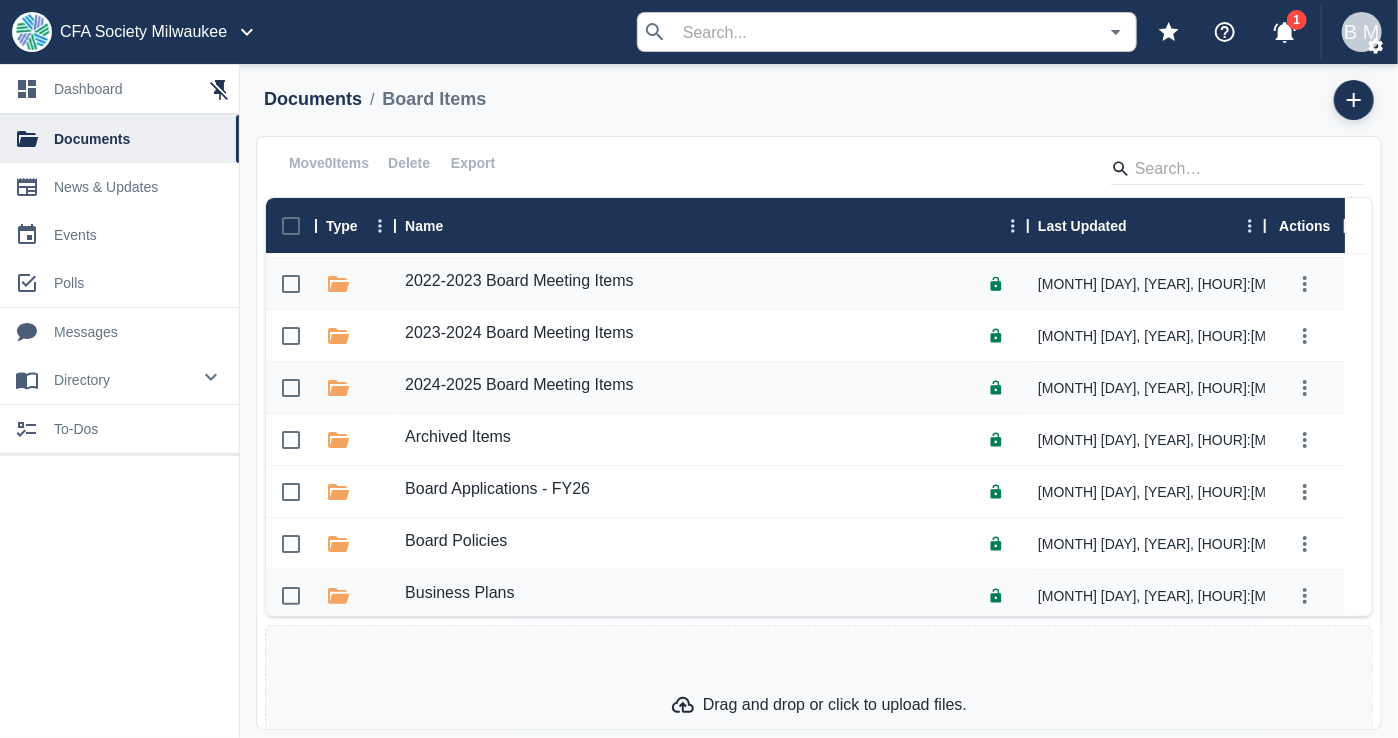 scroll, scrollTop: 200, scrollLeft: 0, axis: vertical 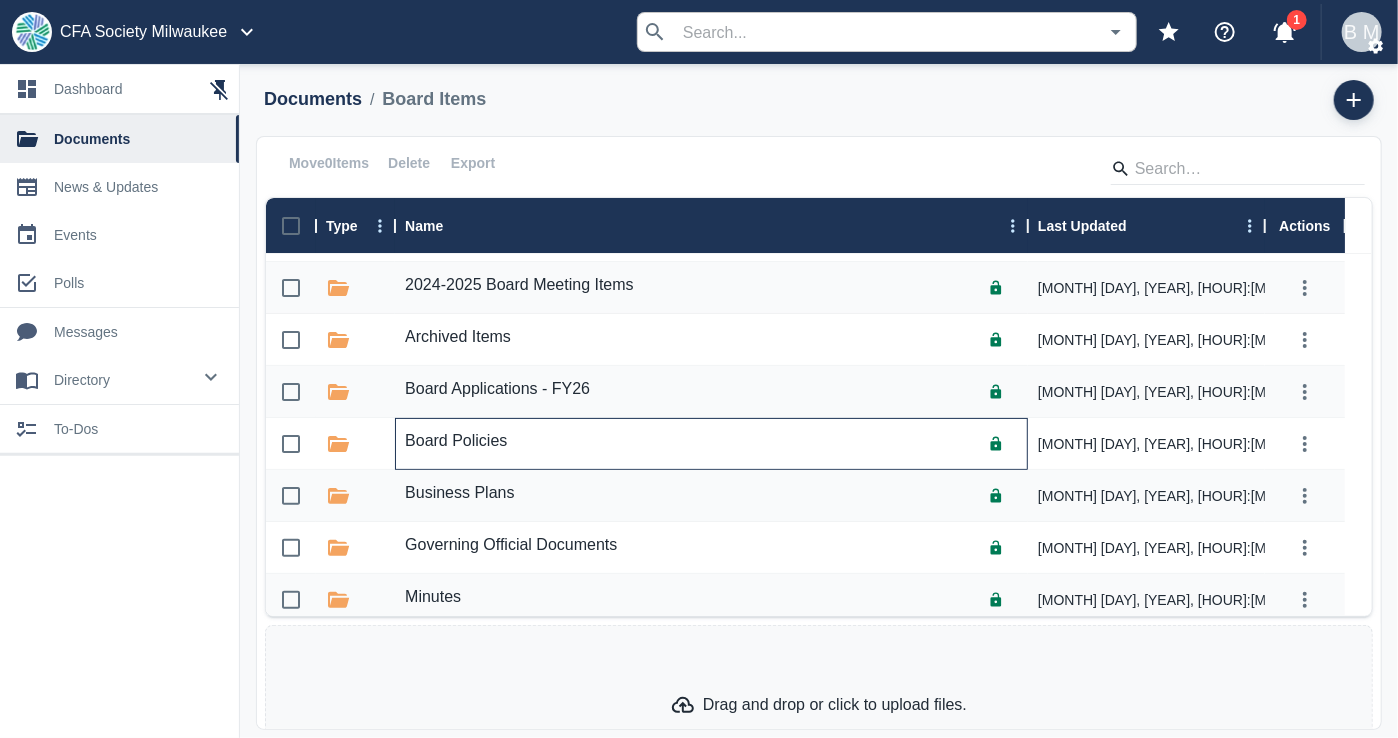 click on "Board Policies" at bounding box center (456, 441) 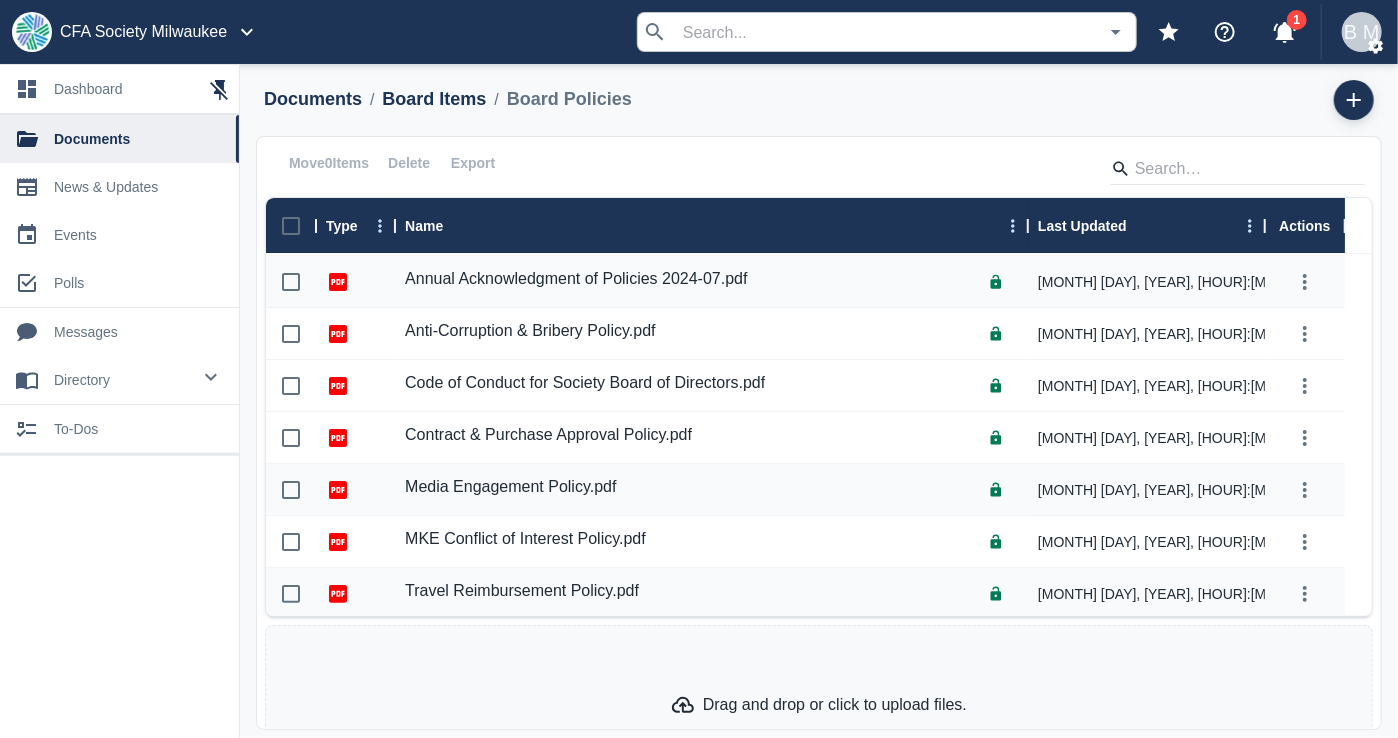 scroll, scrollTop: 0, scrollLeft: 0, axis: both 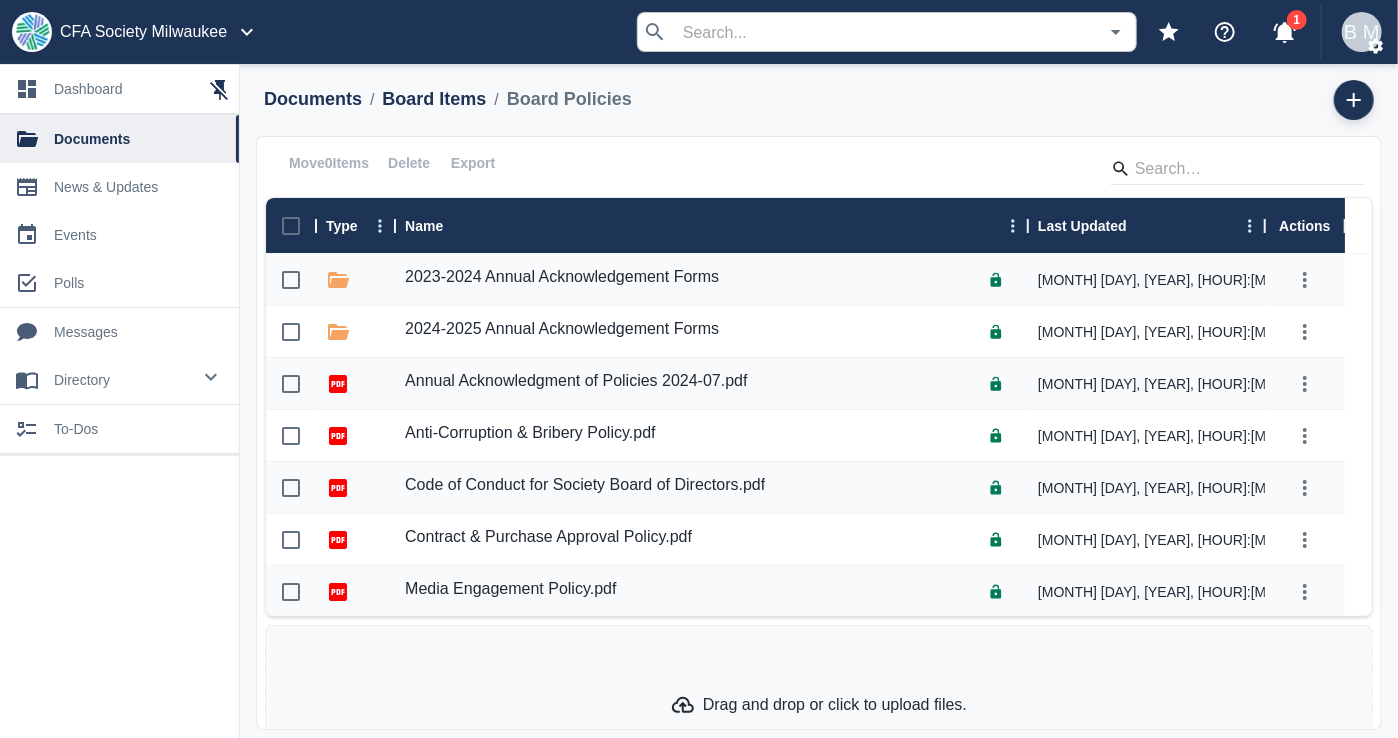 click on "Board Items" at bounding box center [434, 99] 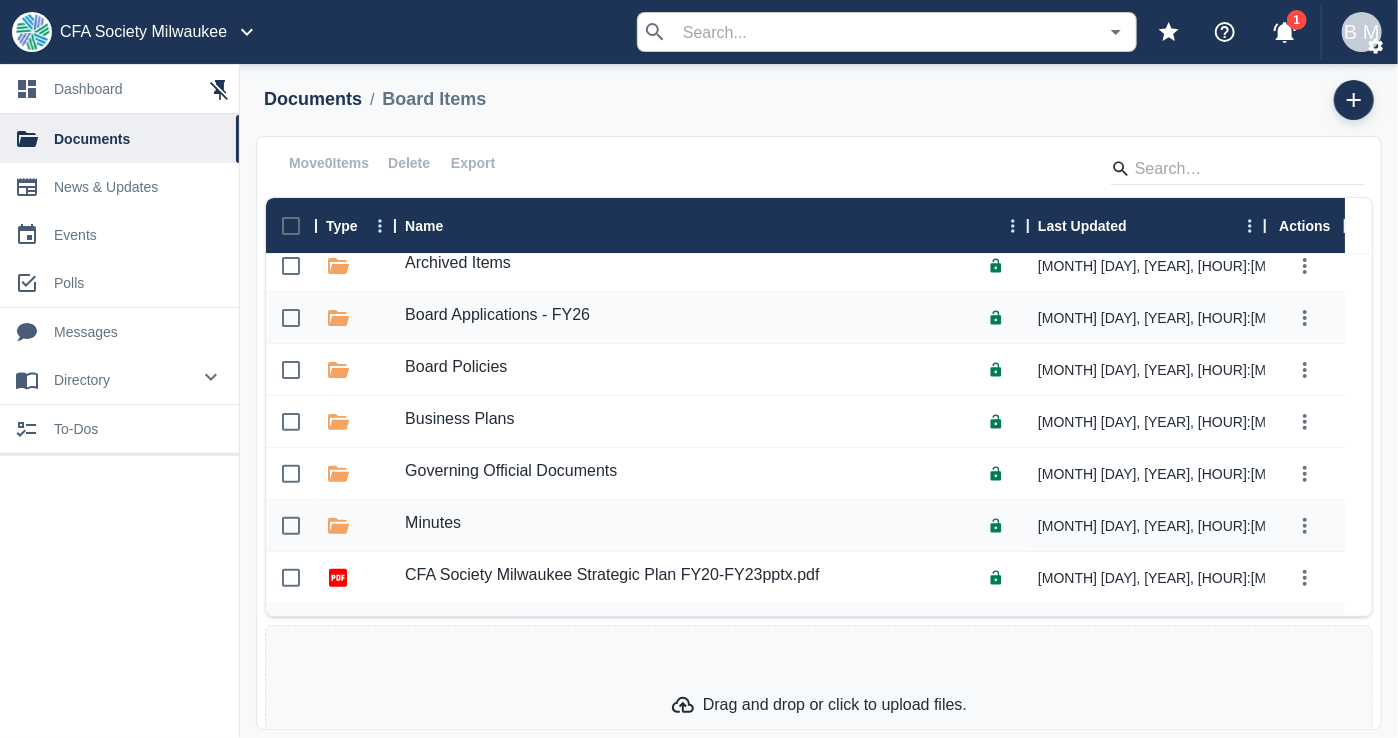 scroll, scrollTop: 300, scrollLeft: 0, axis: vertical 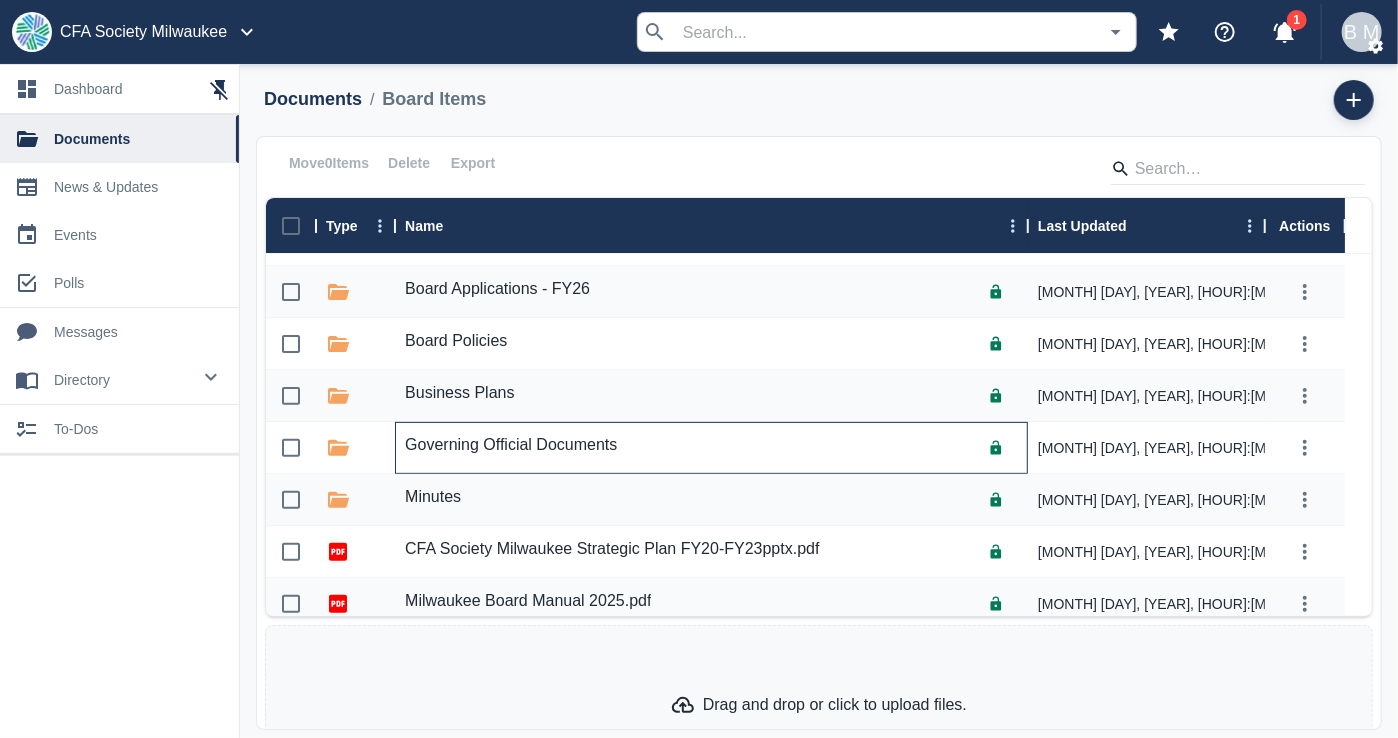 click on "Governing  Official Documents" at bounding box center [511, 445] 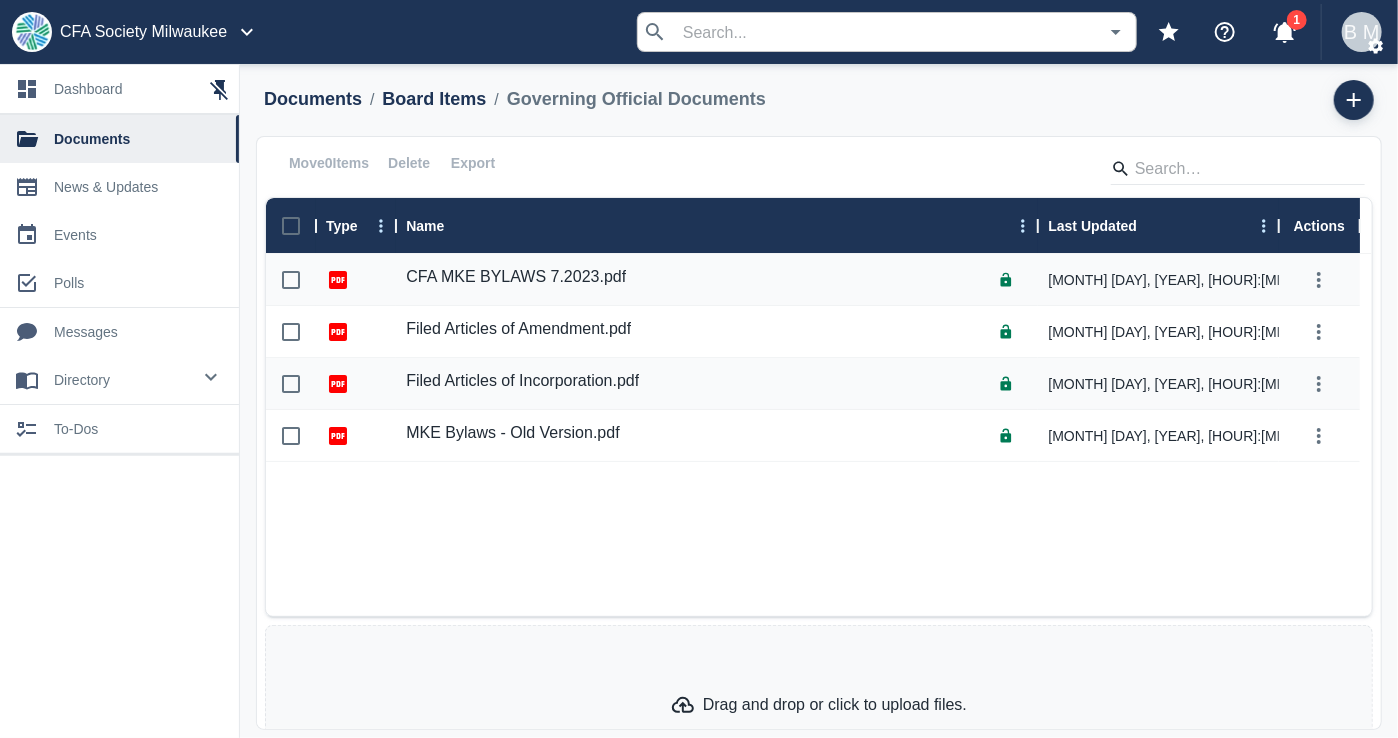 scroll, scrollTop: 0, scrollLeft: 0, axis: both 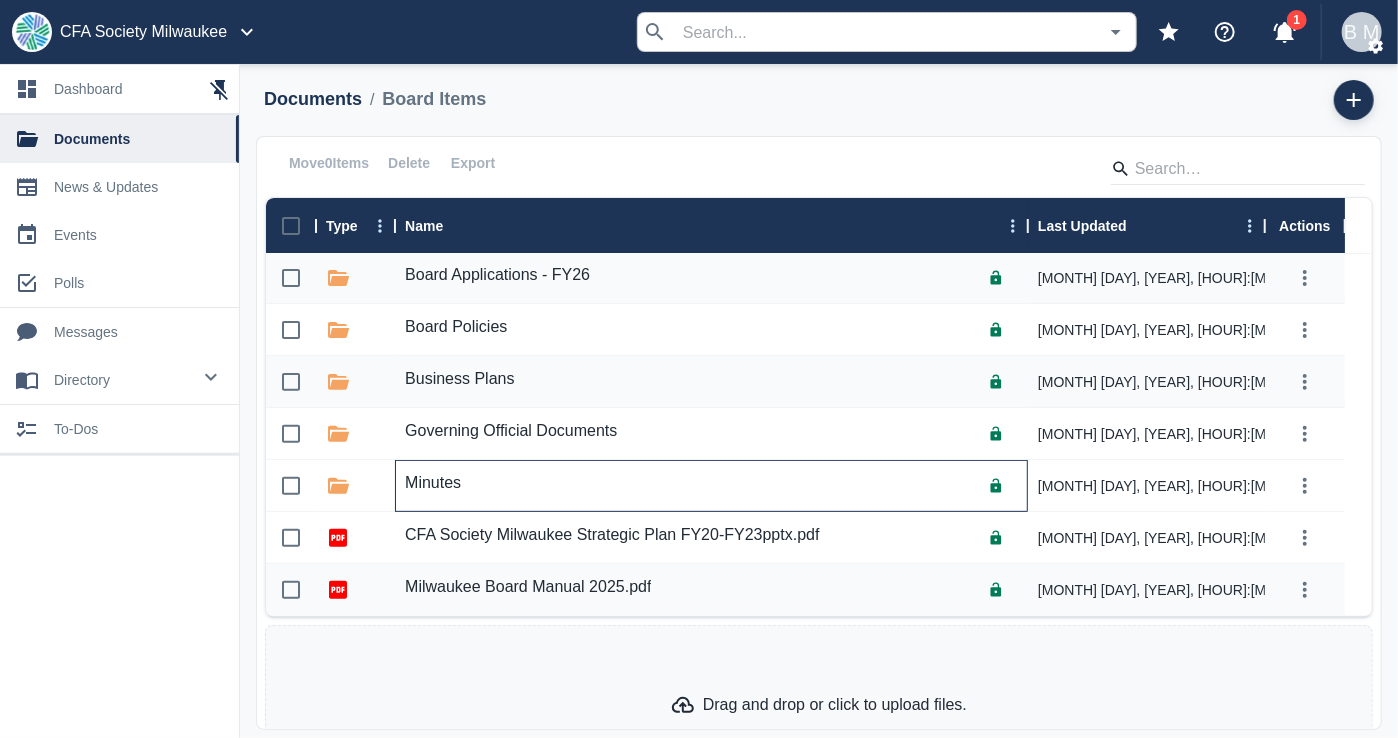 click on "Minutes" at bounding box center [433, 483] 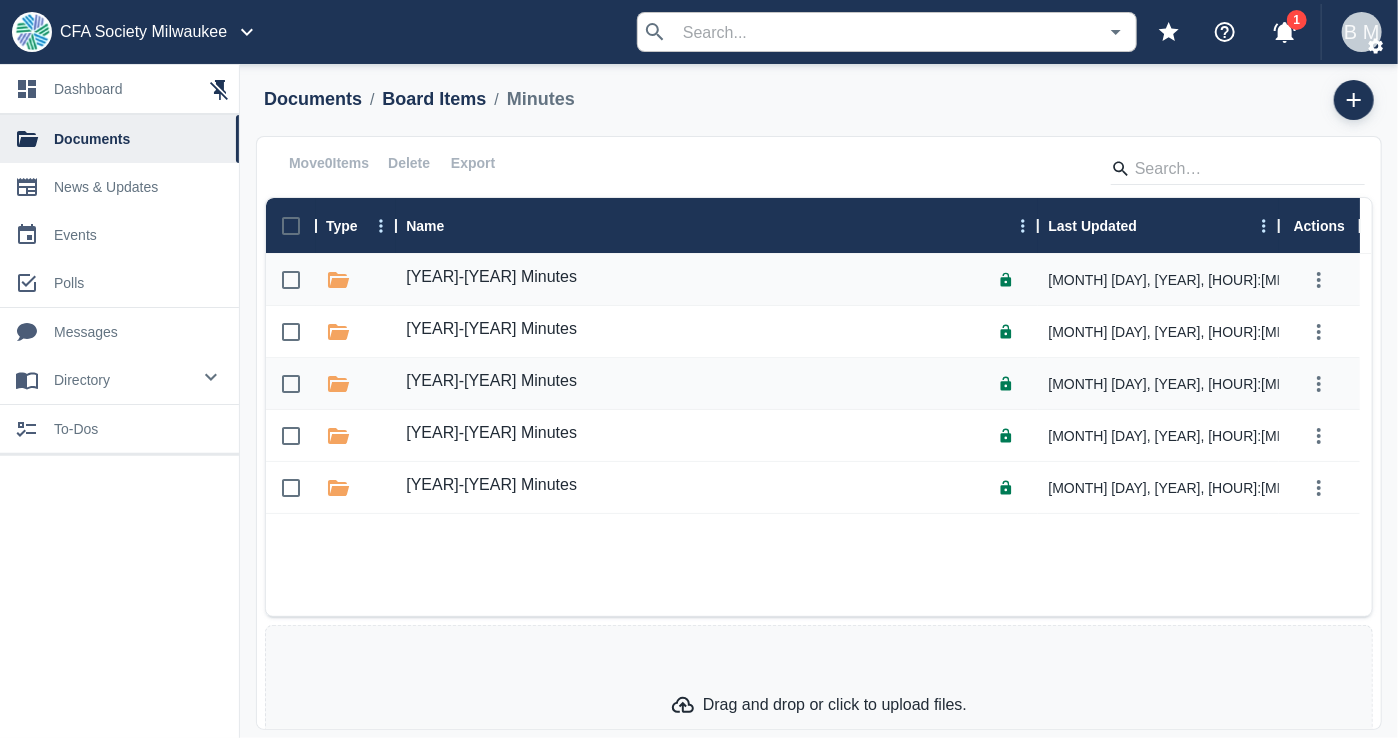 scroll, scrollTop: 0, scrollLeft: 0, axis: both 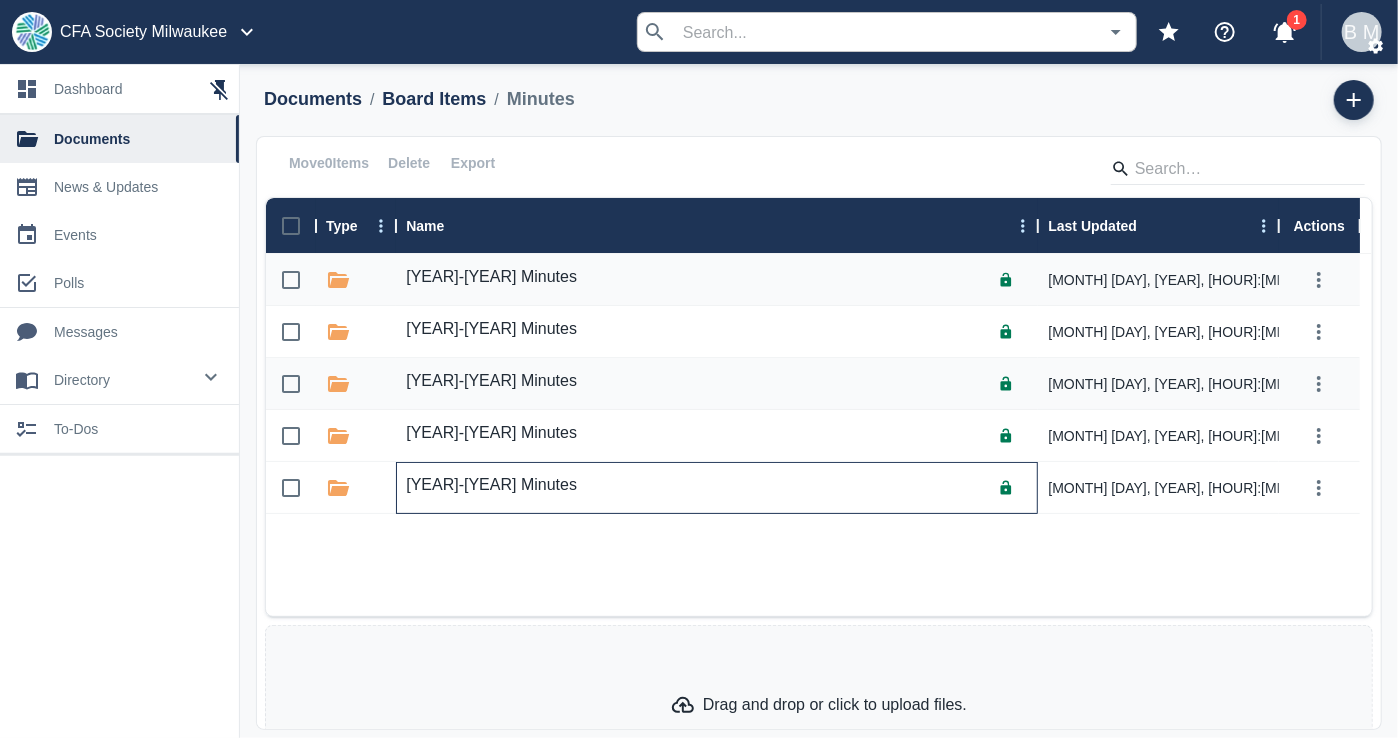 click on "[YEAR]-[YEAR] Minutes" at bounding box center [491, 485] 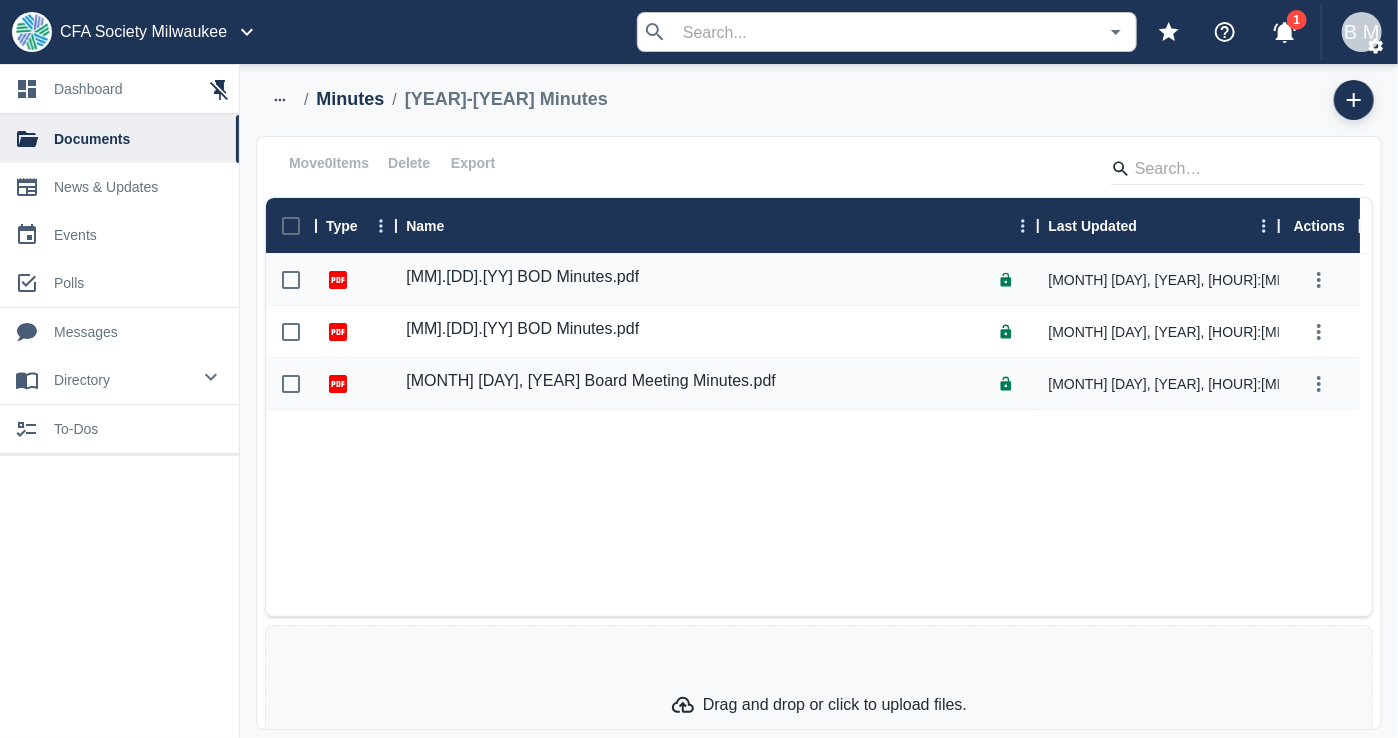 click on "Minutes" at bounding box center (350, 99) 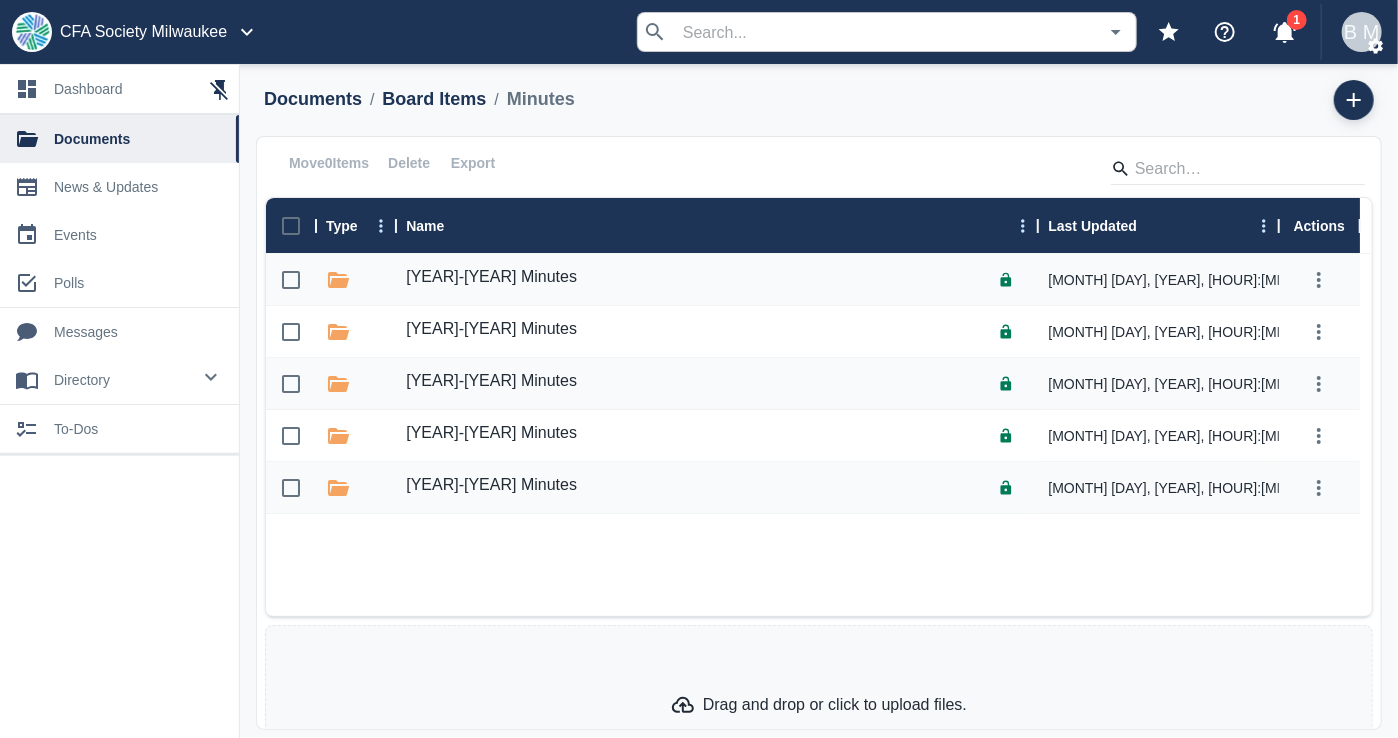 click on "Board Items" at bounding box center (434, 99) 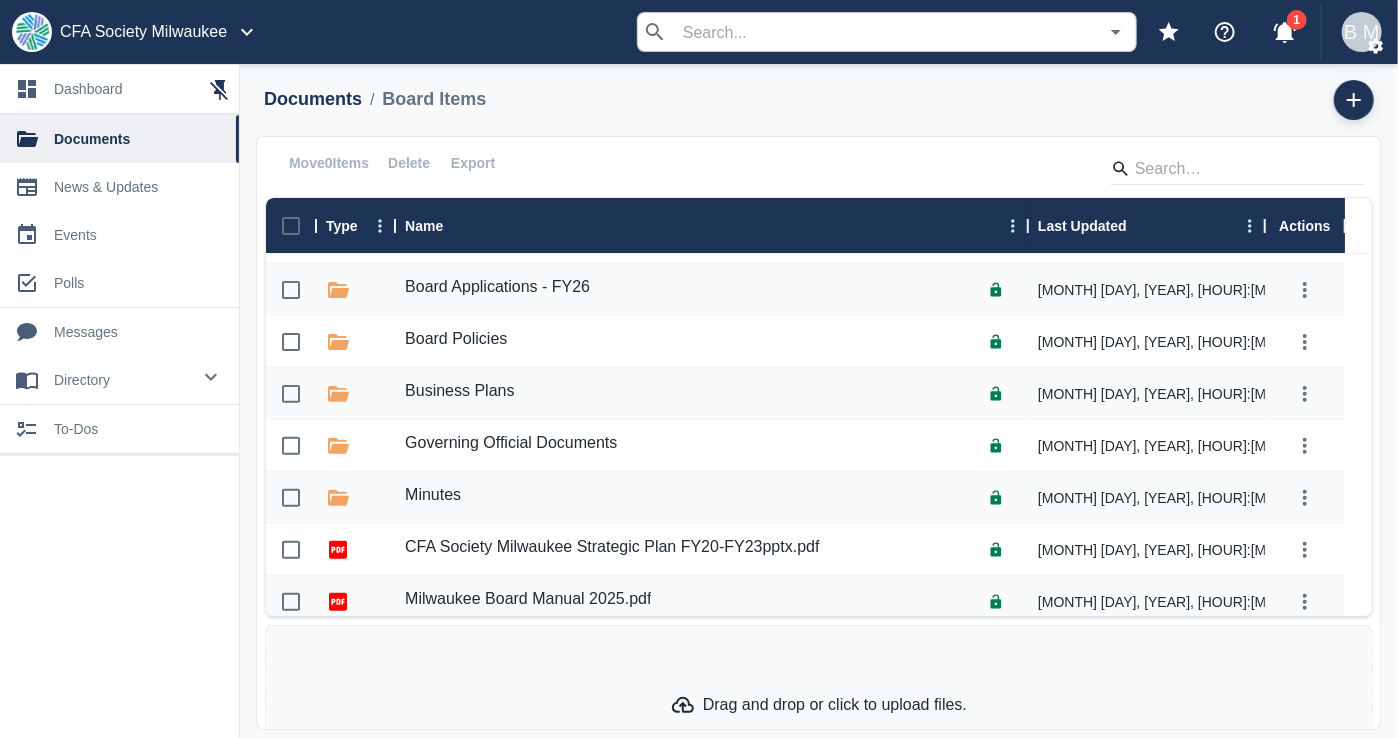 scroll, scrollTop: 328, scrollLeft: 0, axis: vertical 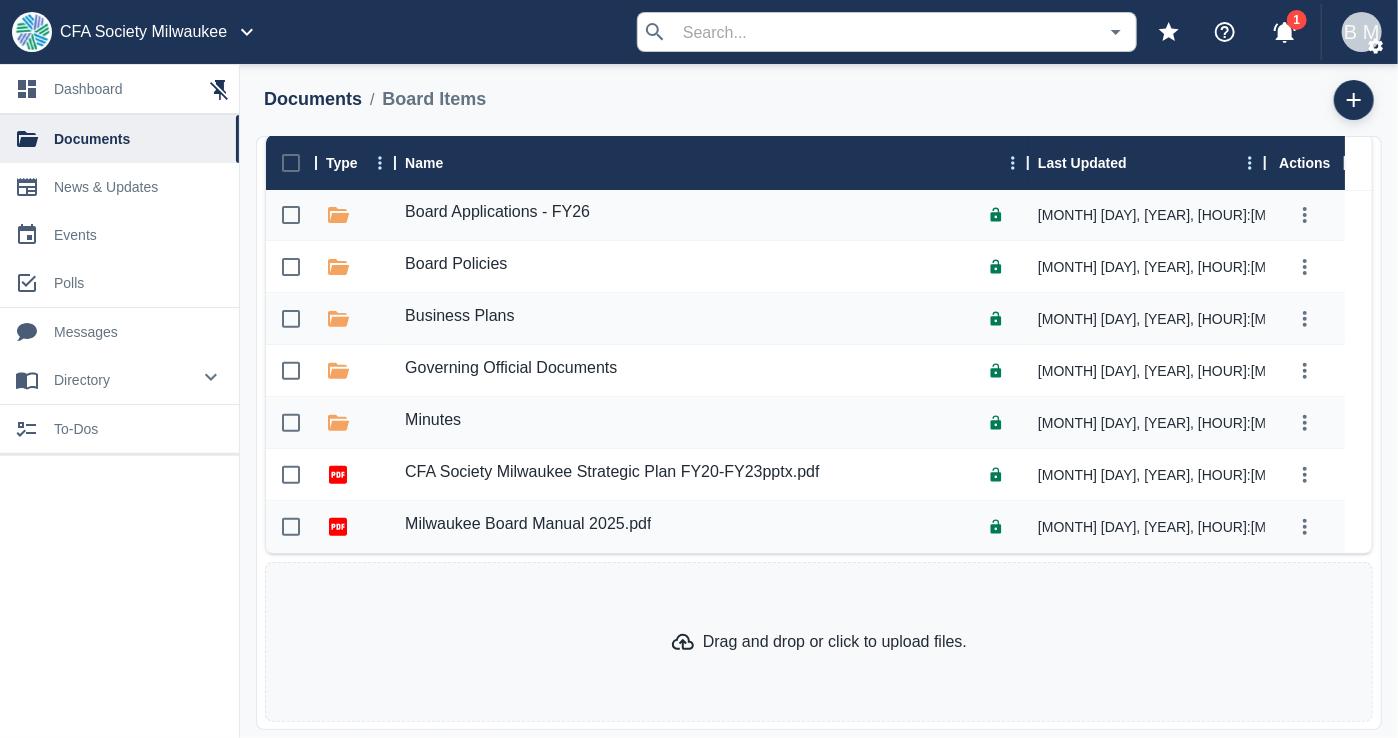 click on "0 dashboard 0 documents 0 news & updates 0 events 0 polls 0 messages 0 directory 0 to-dos" at bounding box center (119, 393) 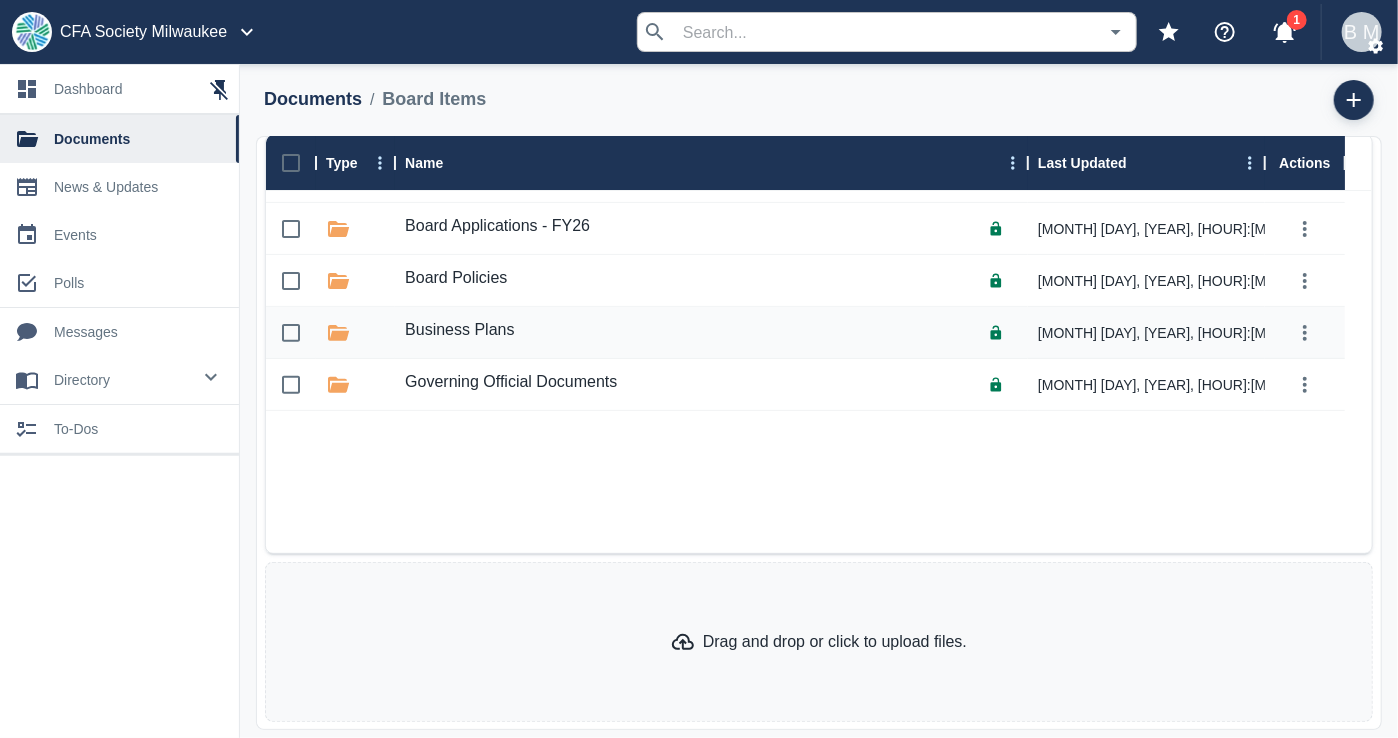 scroll, scrollTop: 0, scrollLeft: 0, axis: both 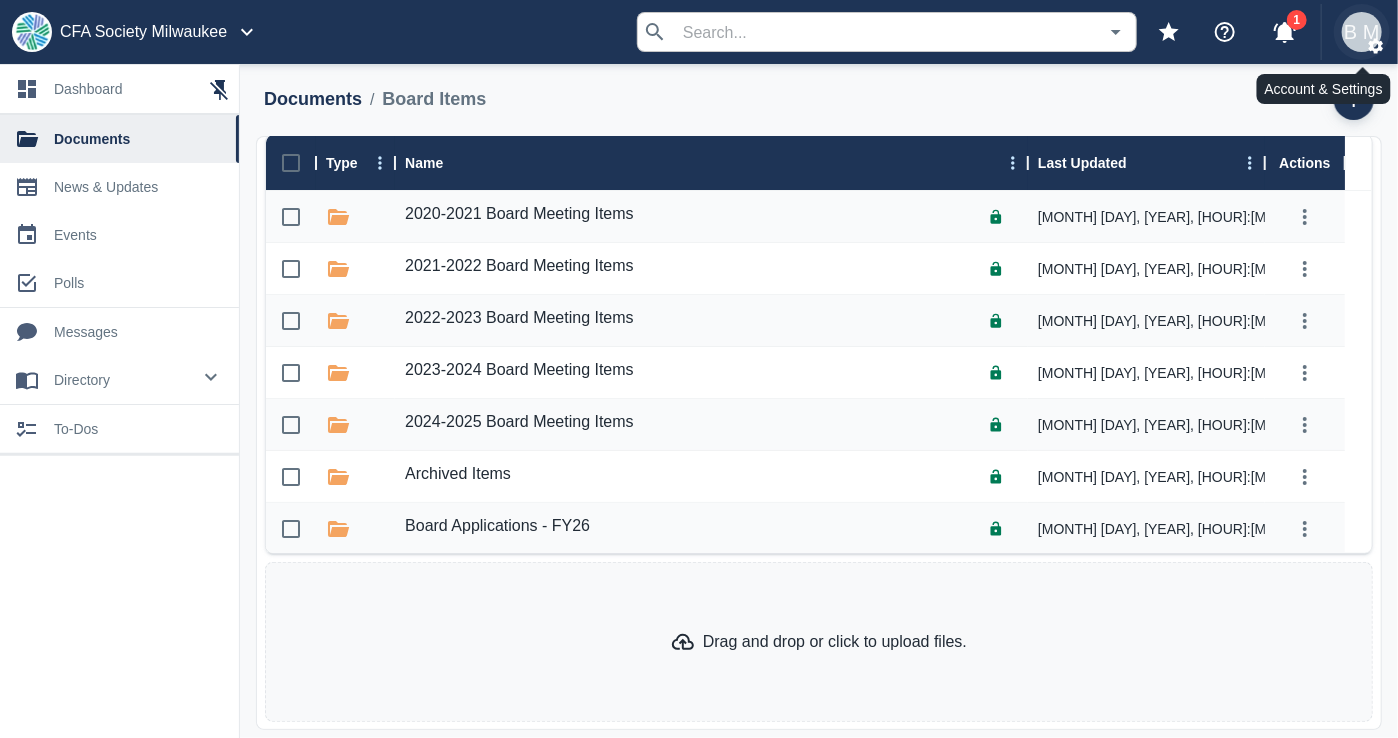 click on "B M" at bounding box center (1362, 32) 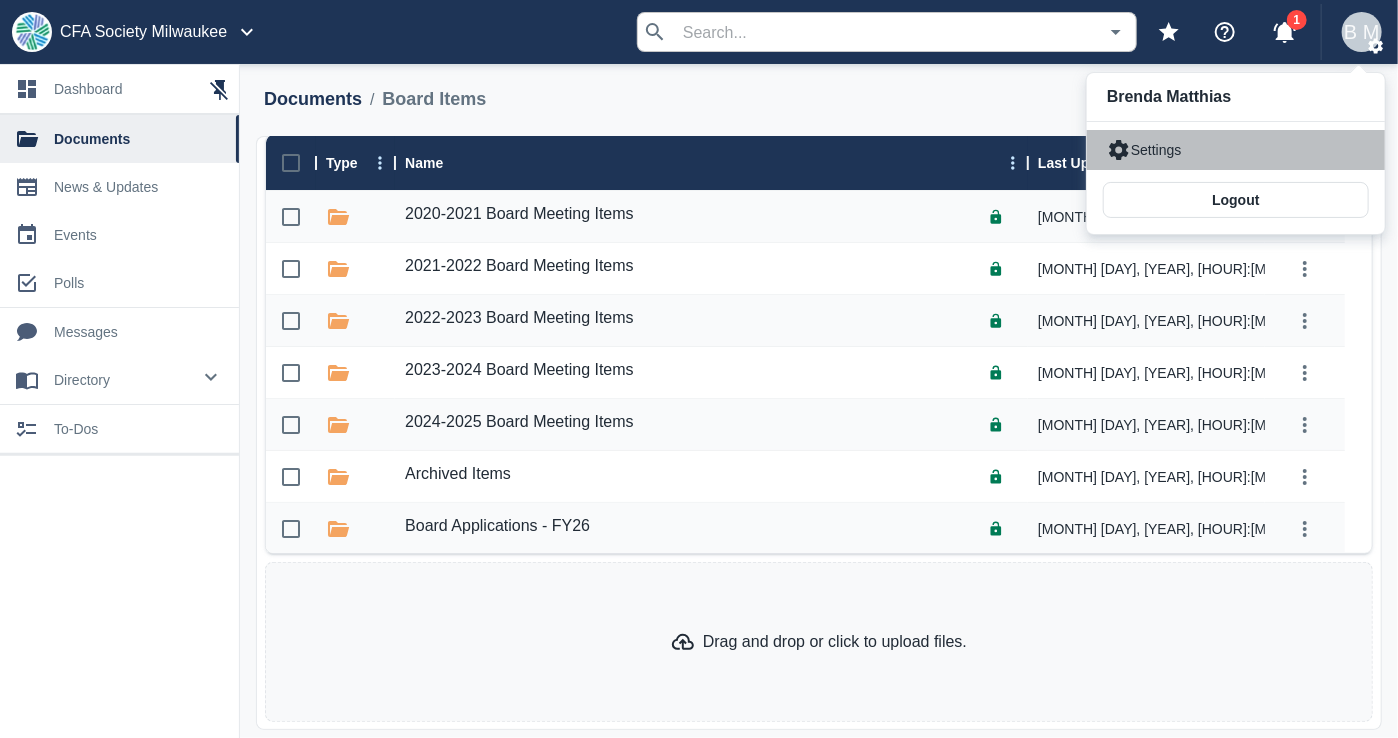 click on "Settings" at bounding box center [1236, 150] 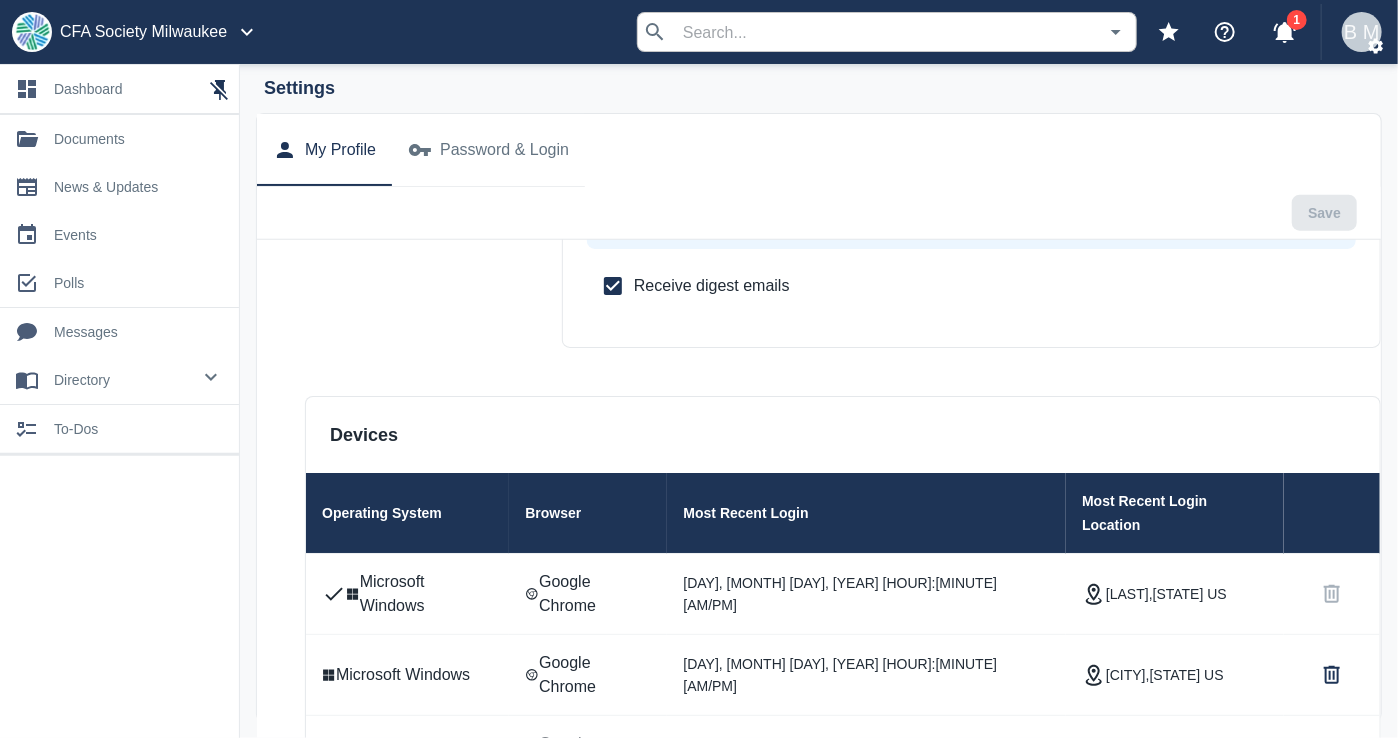 scroll, scrollTop: 1200, scrollLeft: 0, axis: vertical 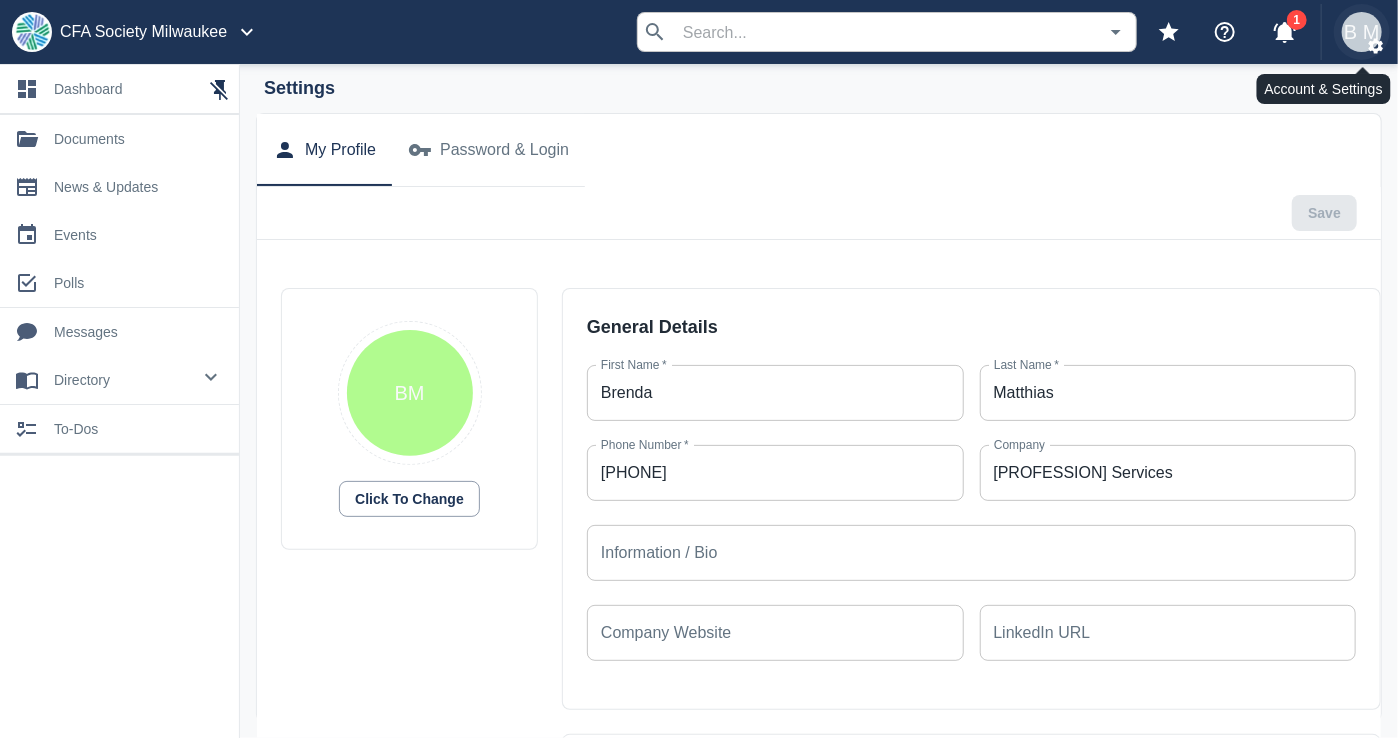 click on "B M" at bounding box center [1362, 32] 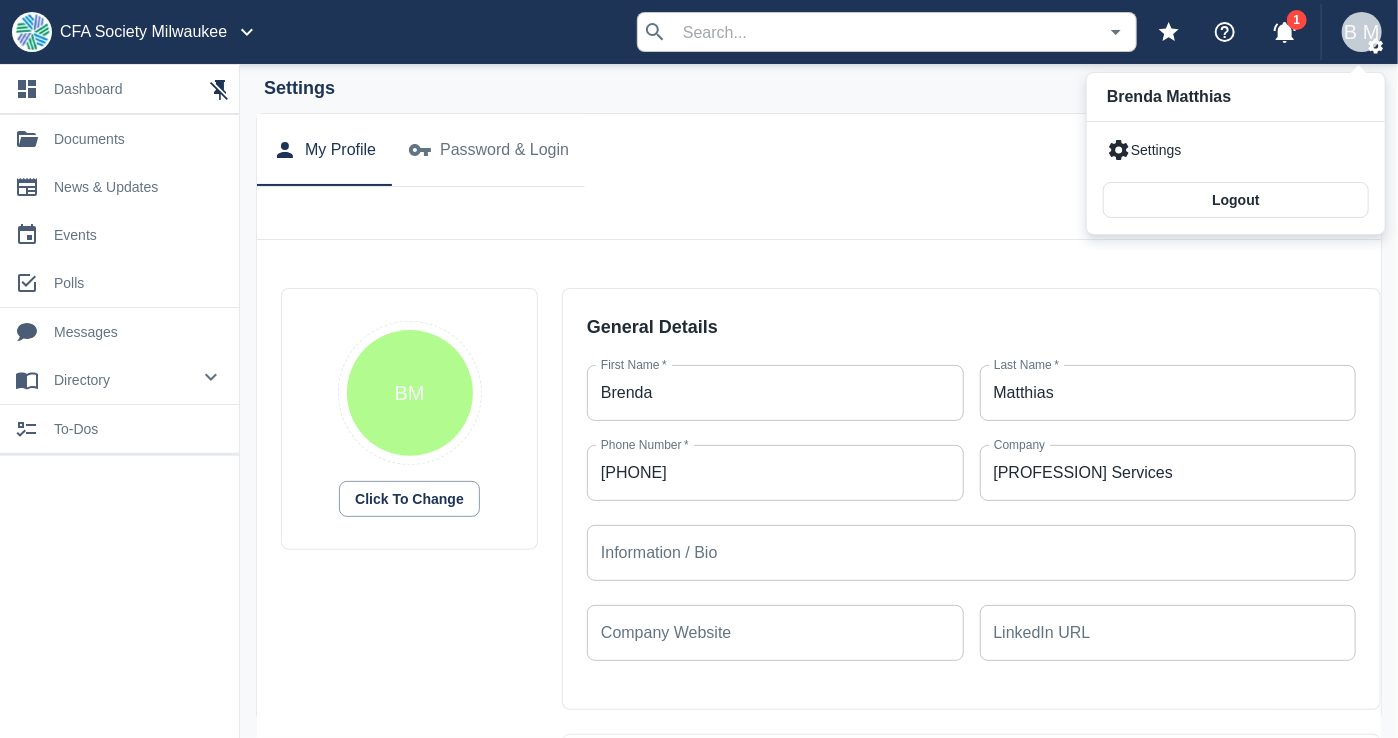 click at bounding box center [699, 369] 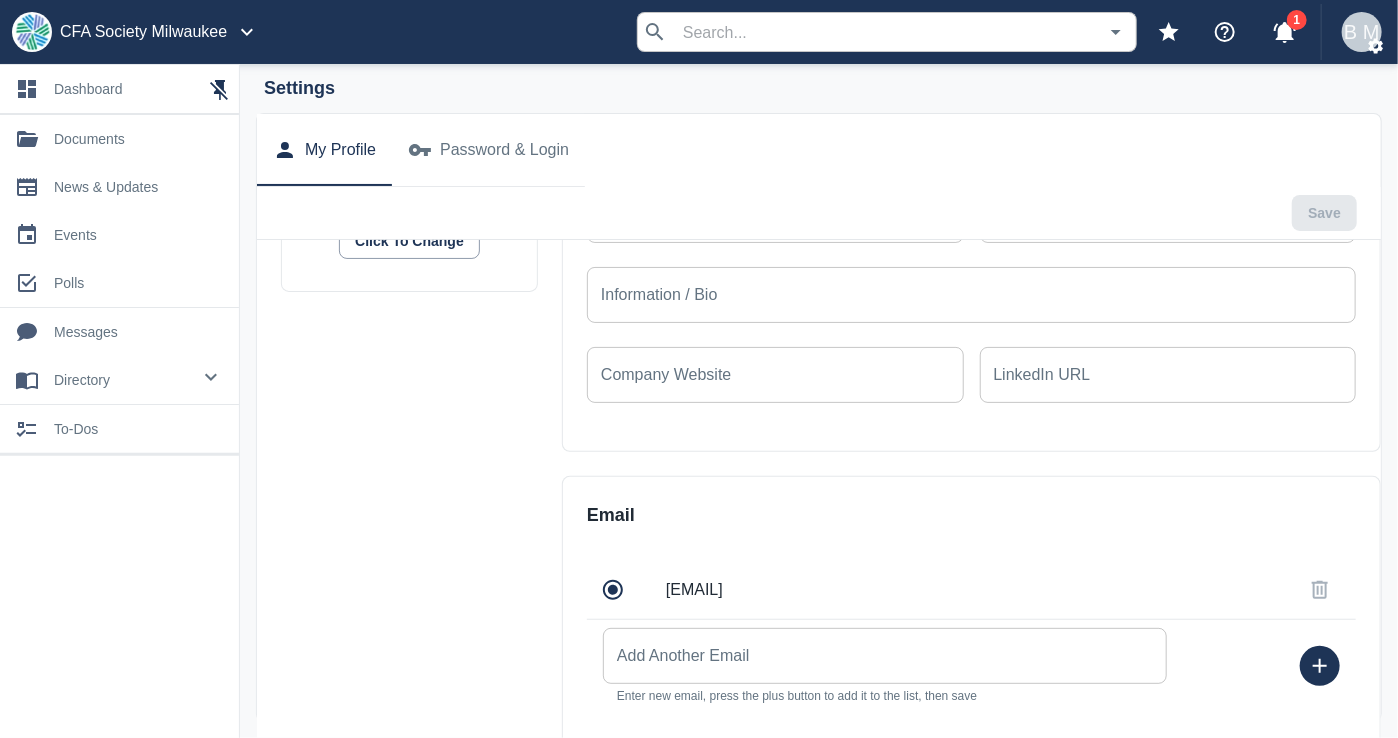 scroll, scrollTop: 0, scrollLeft: 0, axis: both 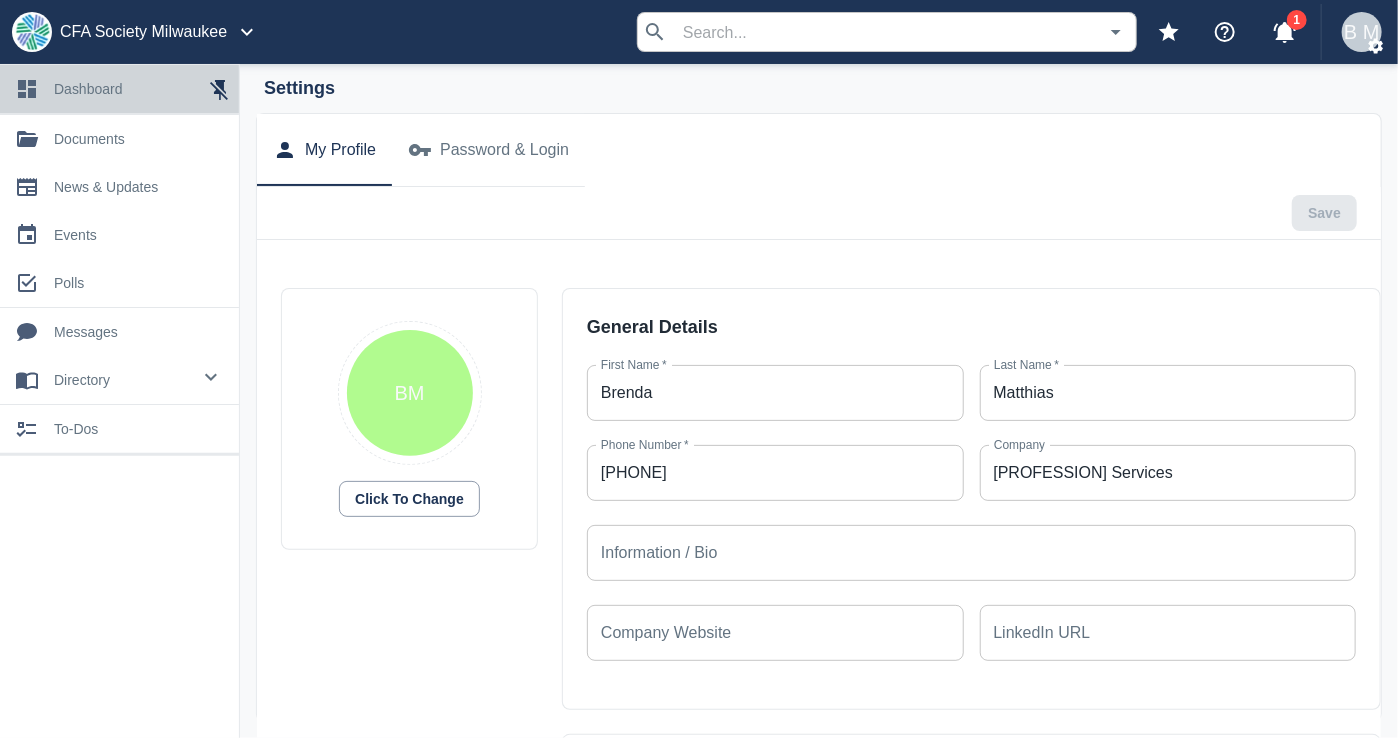 click on "dashboard" at bounding box center (138, 89) 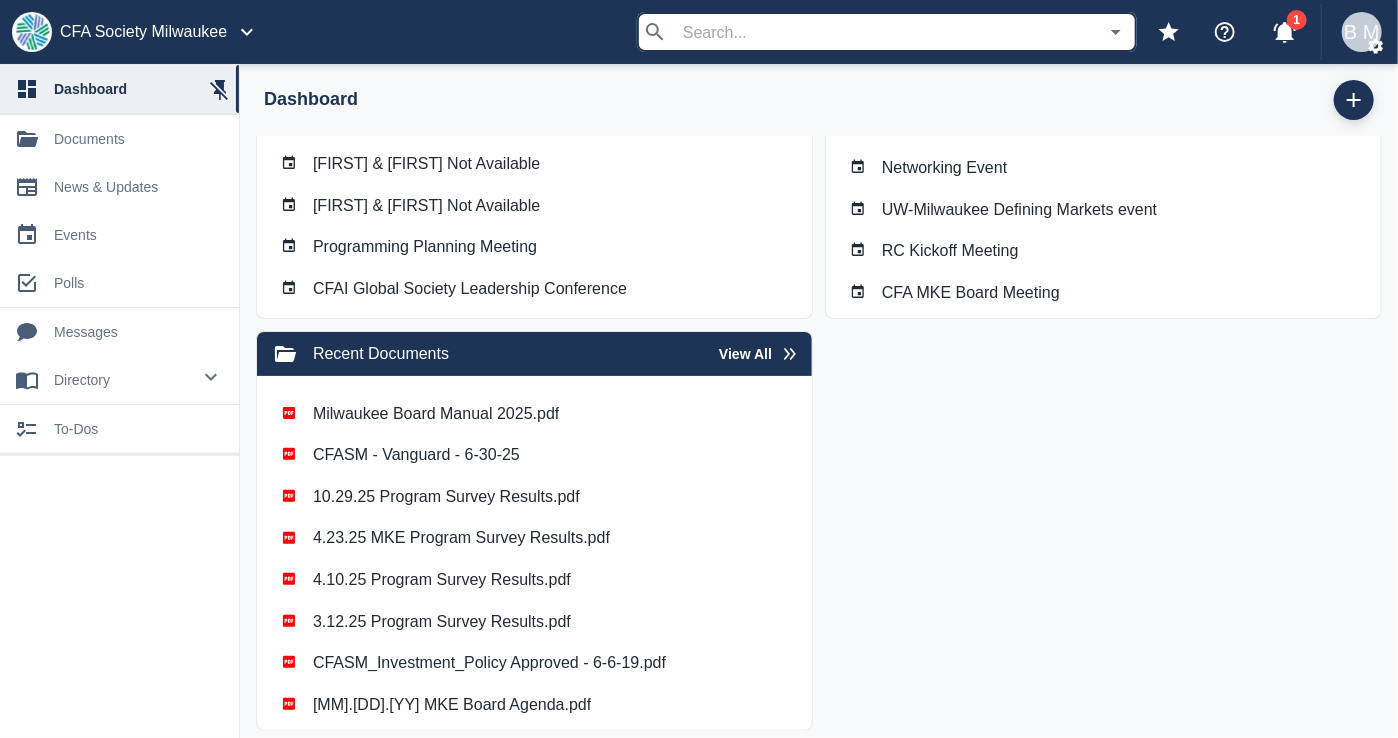 scroll, scrollTop: 0, scrollLeft: 0, axis: both 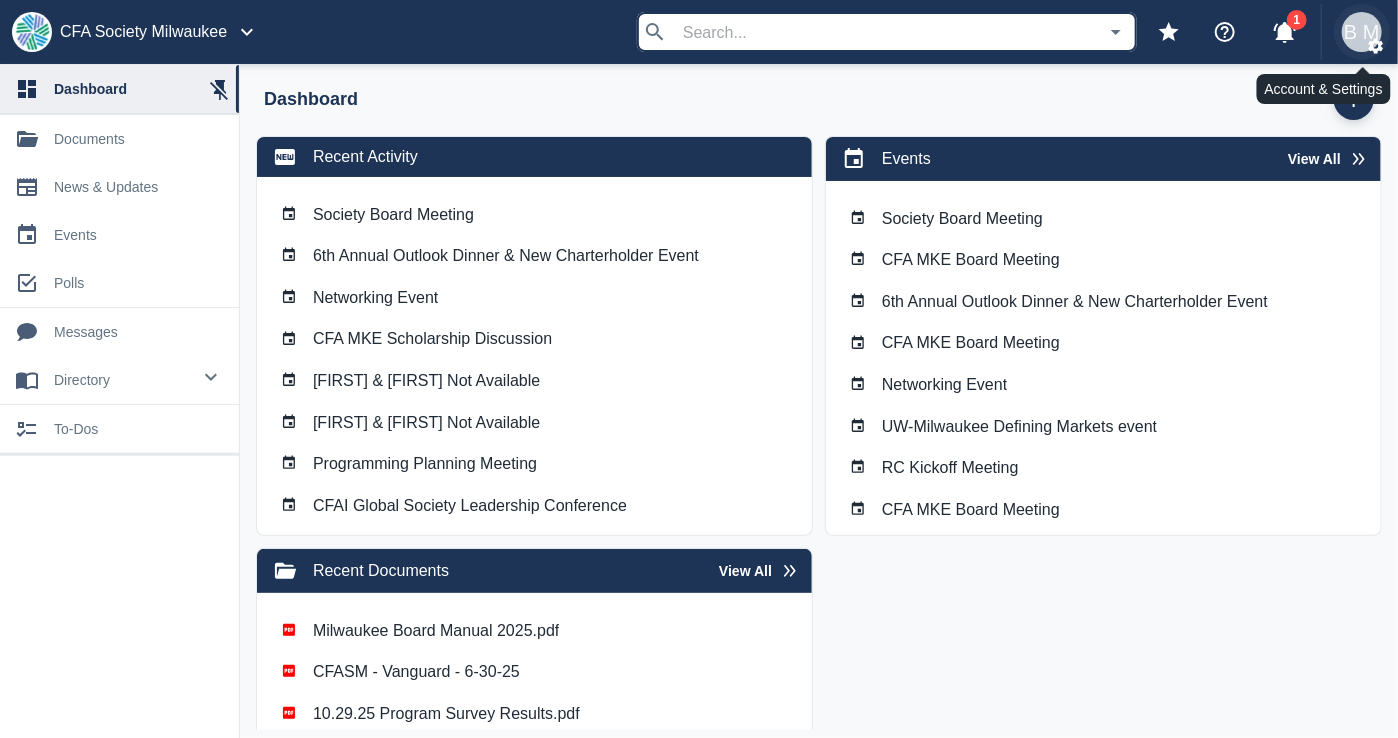 click on "B M" at bounding box center (1362, 32) 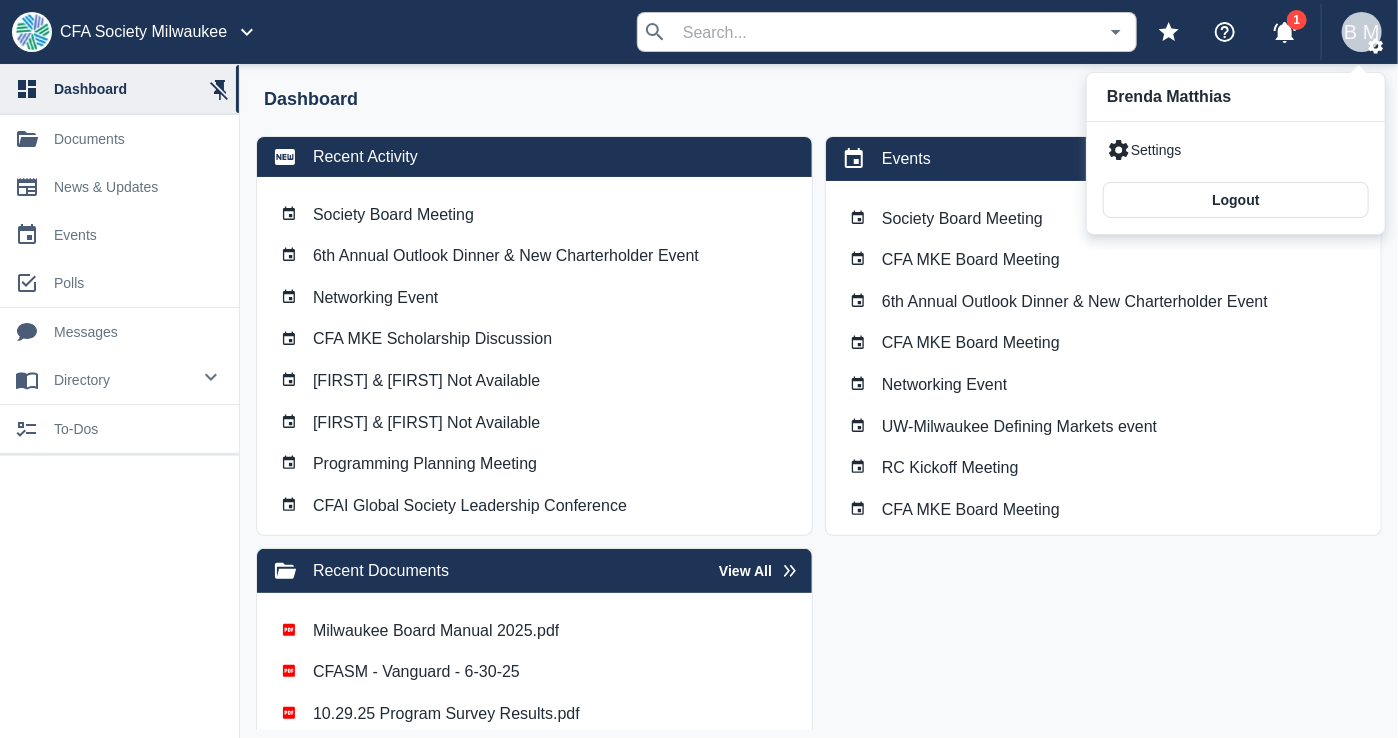 click at bounding box center [699, 369] 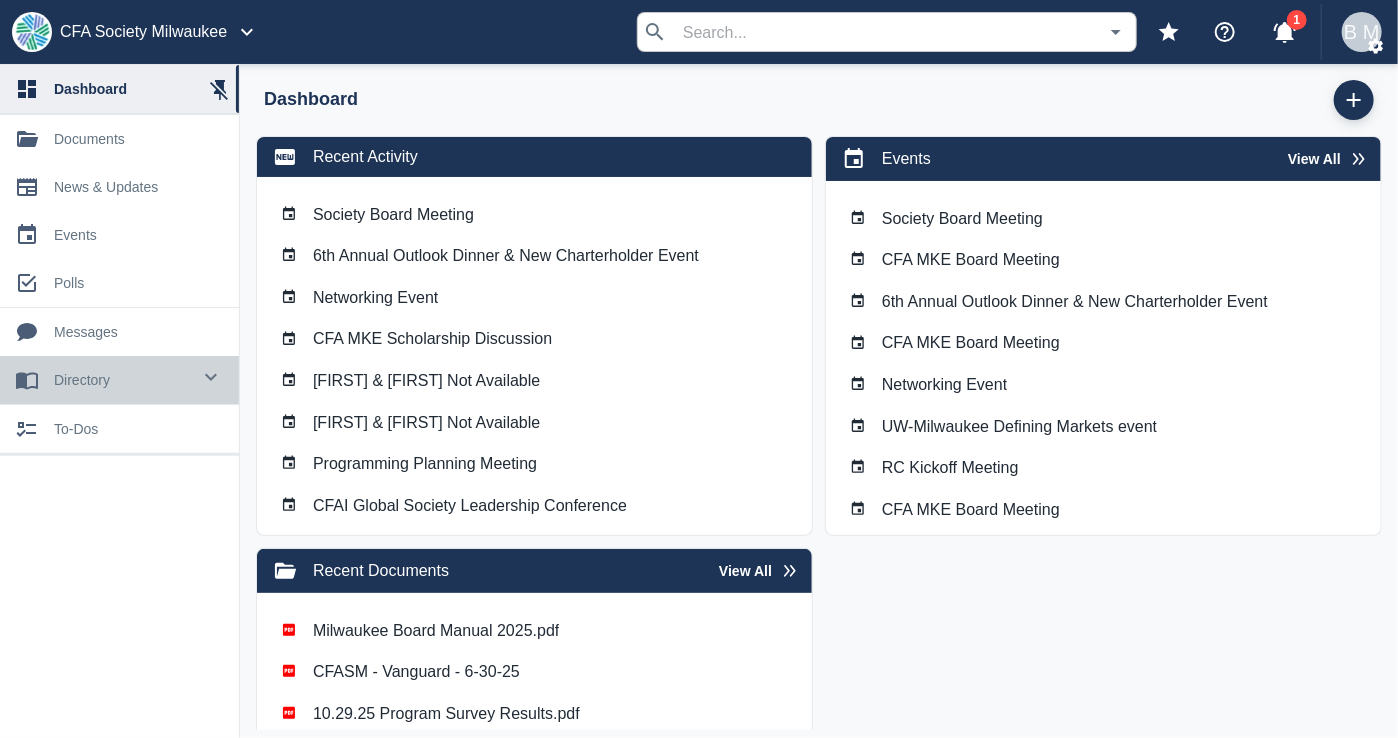 click on "directory" at bounding box center (122, 380) 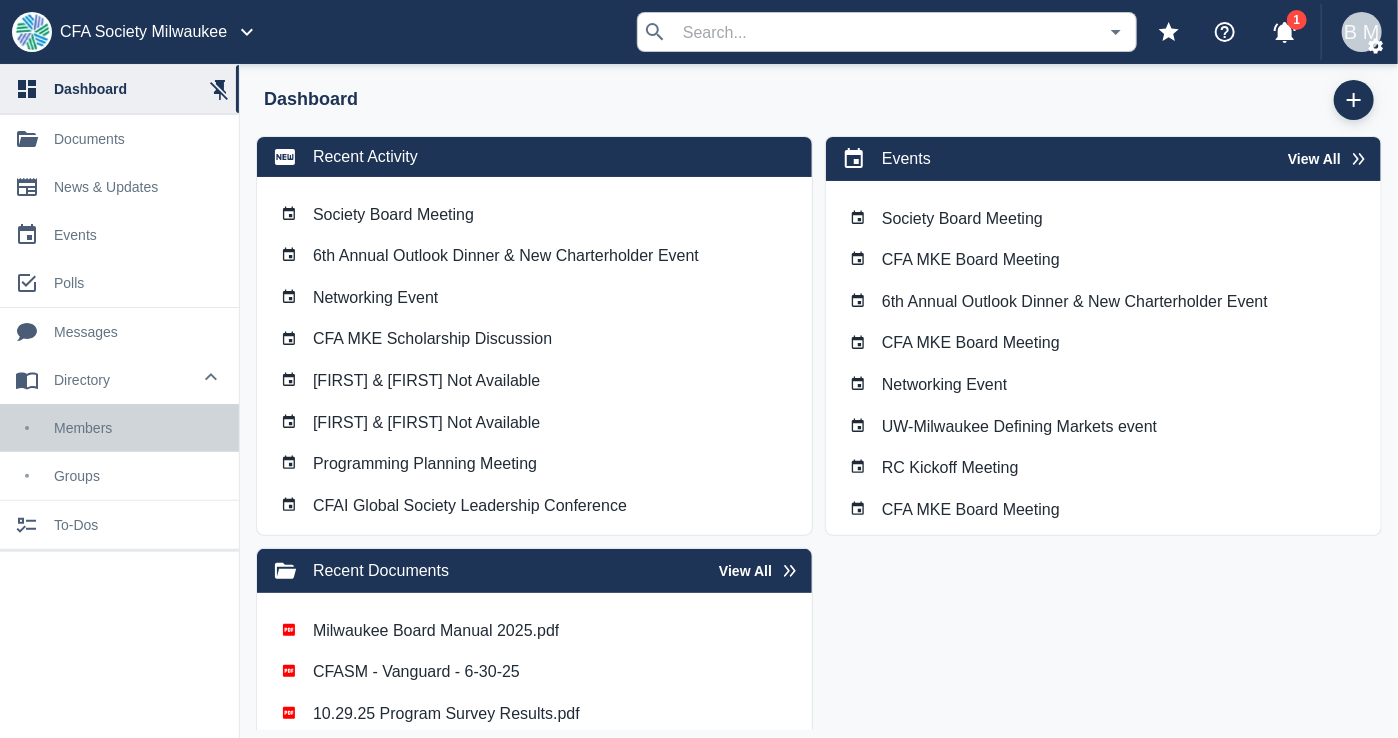 click on "members" at bounding box center (138, 428) 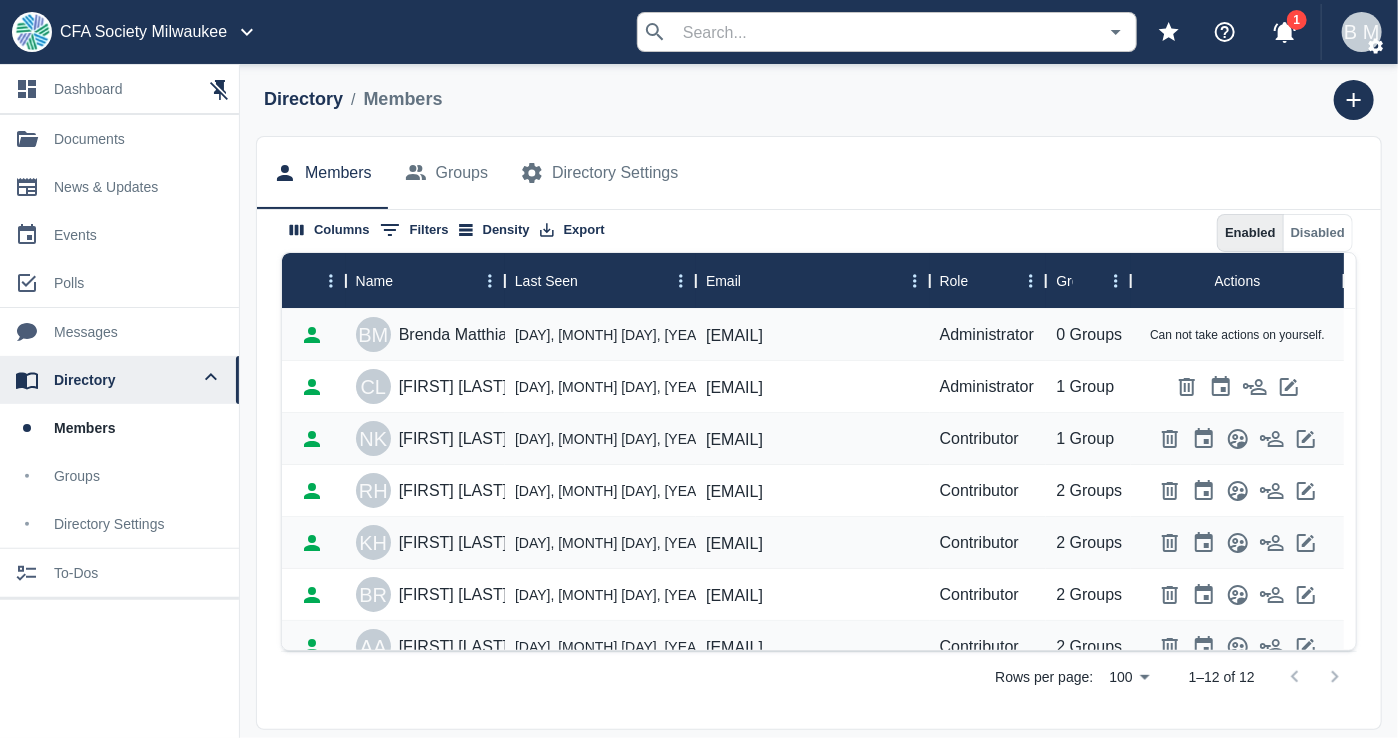 scroll, scrollTop: 100, scrollLeft: 0, axis: vertical 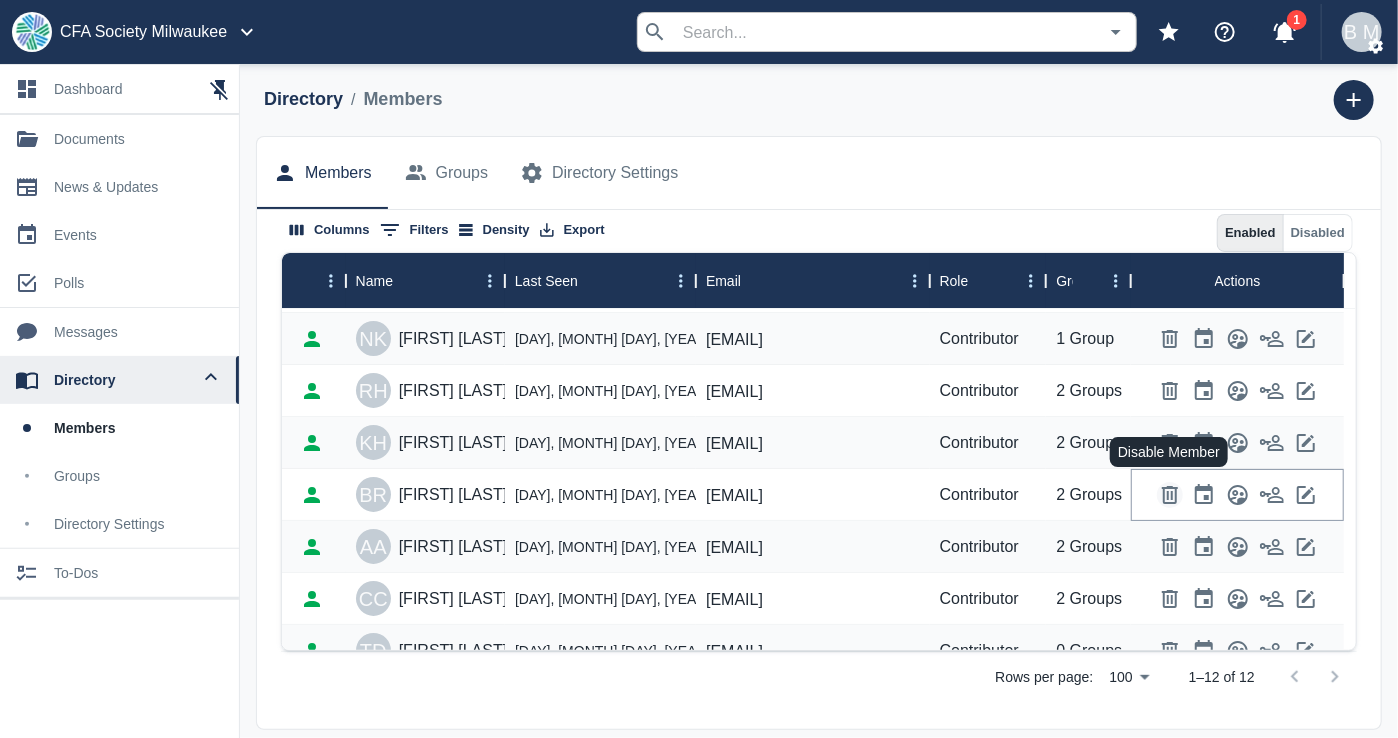 click at bounding box center (1170, 495) 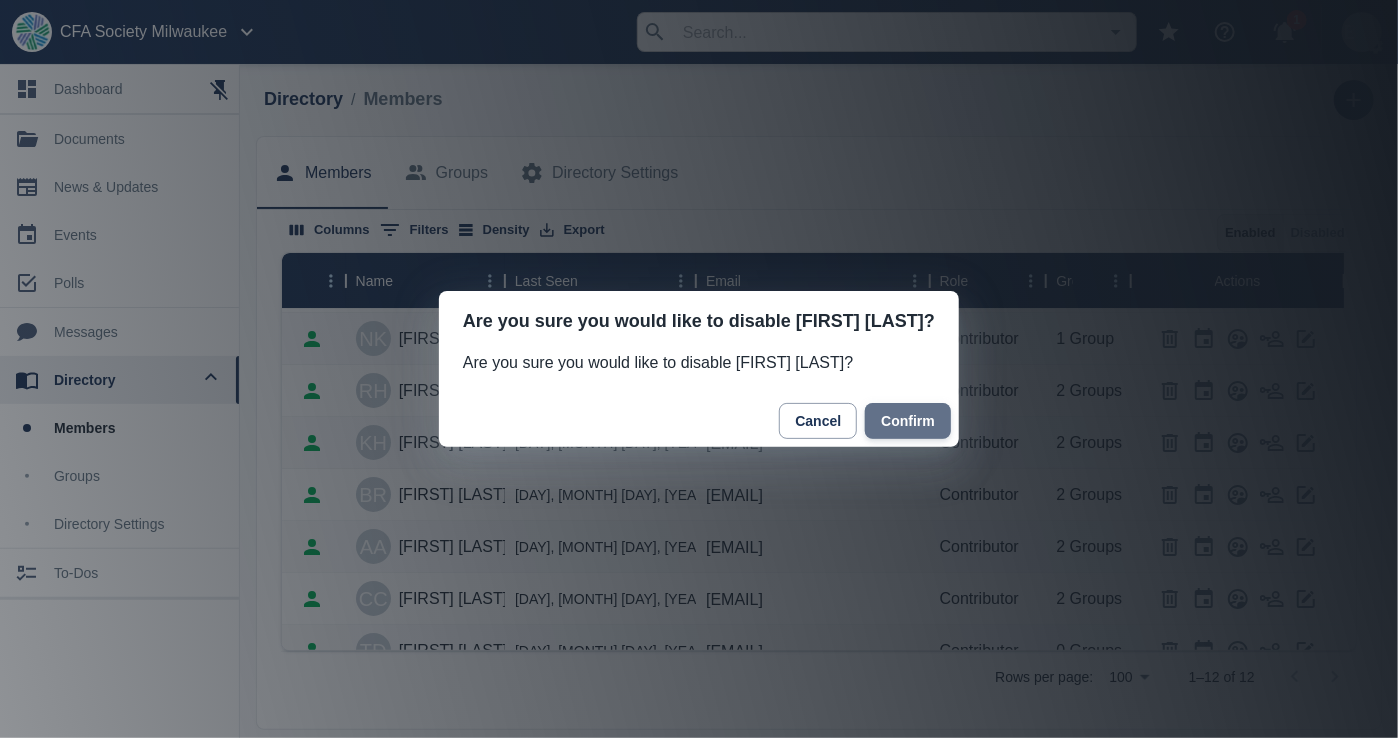 click on "Confirm" at bounding box center (908, 421) 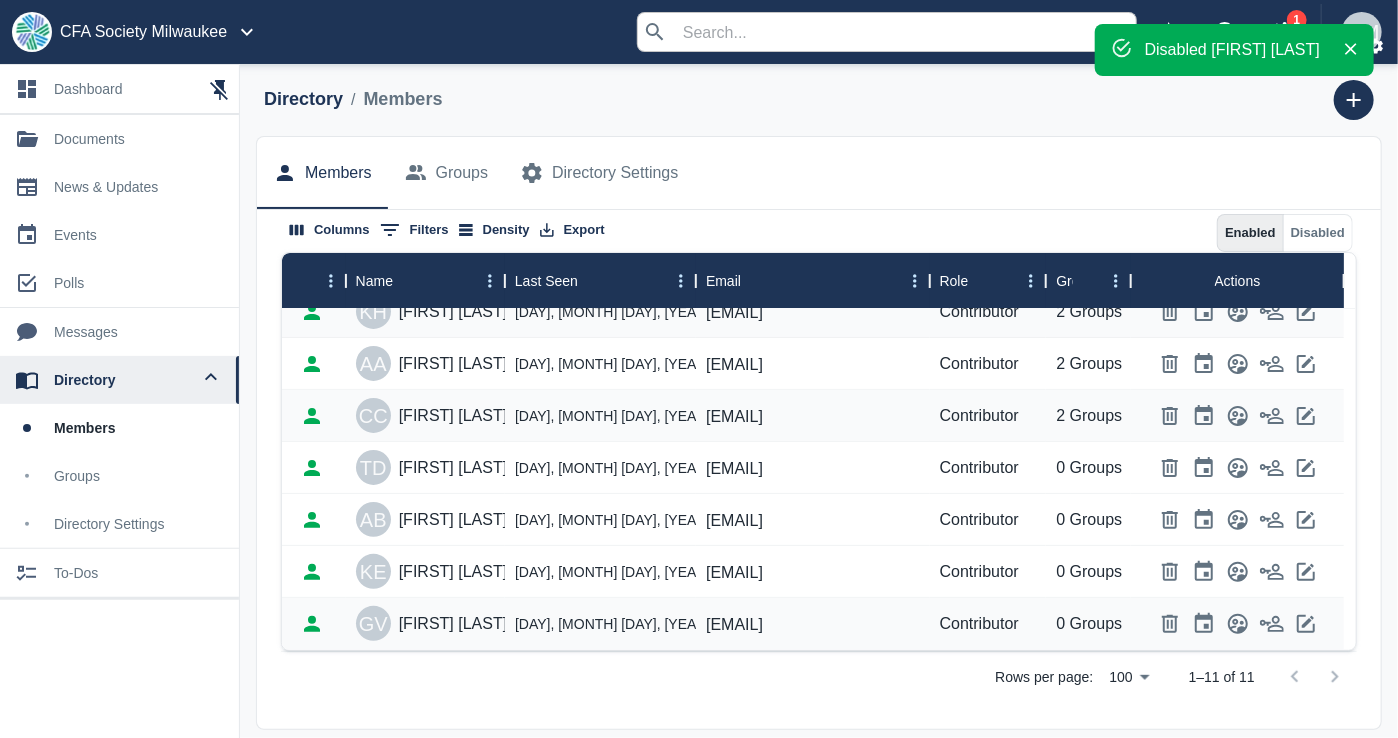 scroll, scrollTop: 244, scrollLeft: 0, axis: vertical 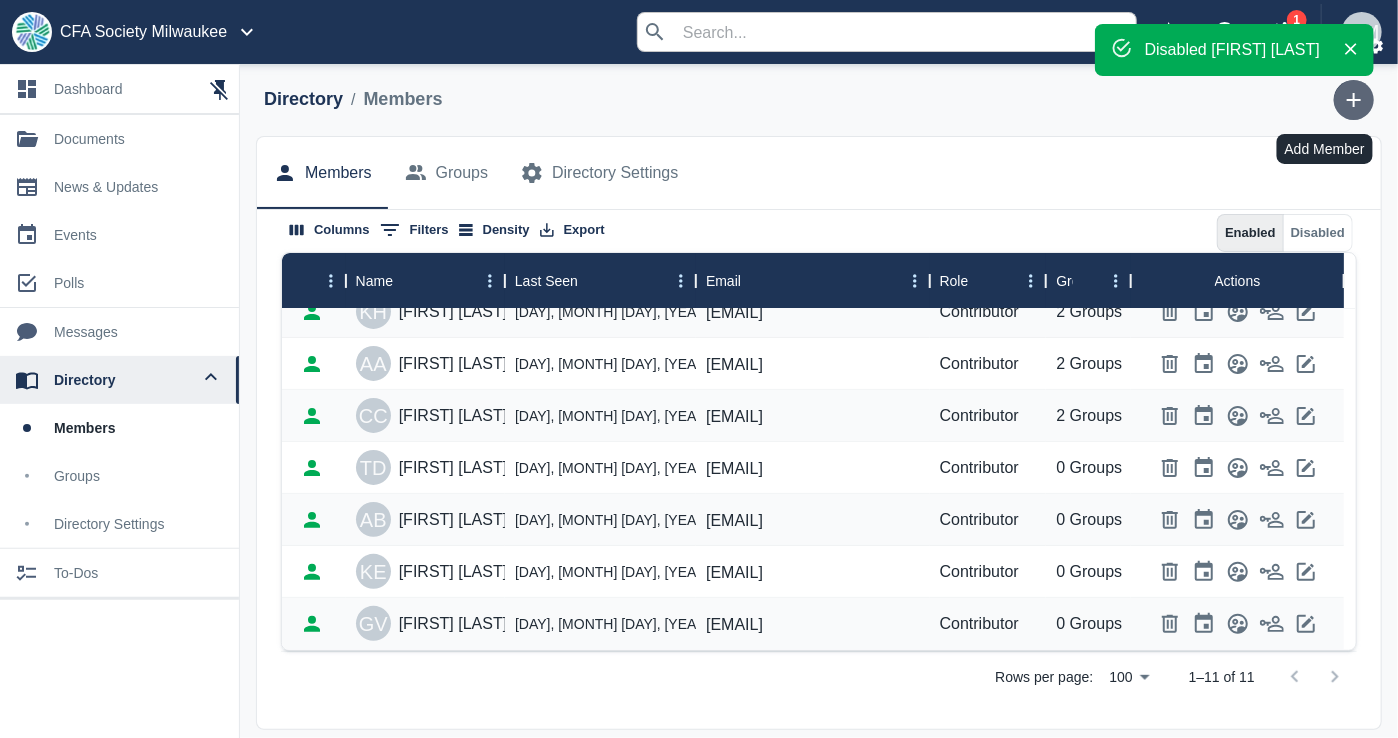 click at bounding box center [1354, 100] 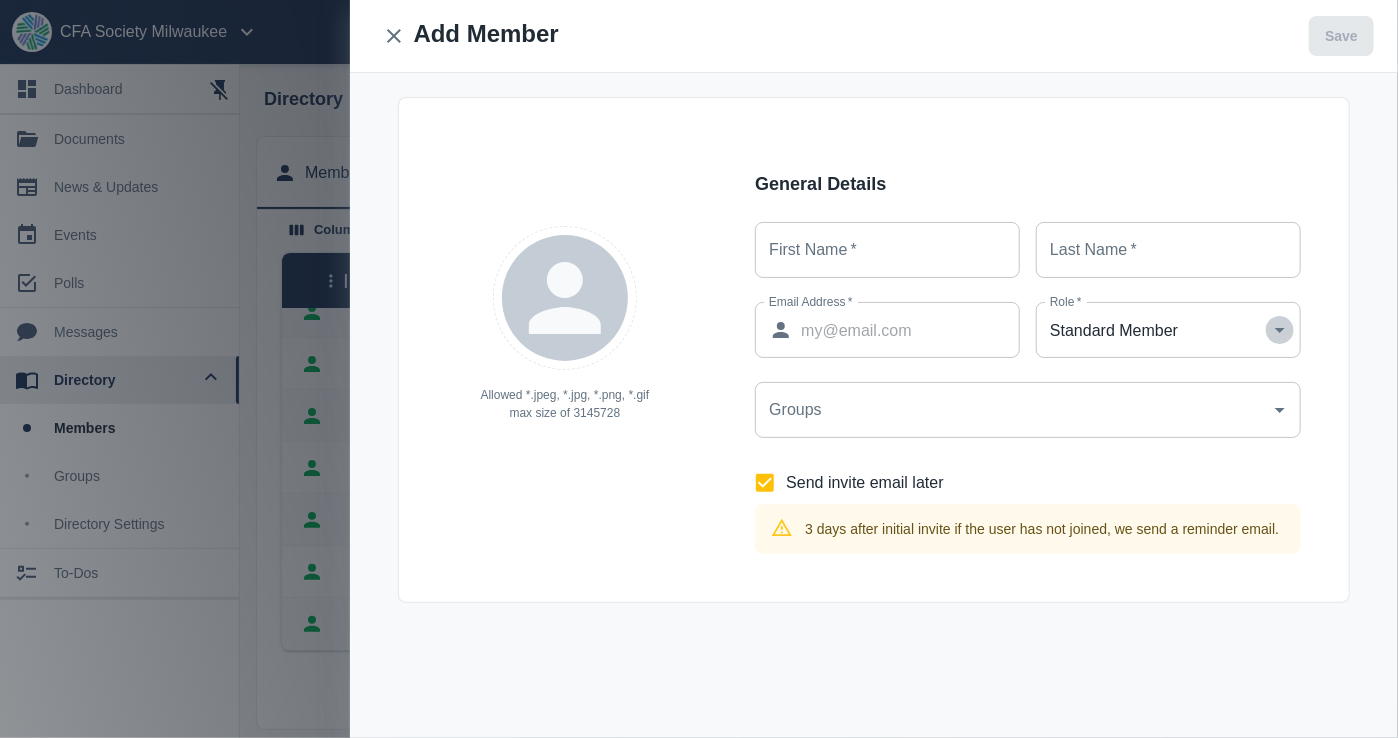 click at bounding box center [1280, 330] 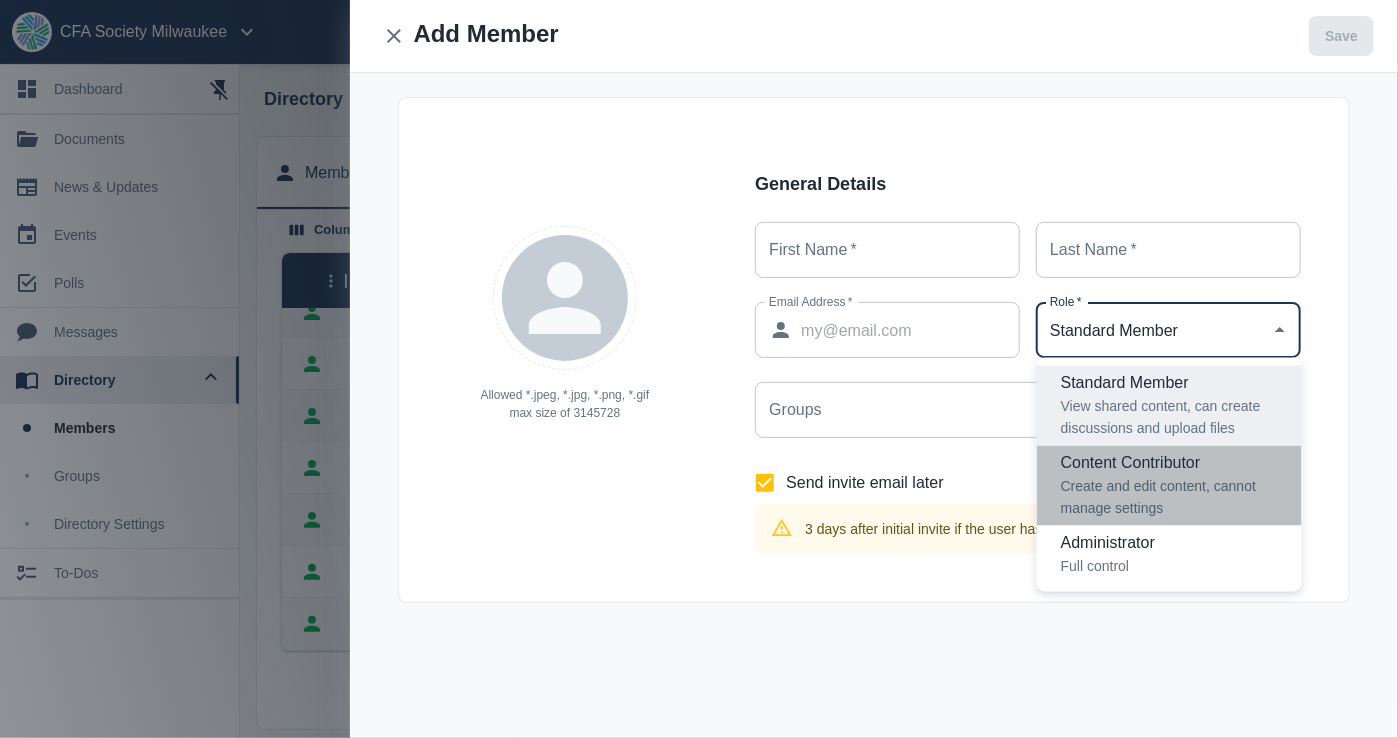 click on "Create and edit content, cannot manage settings" at bounding box center [1173, 498] 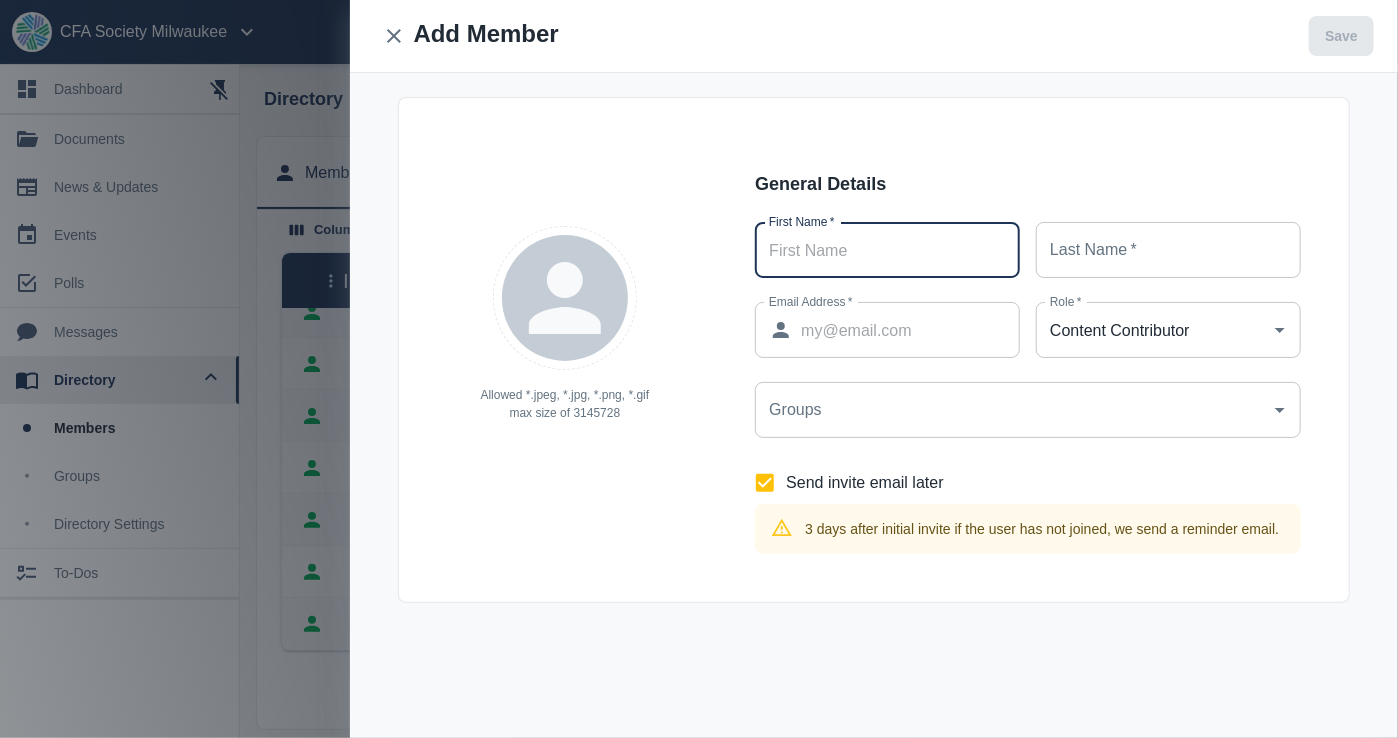 click on "First Name   *" at bounding box center [887, 250] 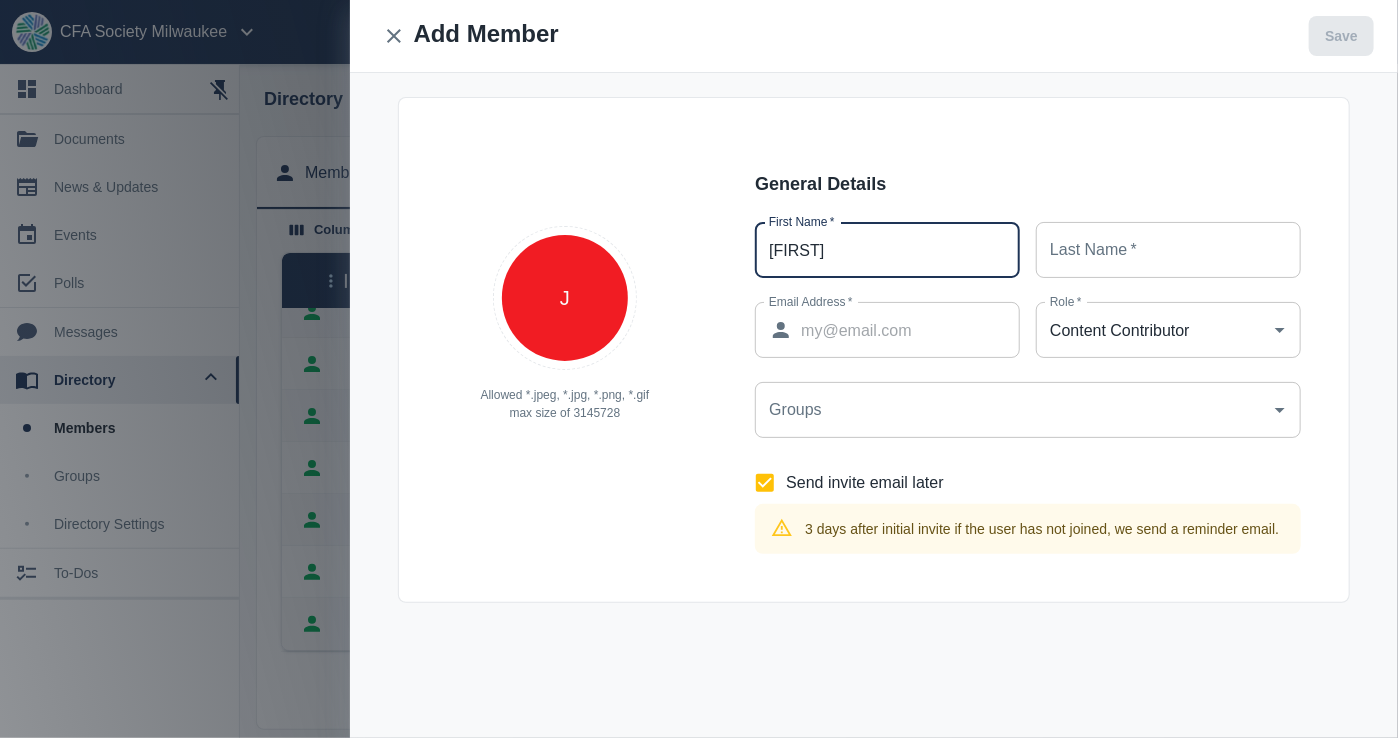 type on "[FIRST]" 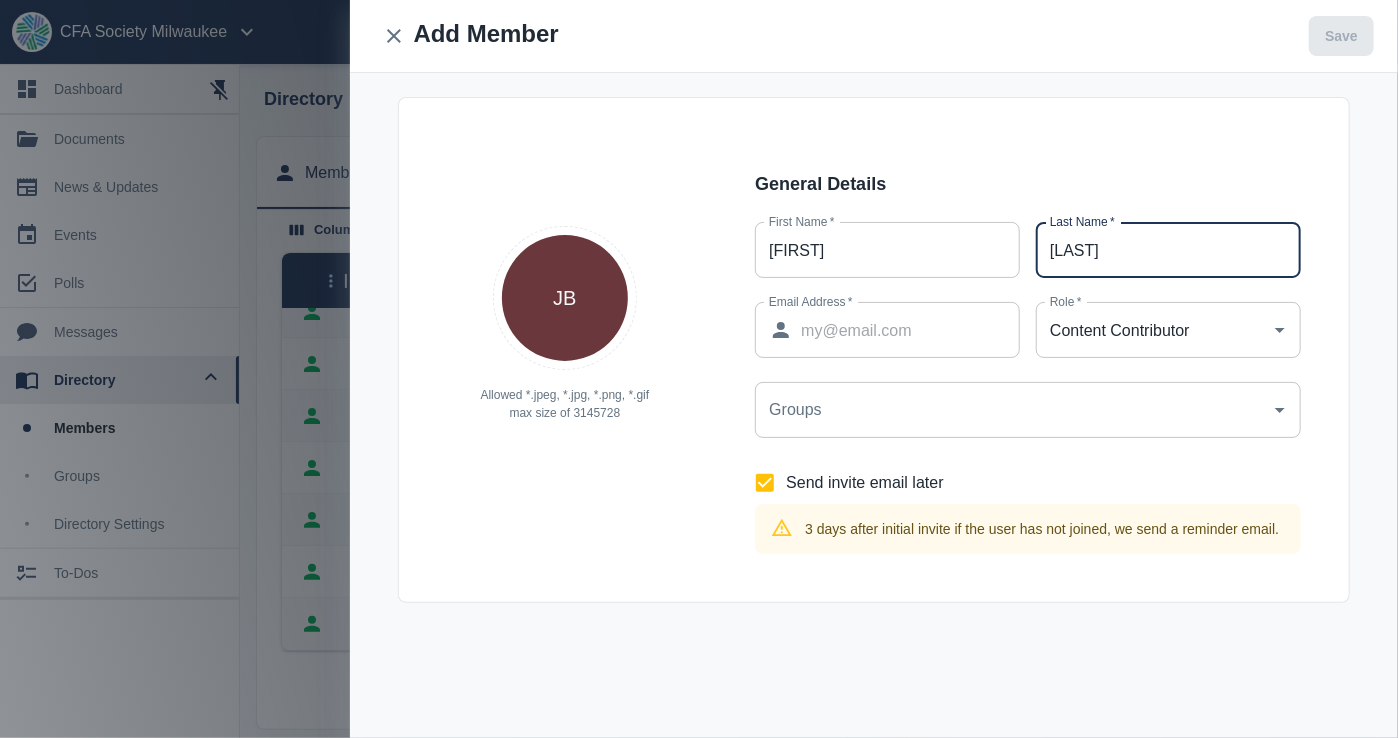 type on "[LAST]" 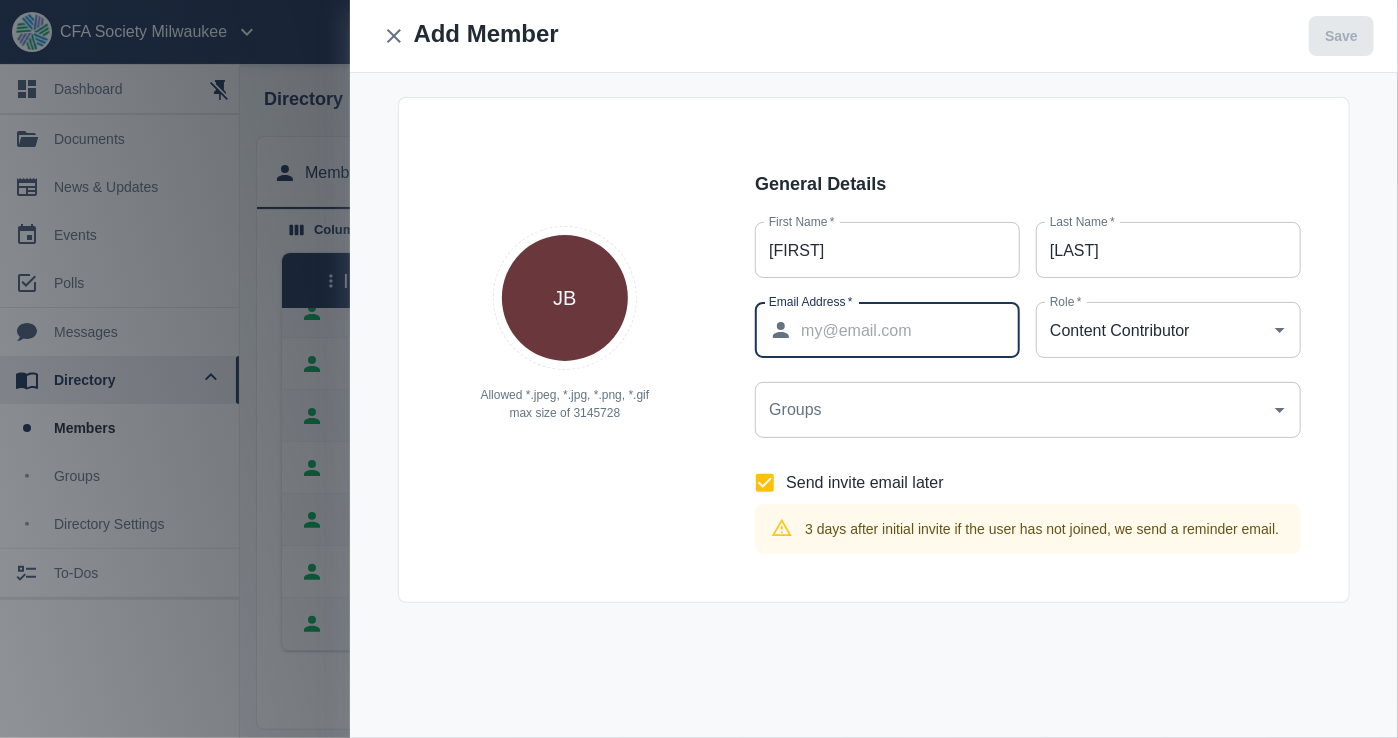 paste on "[EMAIL]" 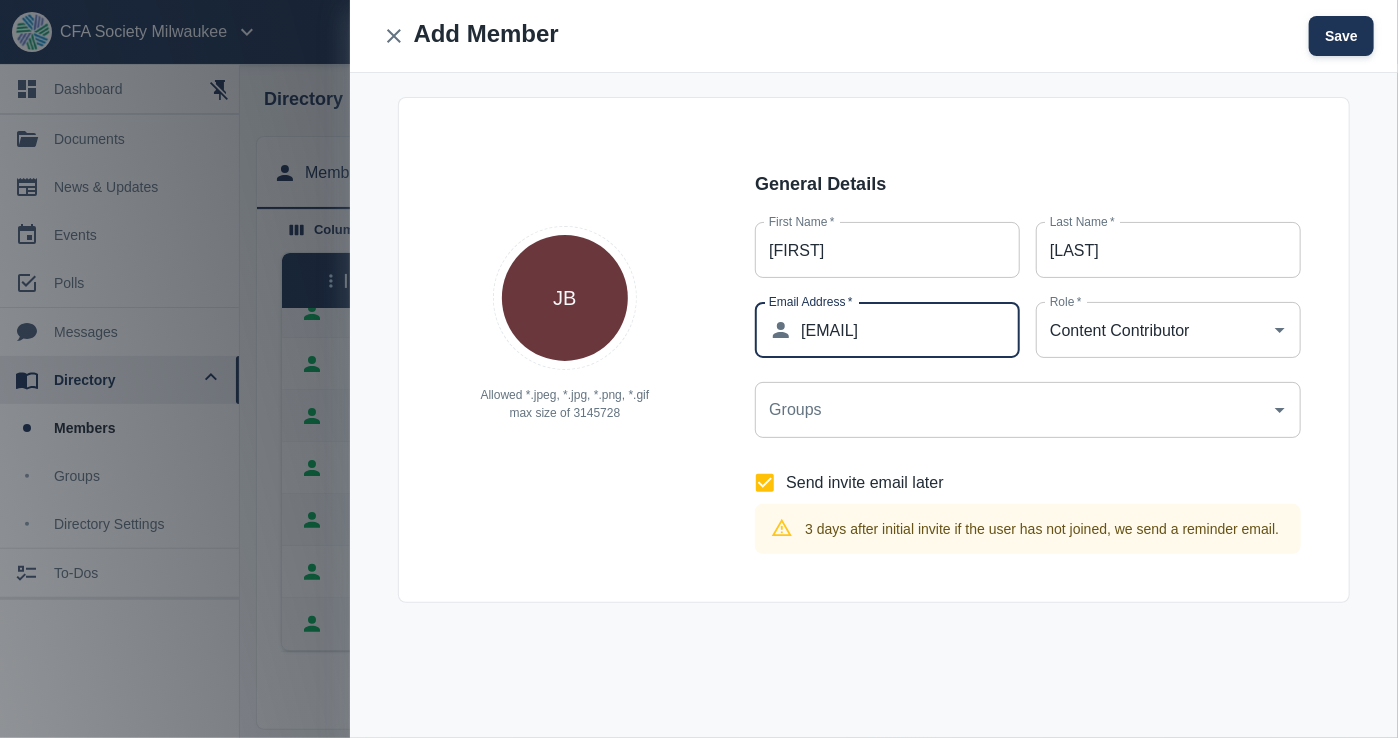 type on "[EMAIL]" 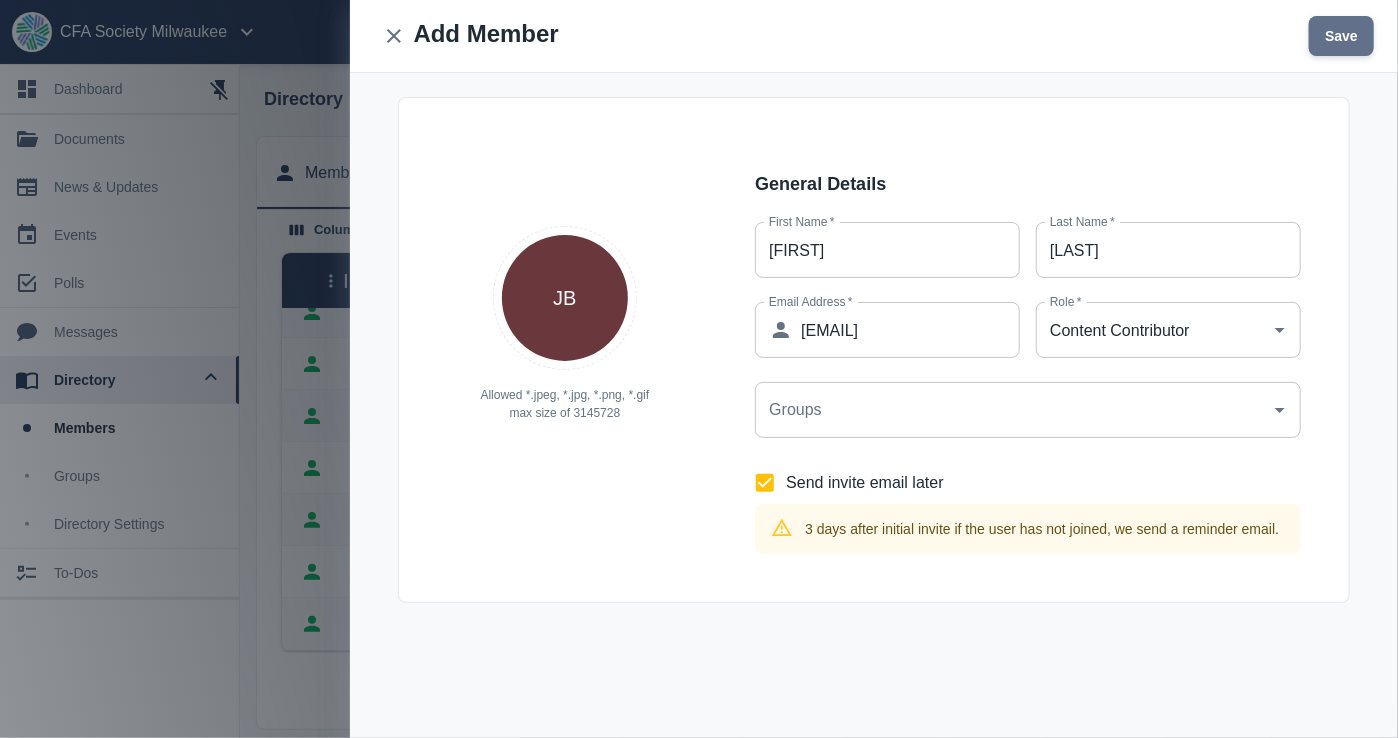 click on "Save" at bounding box center [1341, 36] 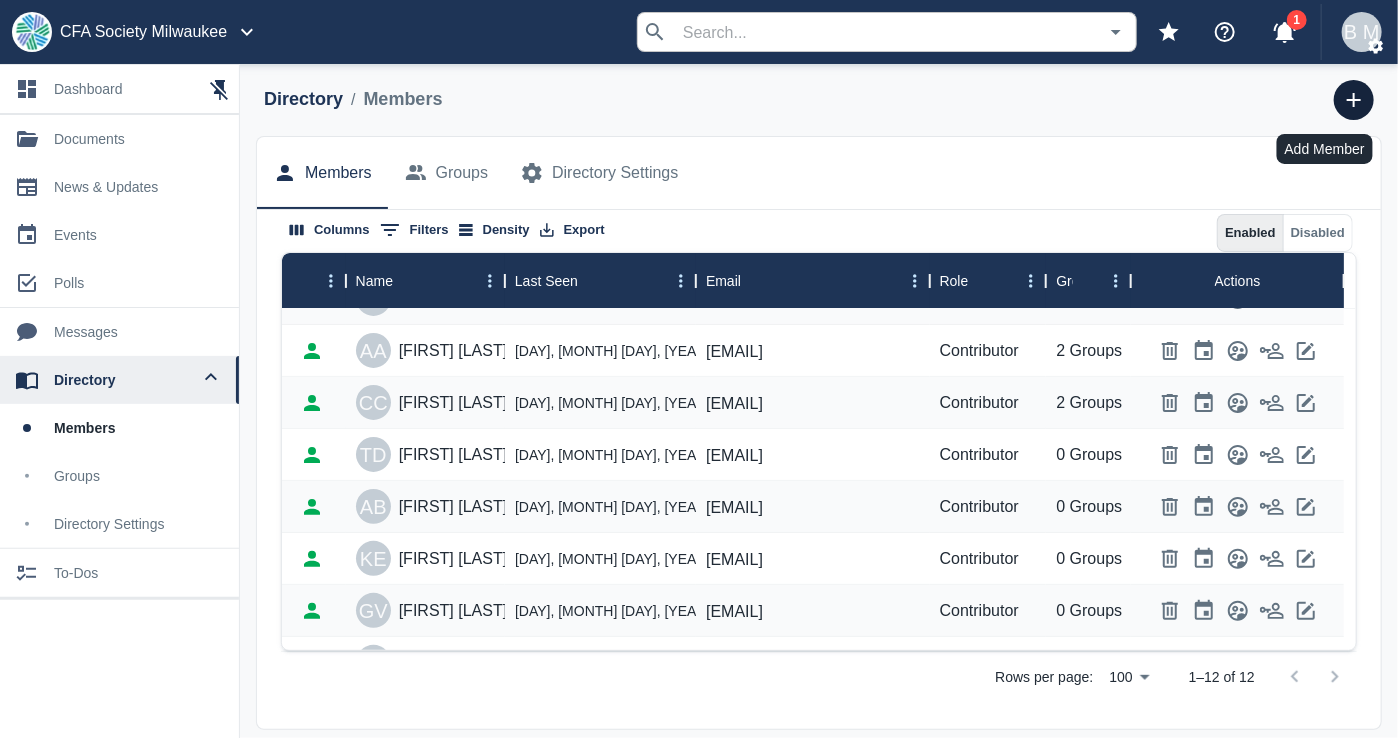 click at bounding box center [1354, 100] 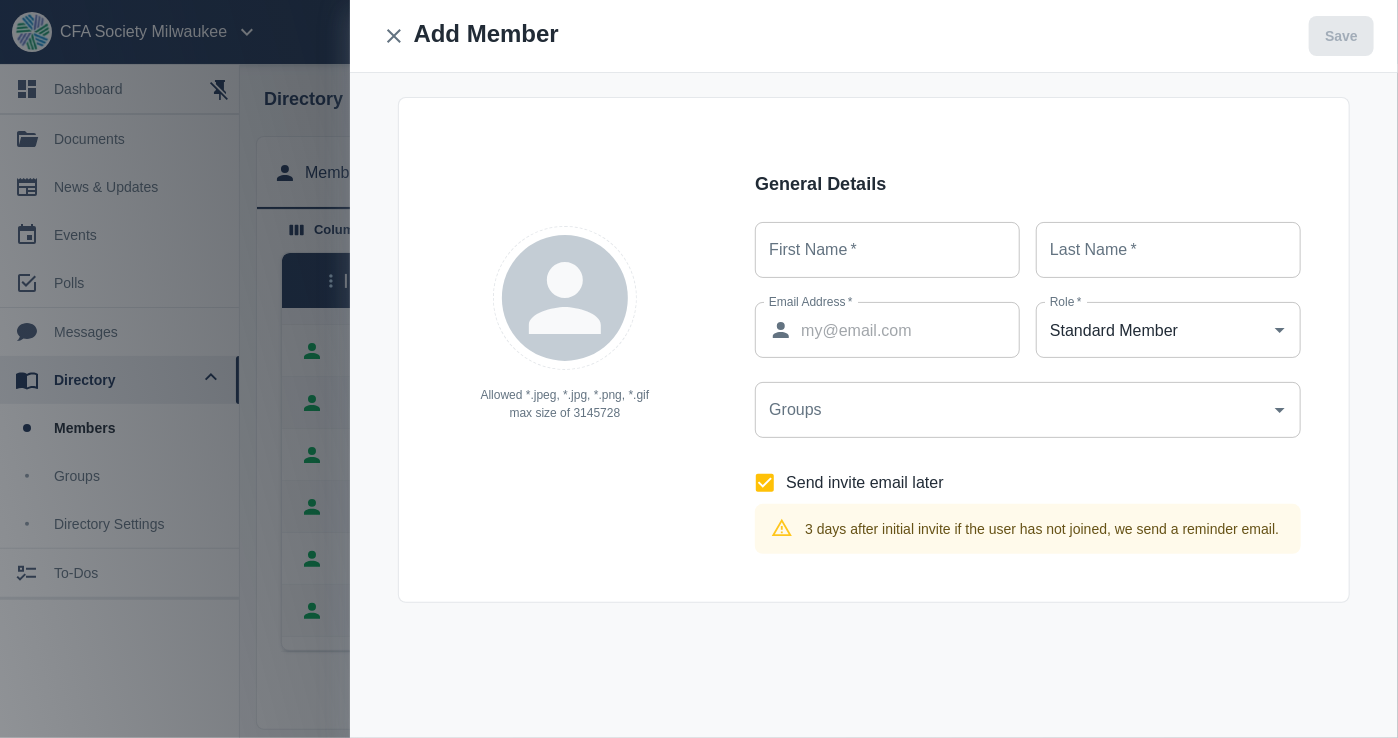 click on "First Name   *" at bounding box center (887, 250) 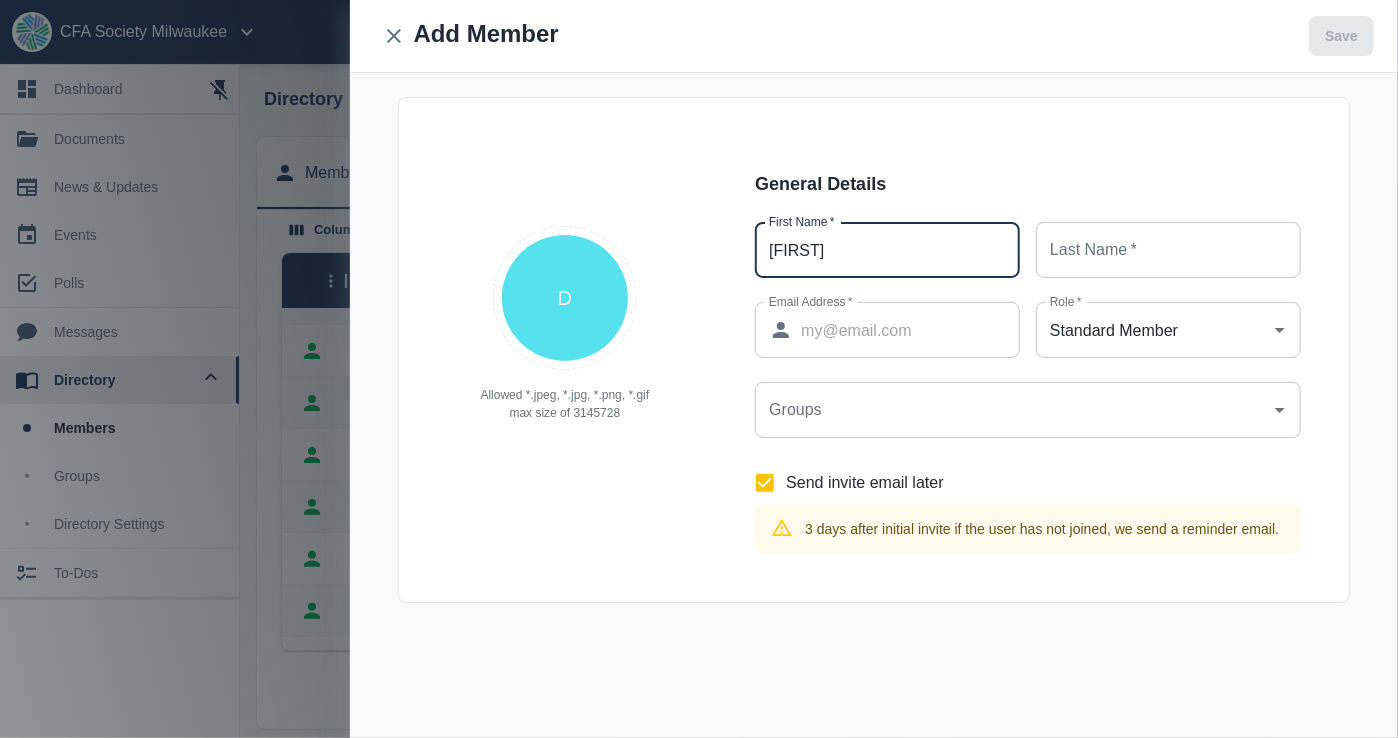 type on "[FIRST]" 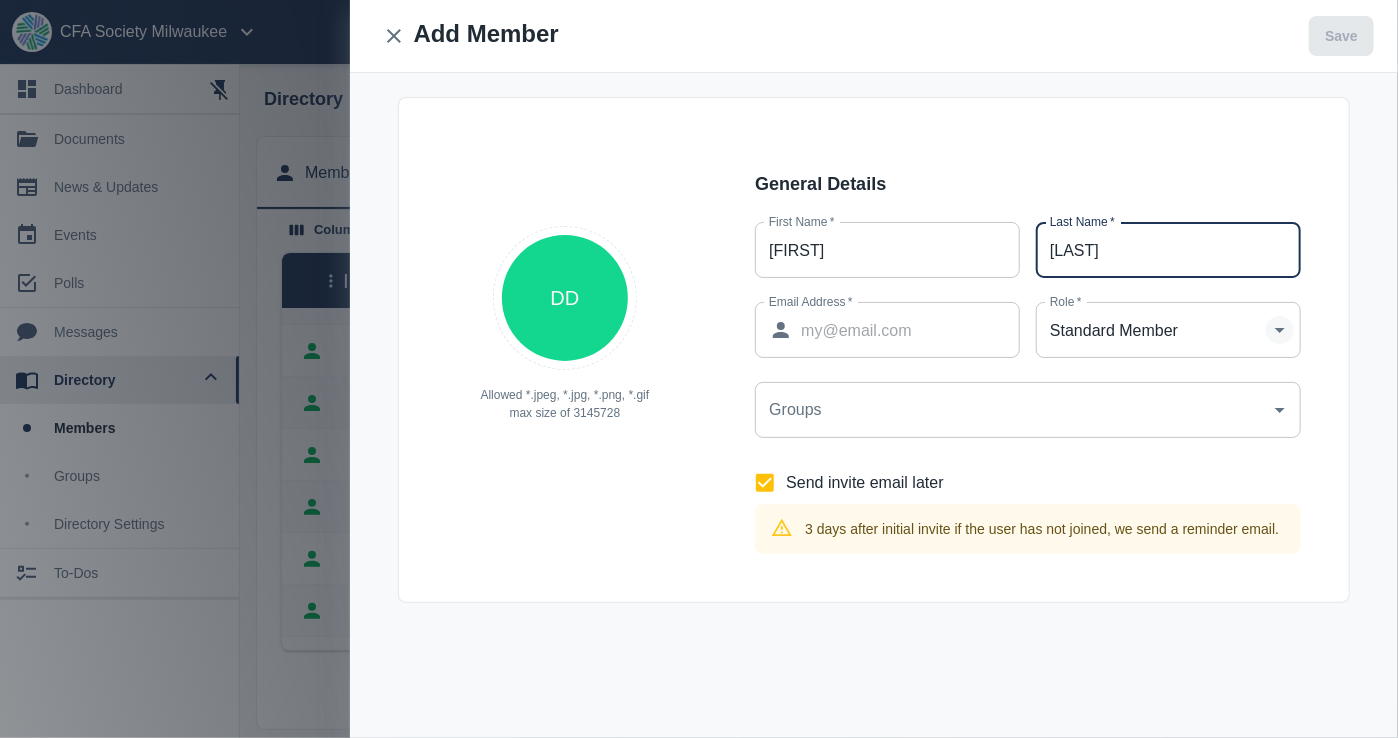 click at bounding box center [1280, 330] 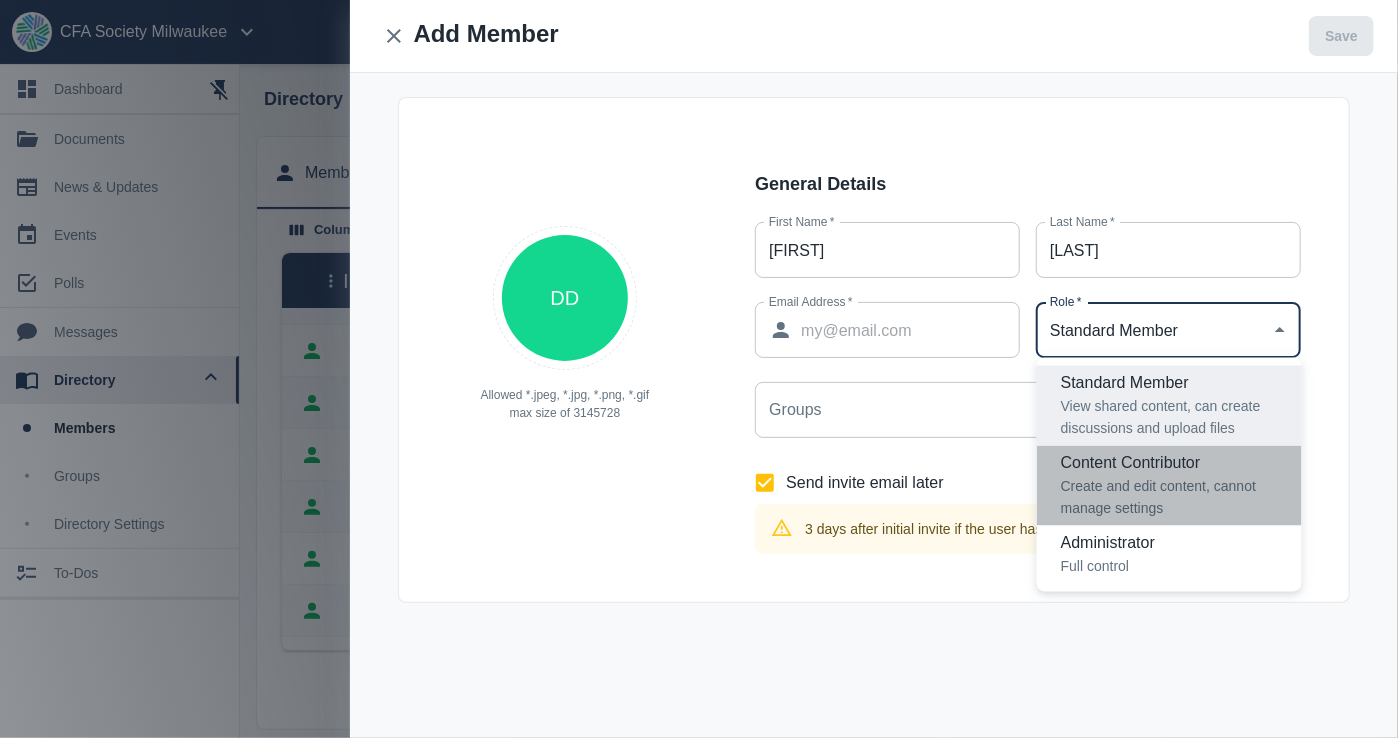 click on "Content Contributor" at bounding box center [1173, 464] 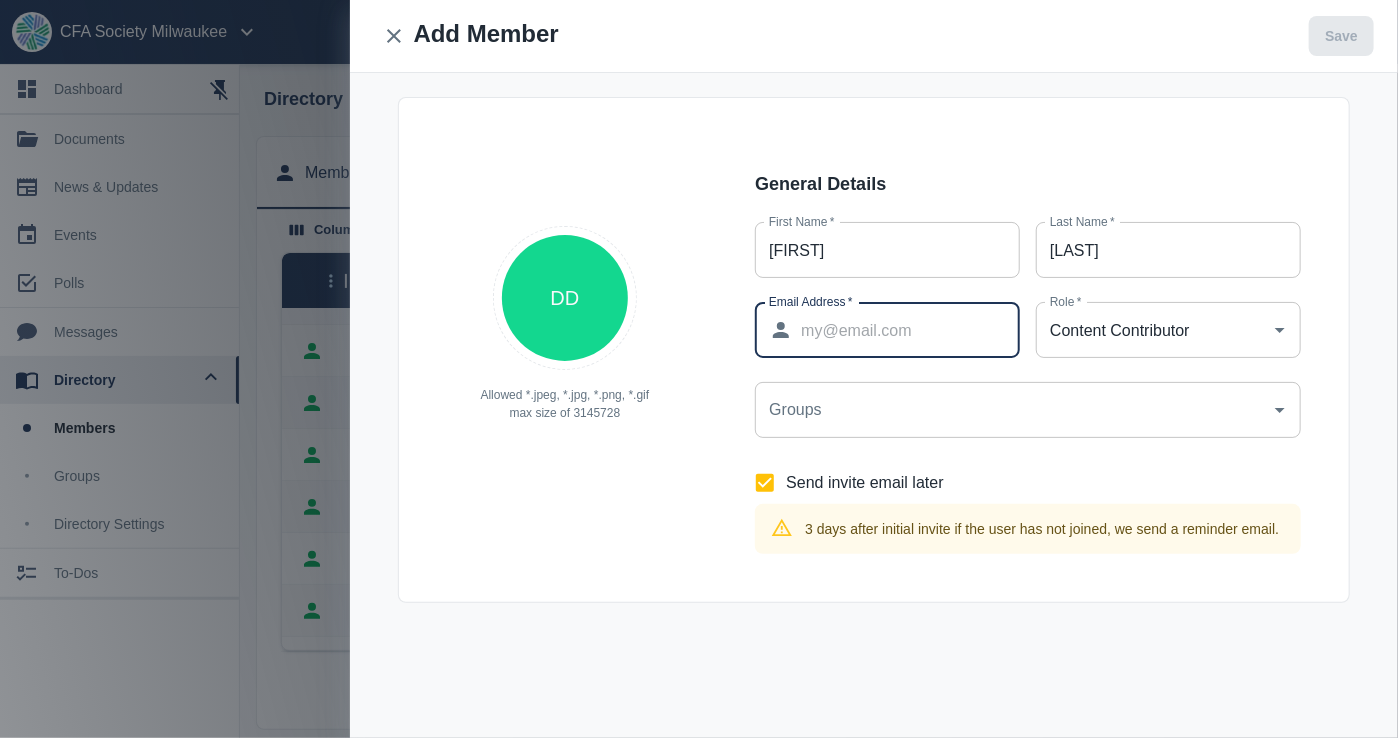 paste on "[EMAIL]" 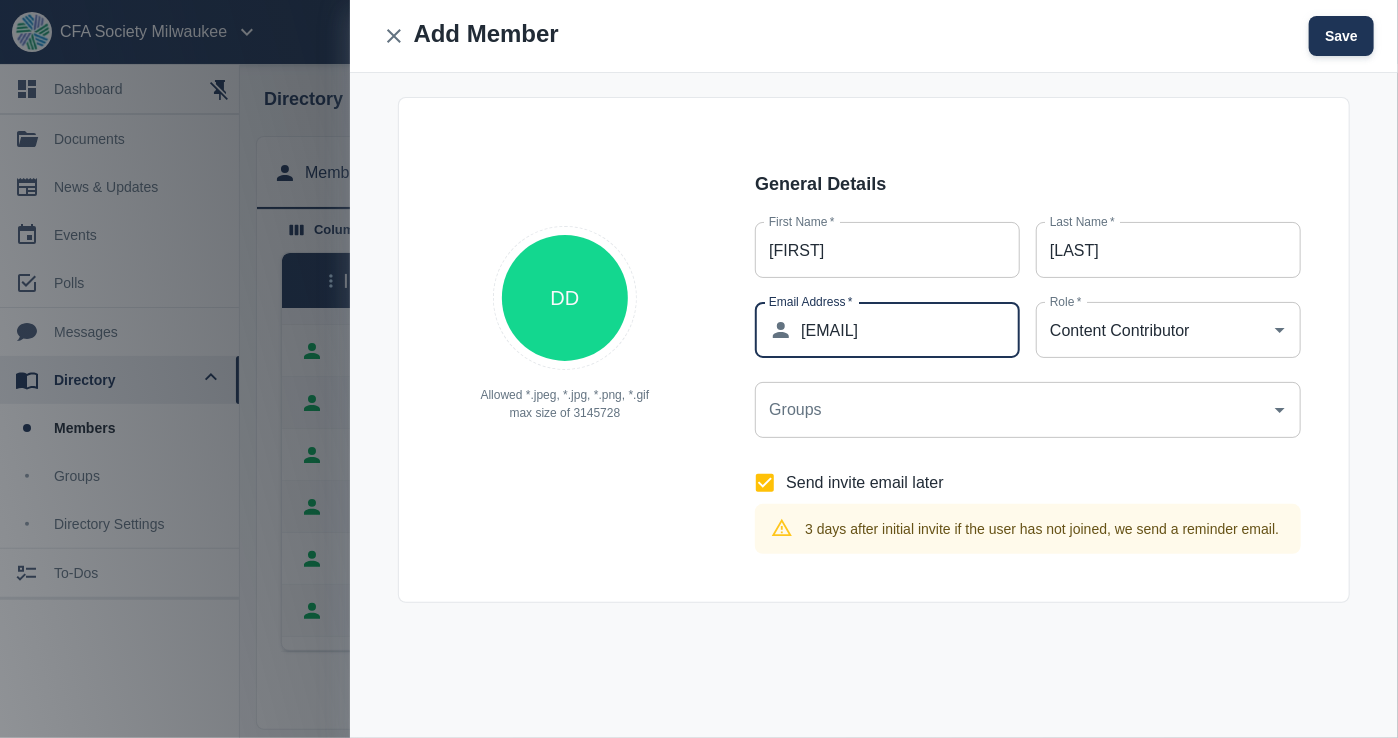 type on "[EMAIL]" 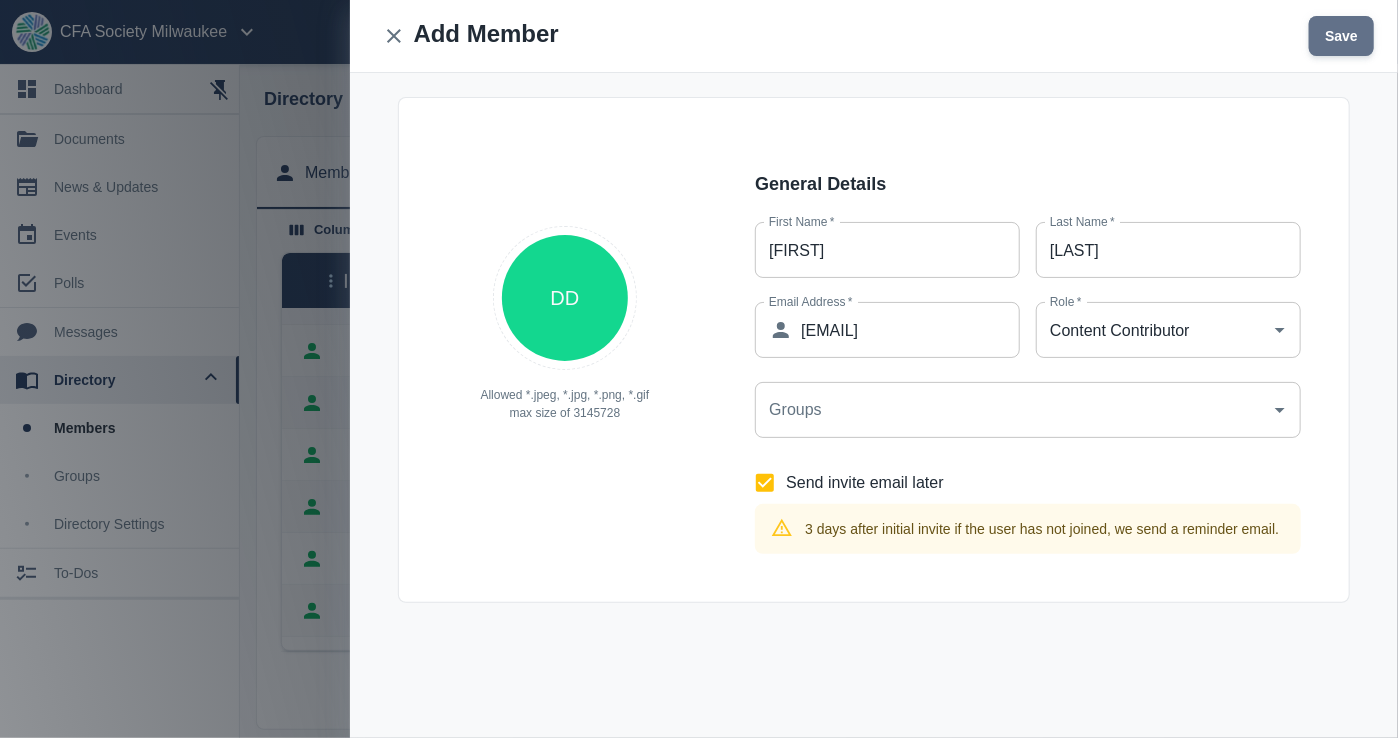 click on "Save" at bounding box center [1341, 36] 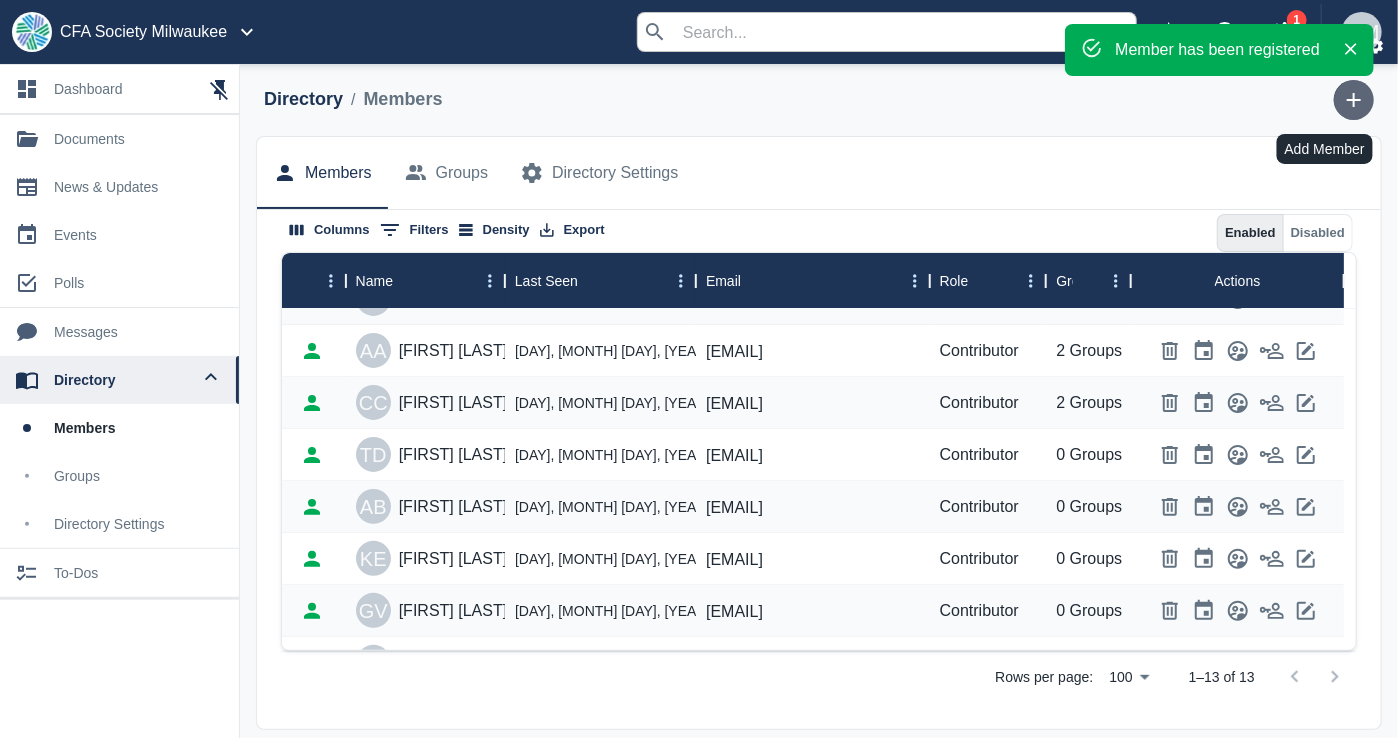 click at bounding box center (1354, 100) 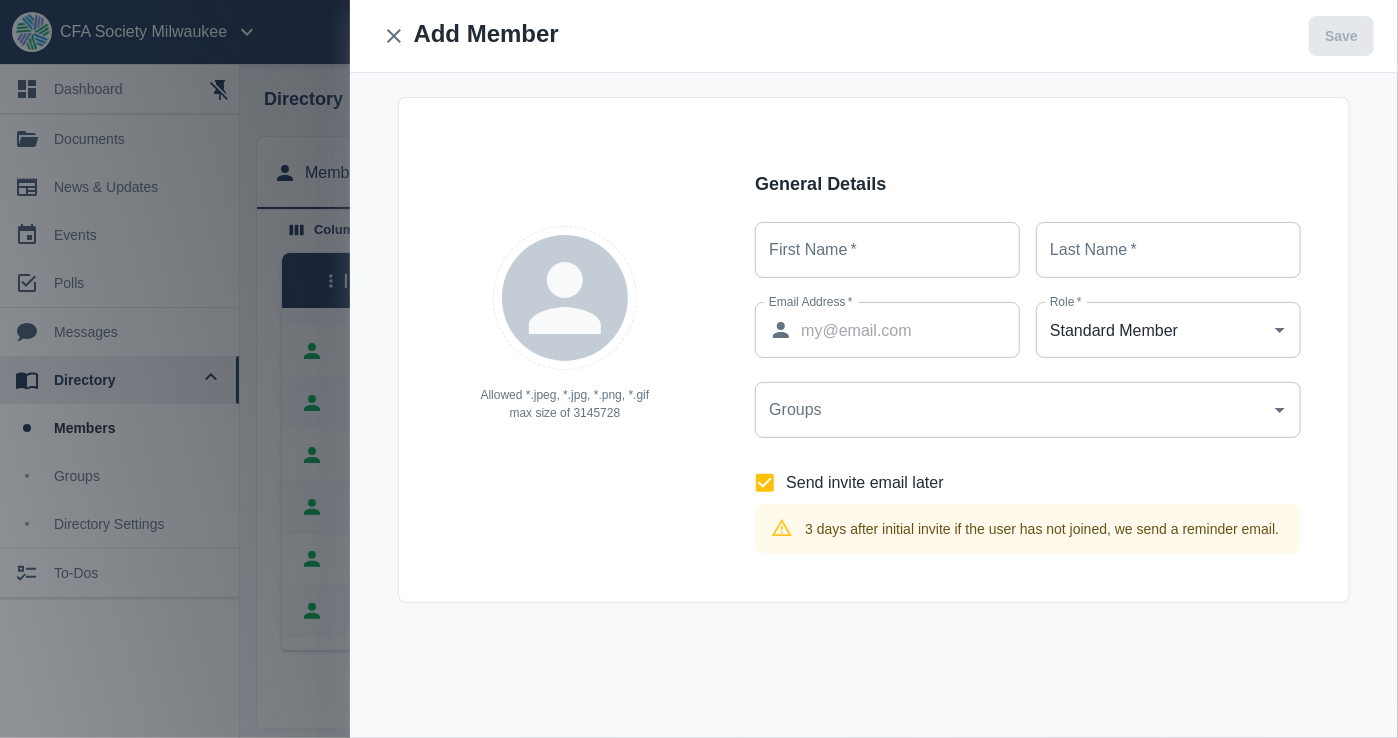 click on "First Name   *" at bounding box center (887, 250) 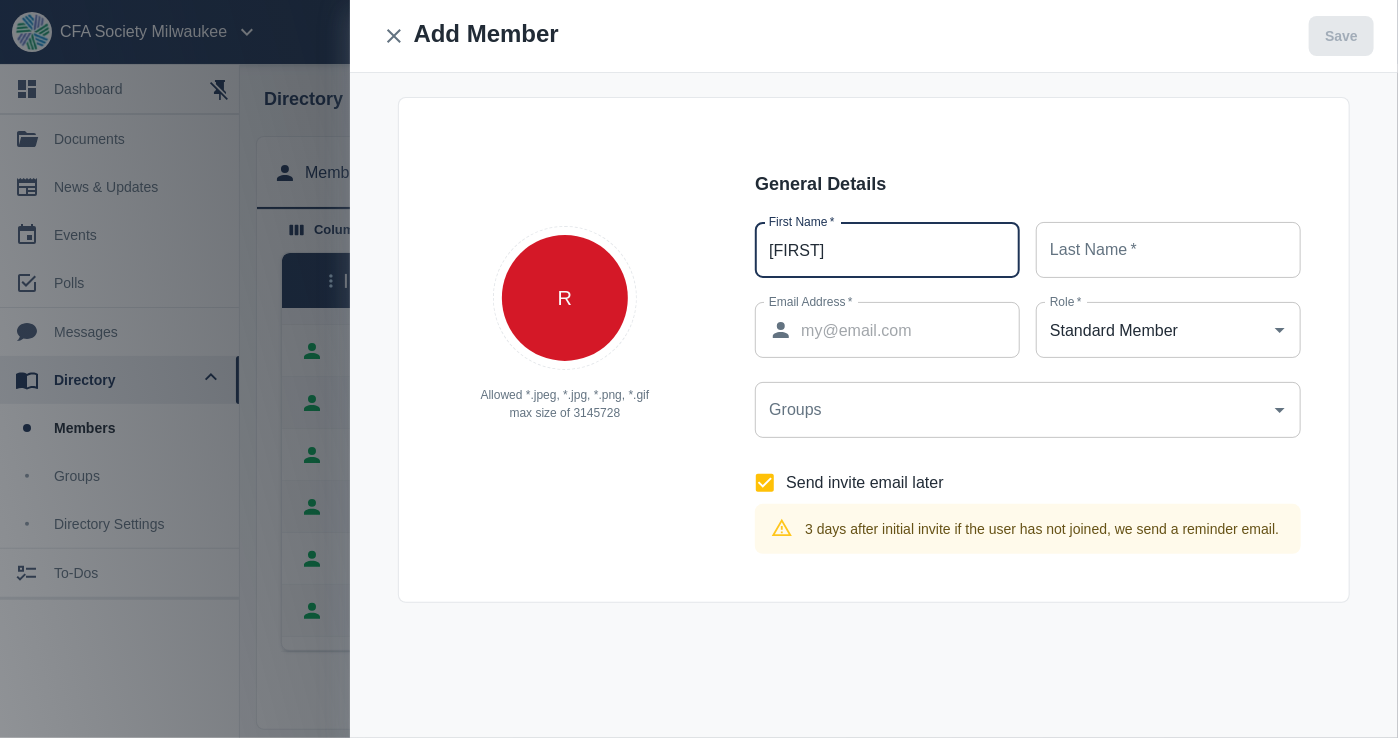 type on "[FIRST]" 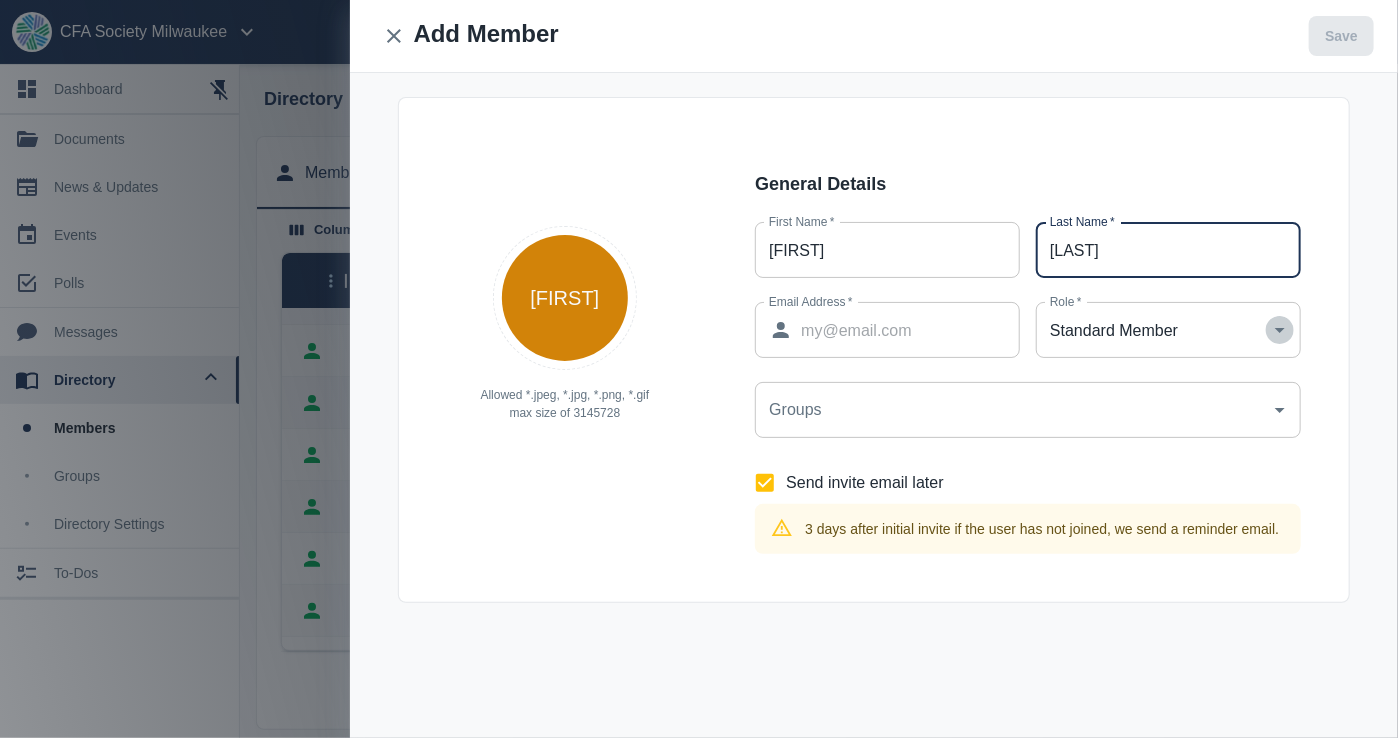 click at bounding box center (1280, 330) 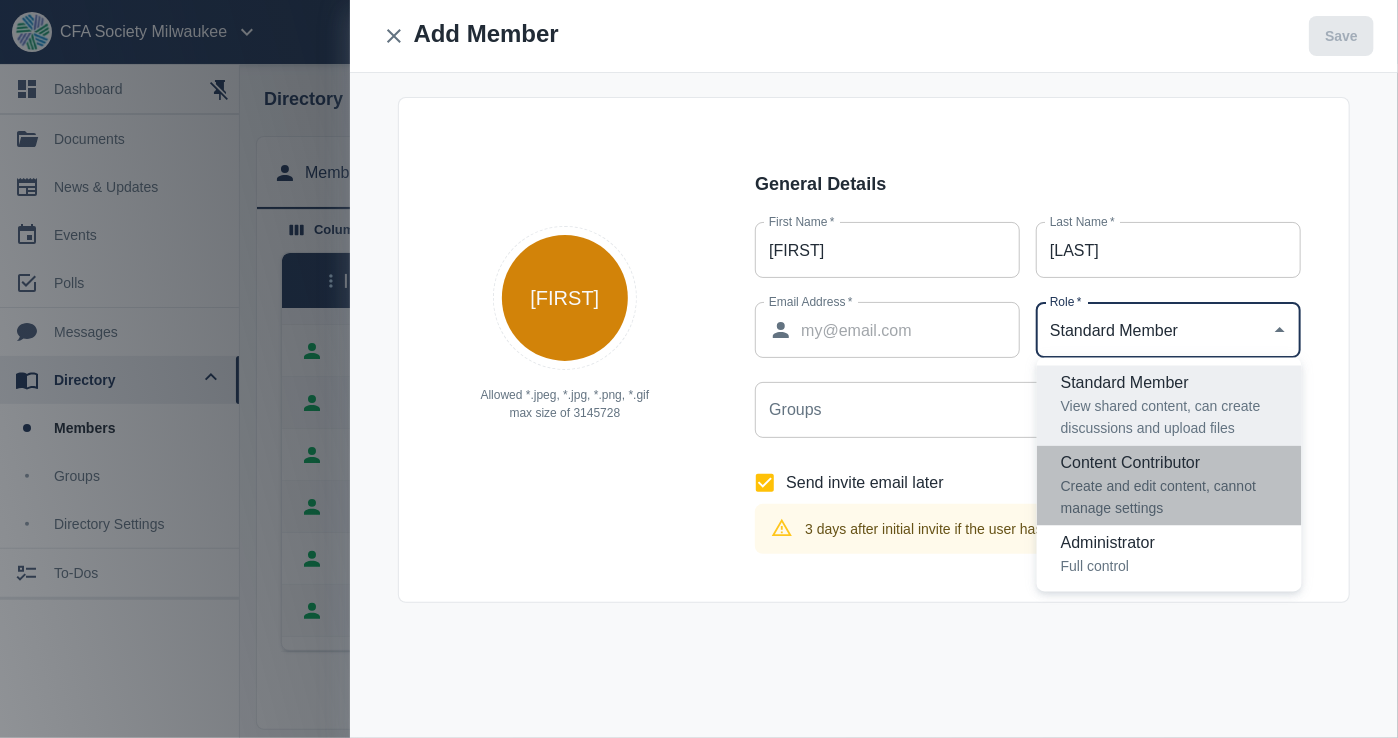 click on "Content Contributor" at bounding box center (1173, 464) 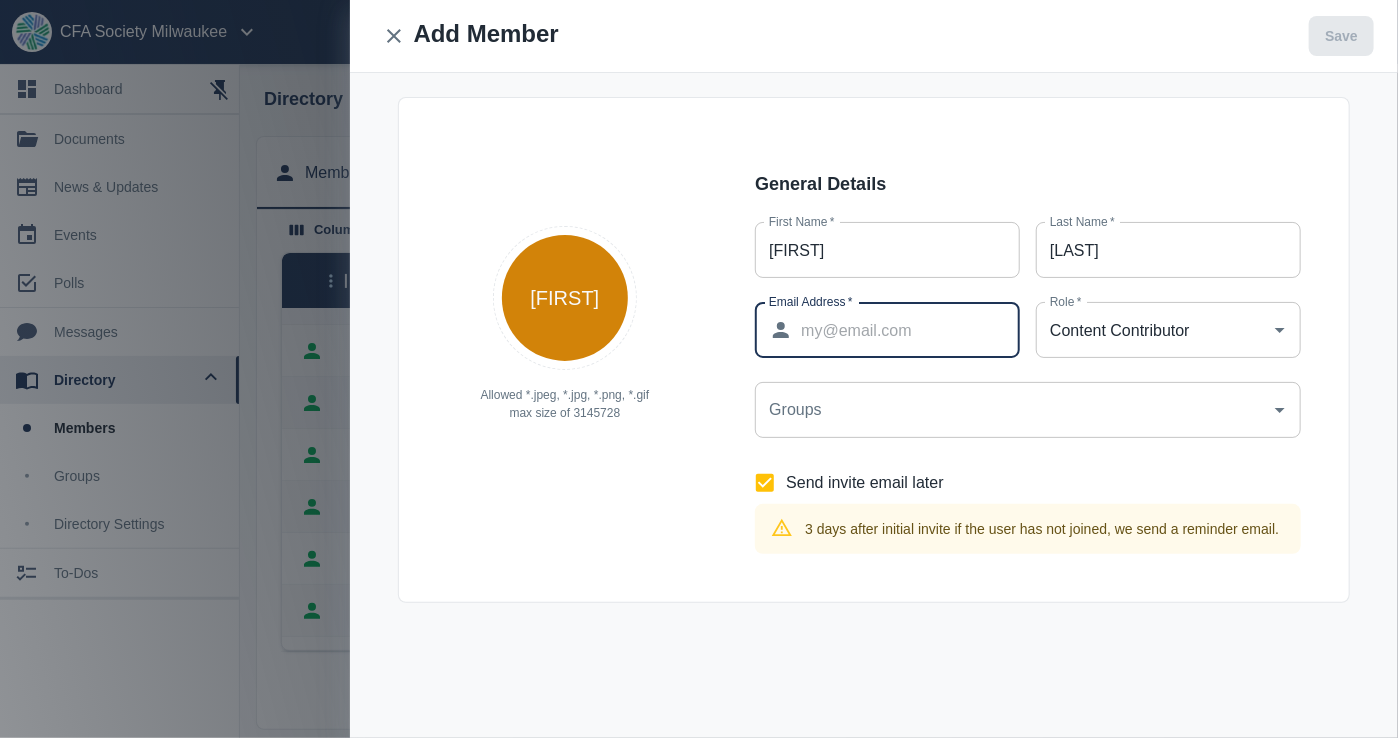 paste on "[EMAIL]" 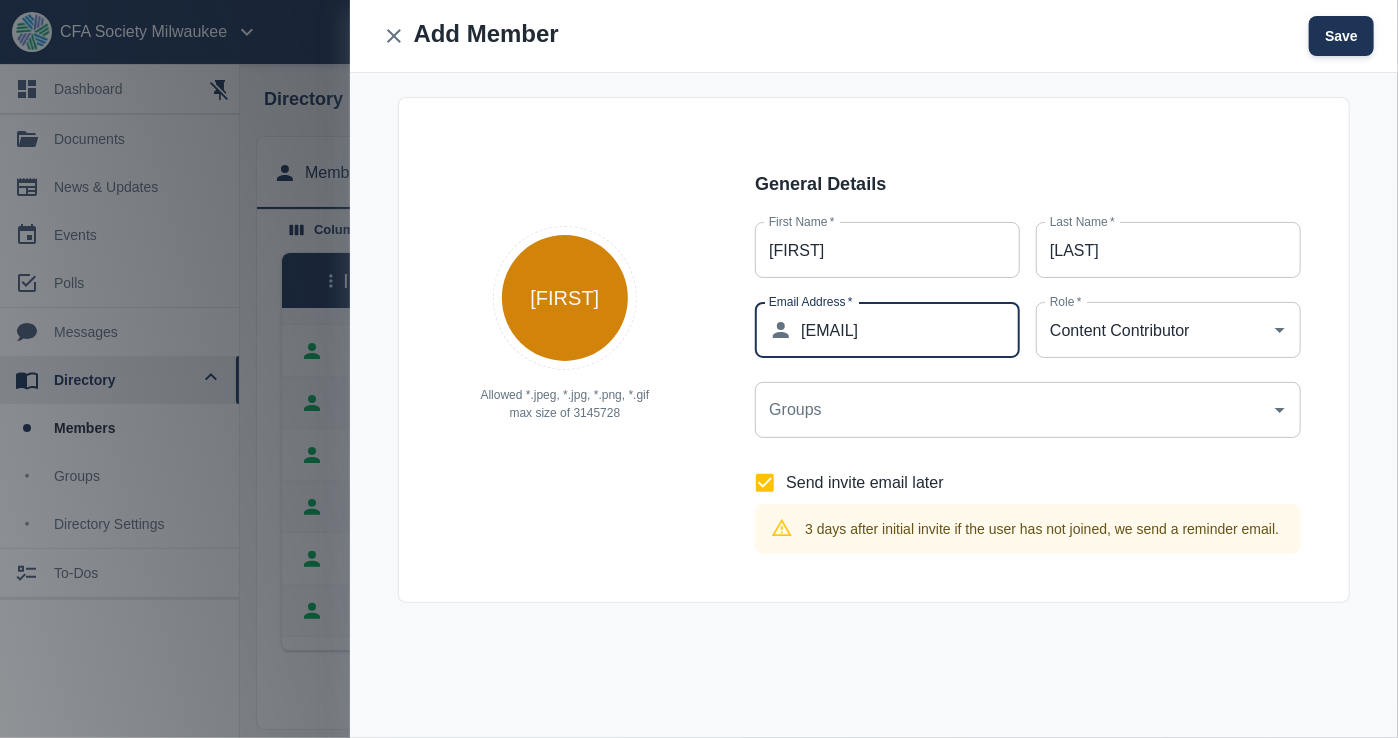 type on "[EMAIL]" 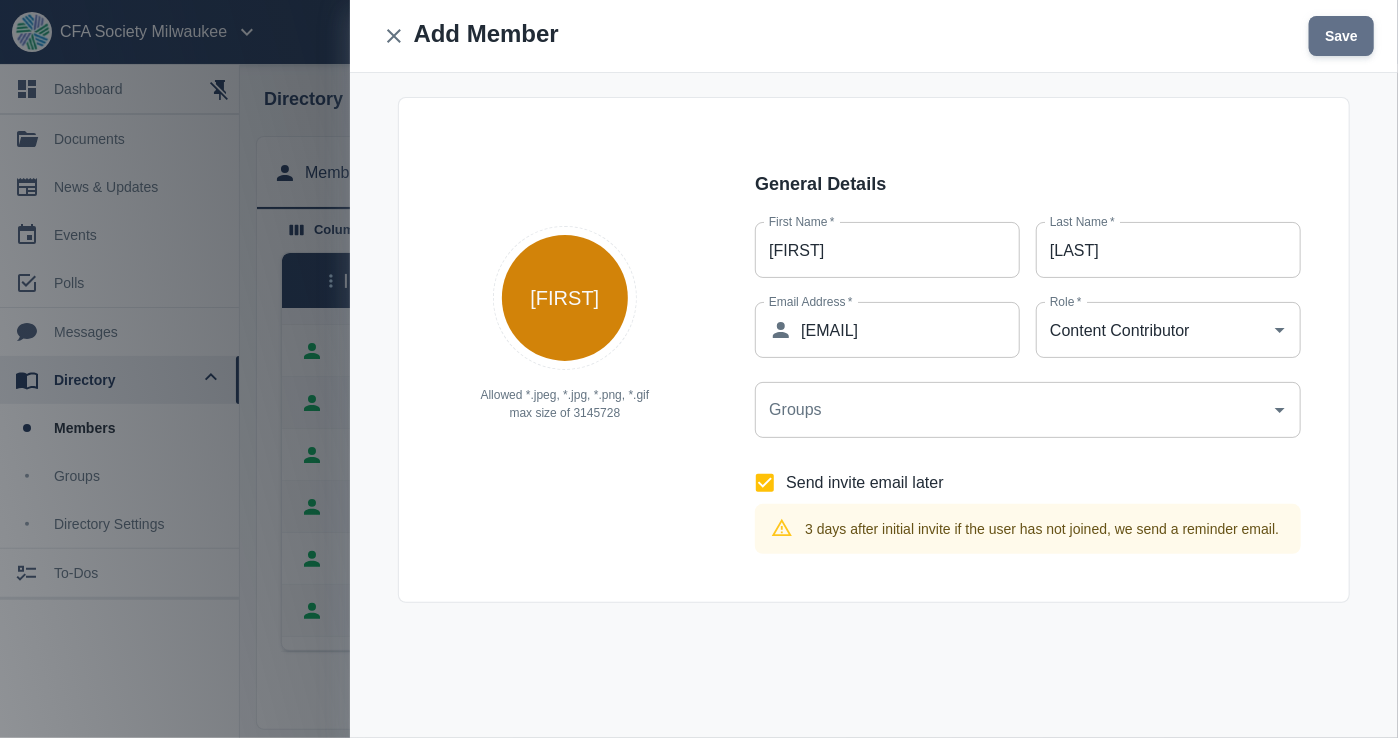 click on "Save" at bounding box center [1341, 36] 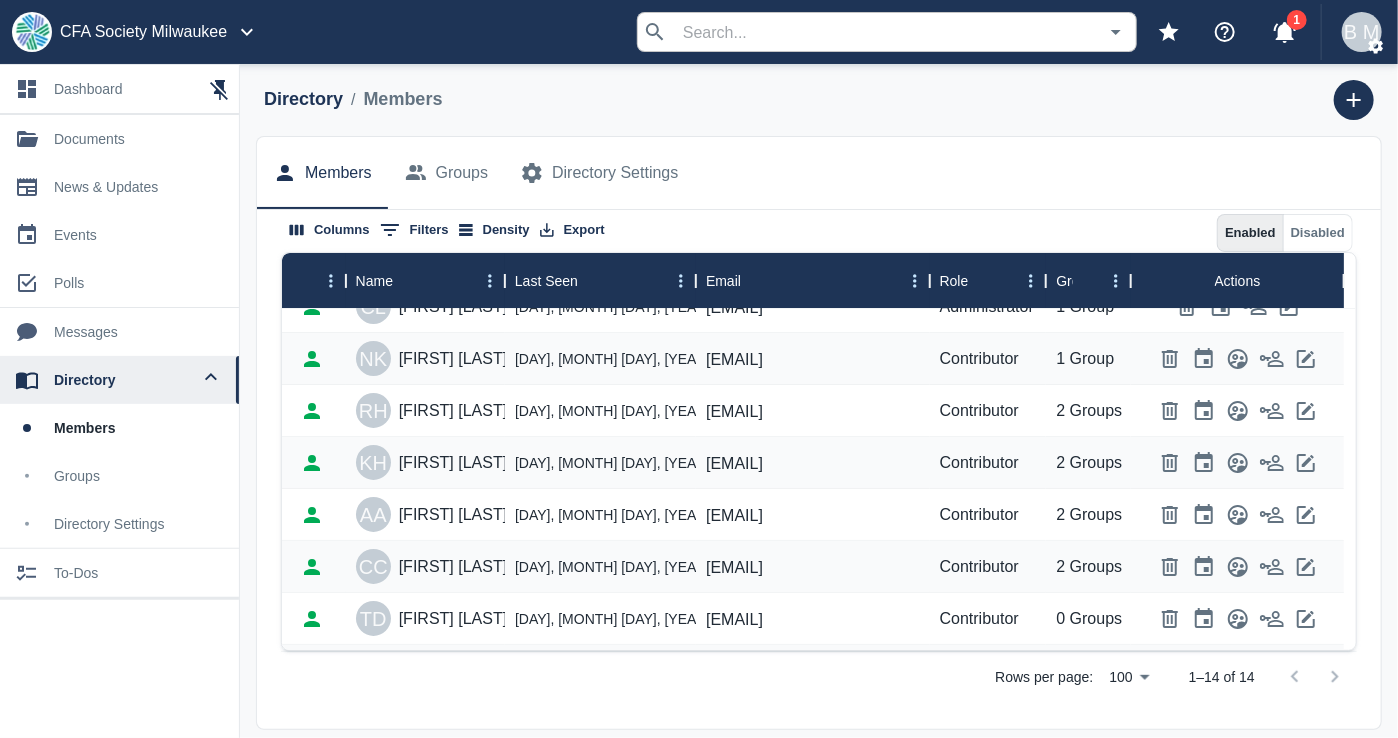 scroll, scrollTop: 400, scrollLeft: 0, axis: vertical 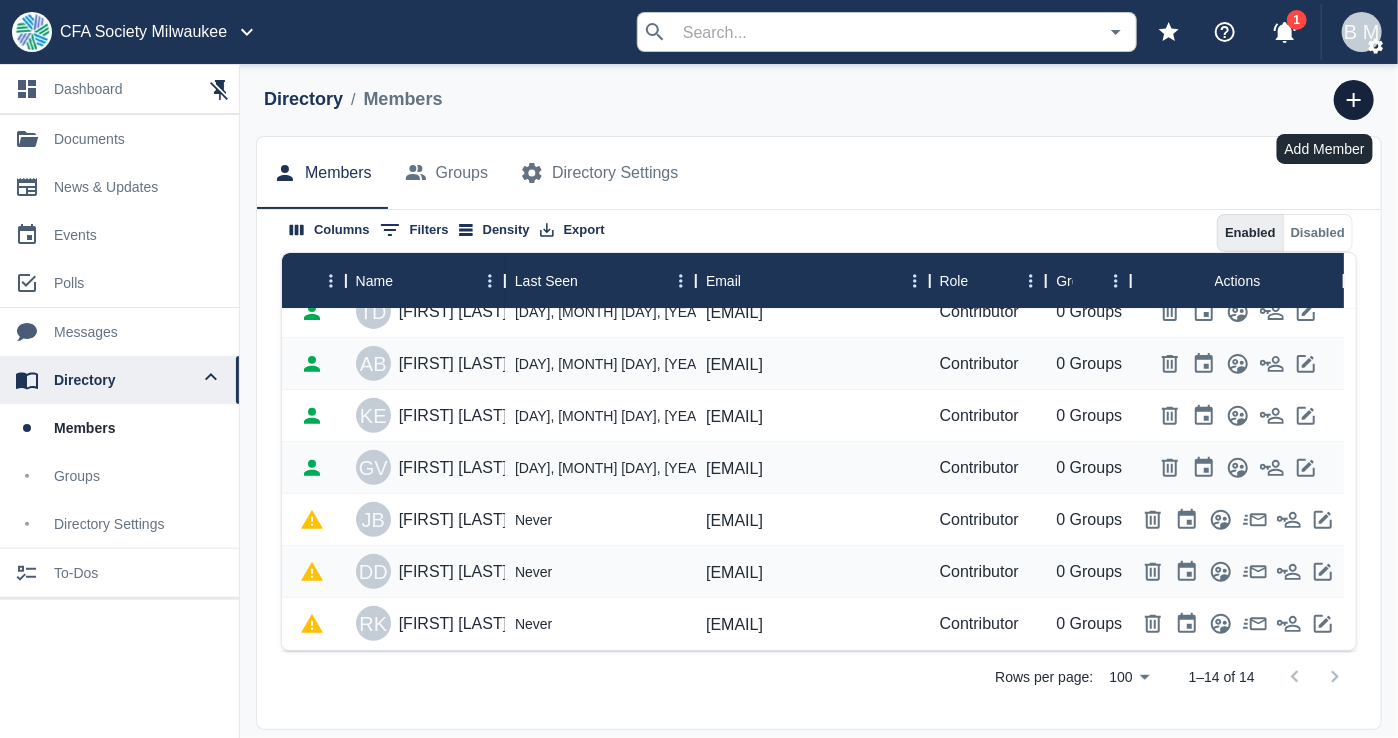 click at bounding box center [1354, 100] 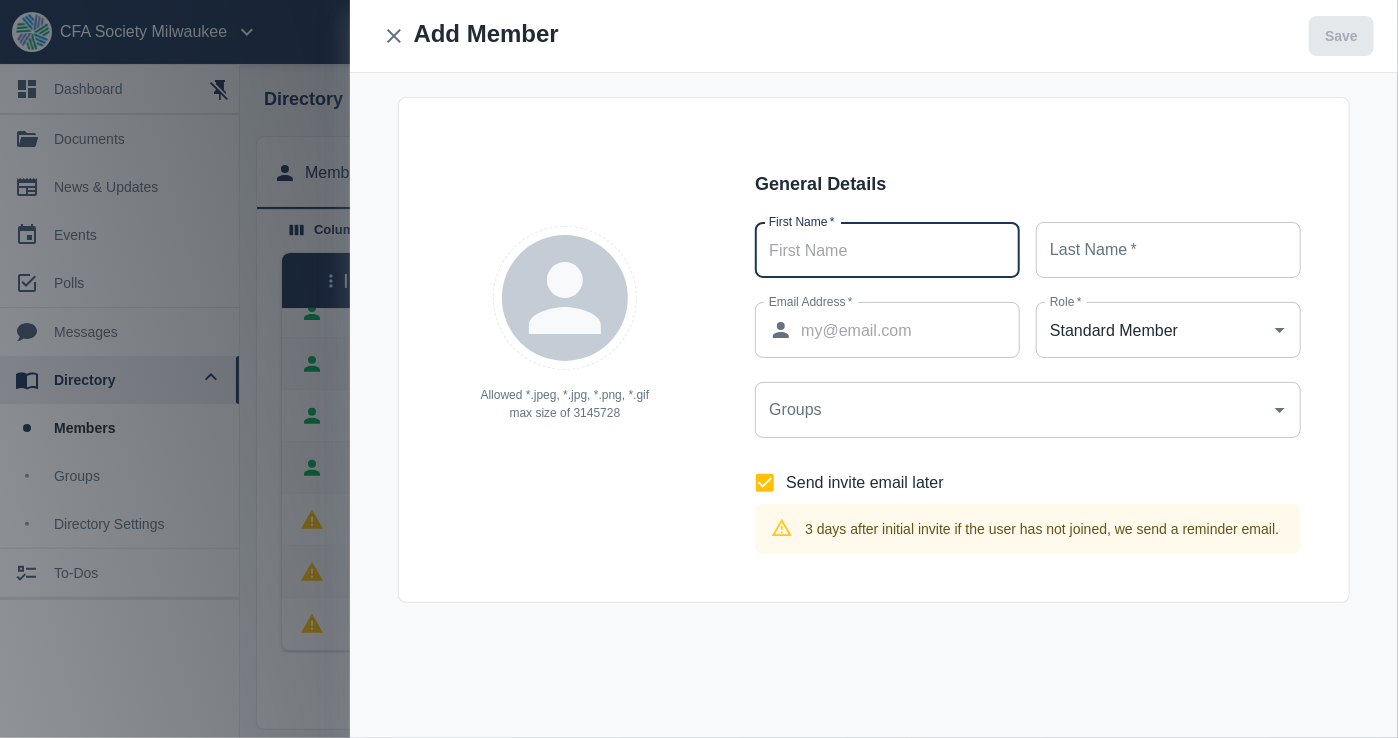 click on "First Name   *" at bounding box center [887, 250] 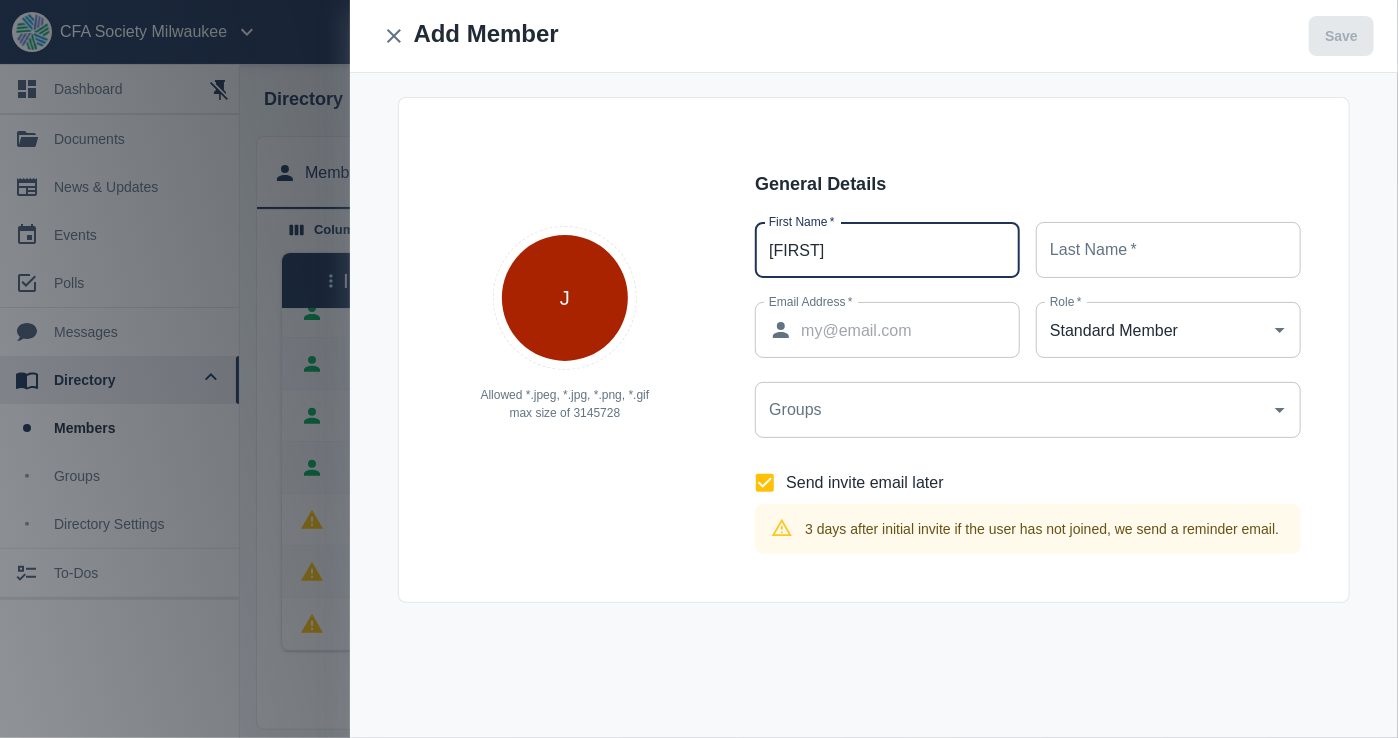 type on "[FIRST]" 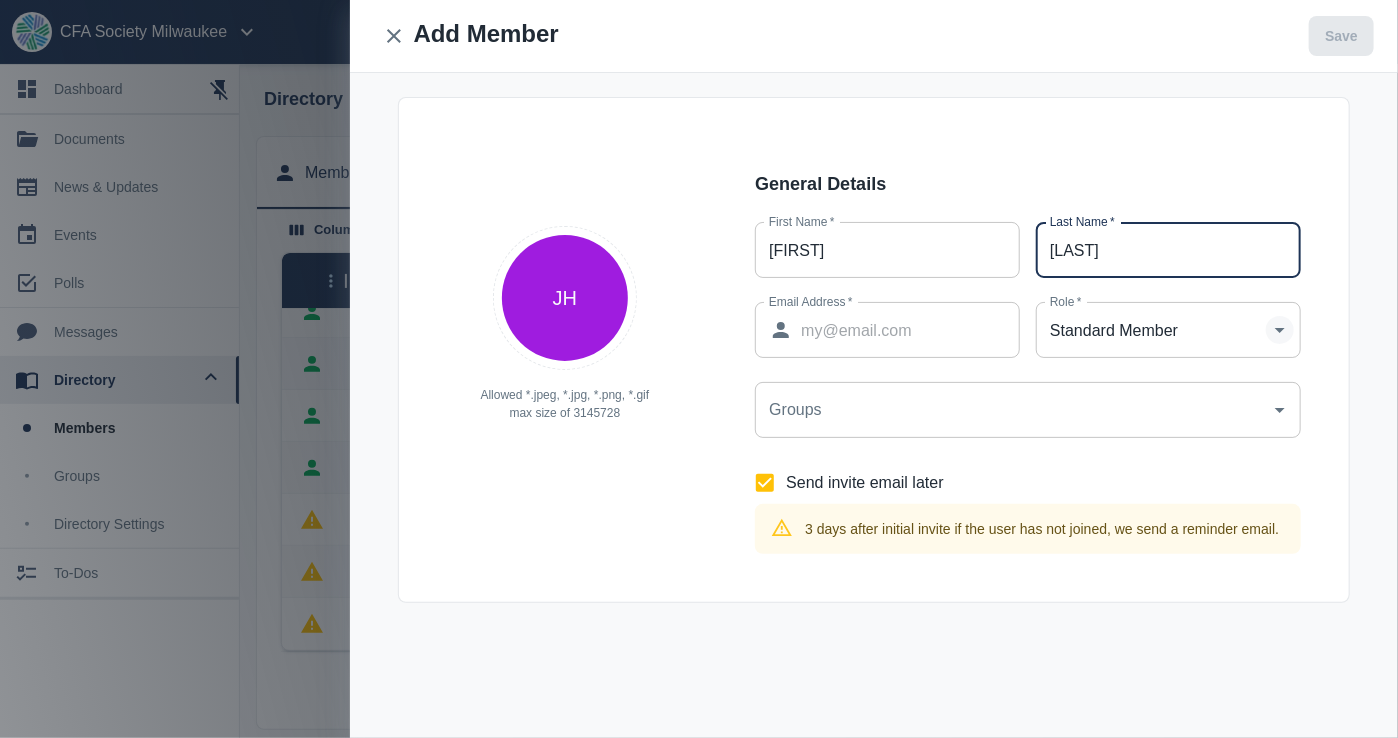 click at bounding box center (1280, 330) 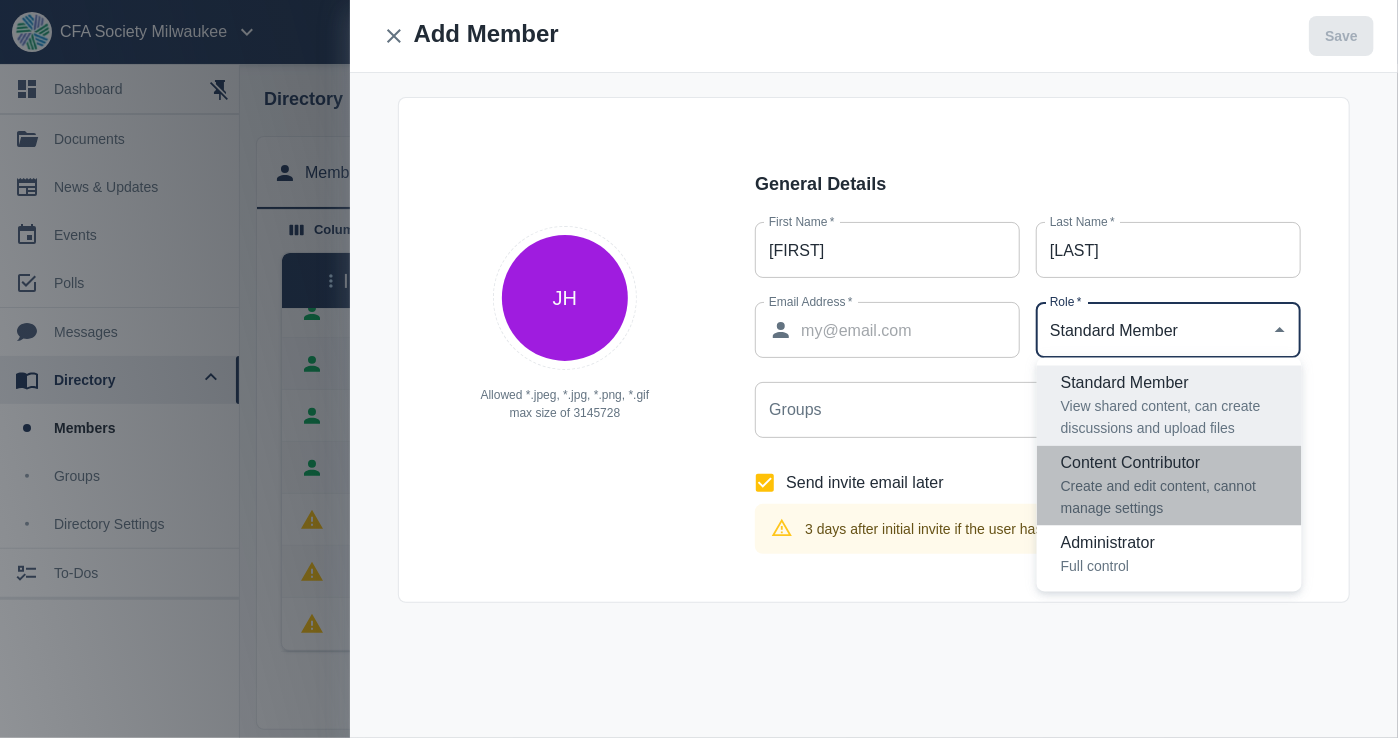 click on "Content Contributor" at bounding box center (1173, 464) 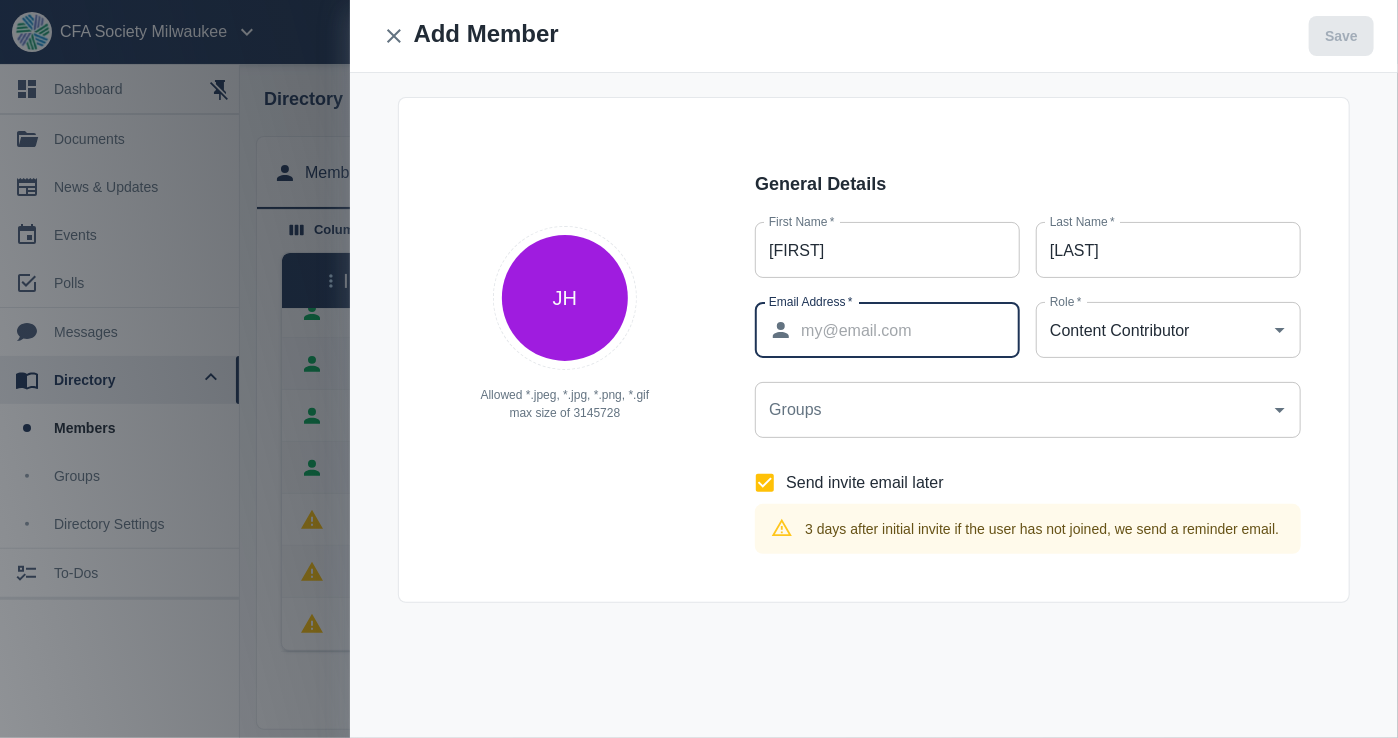 paste on "[EMAIL]" 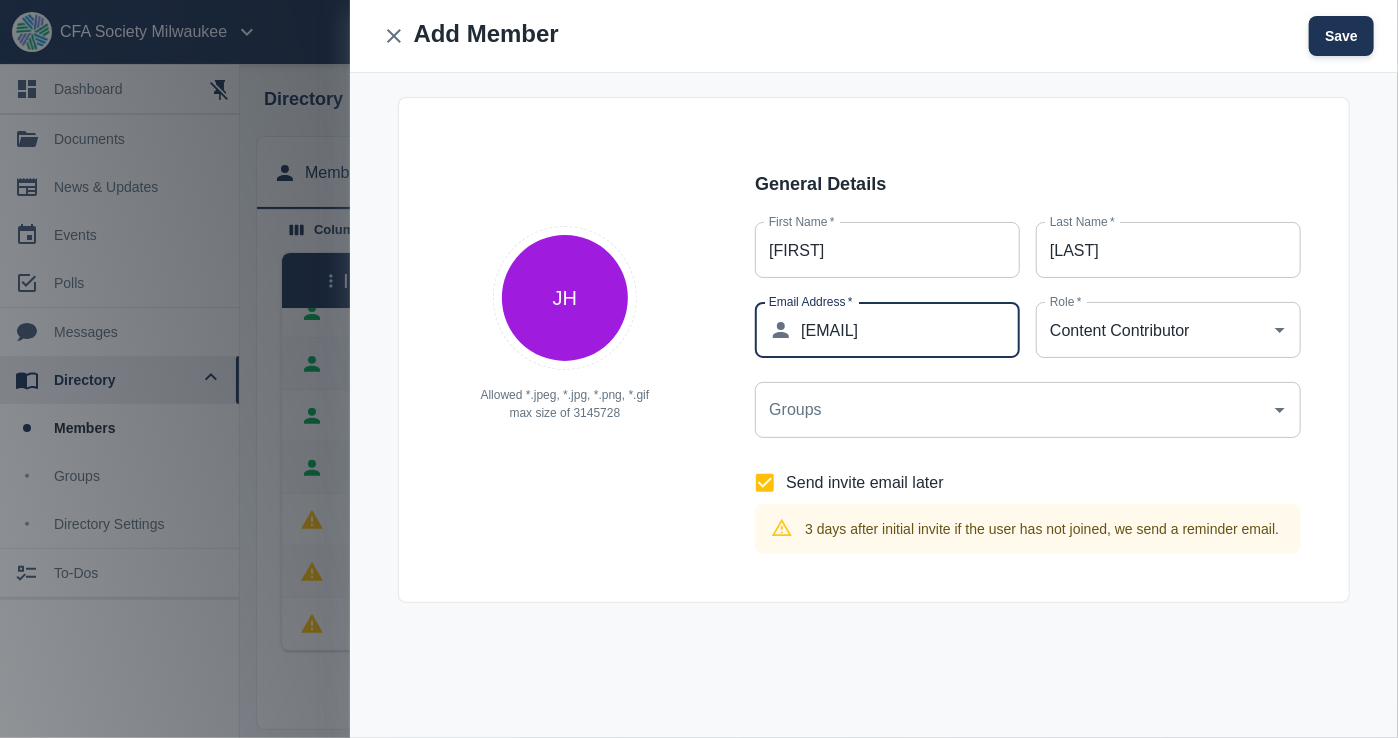type on "[EMAIL]" 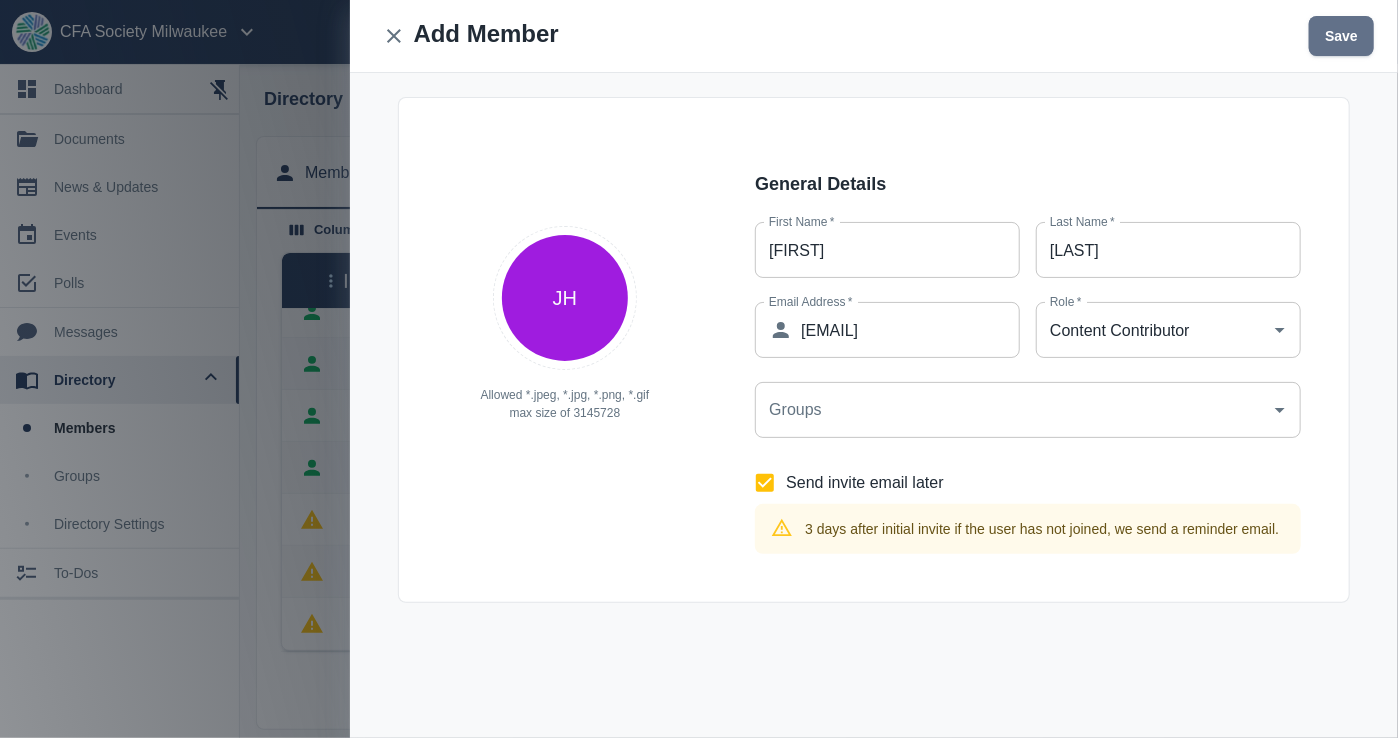 click on "Save" at bounding box center (1341, 36) 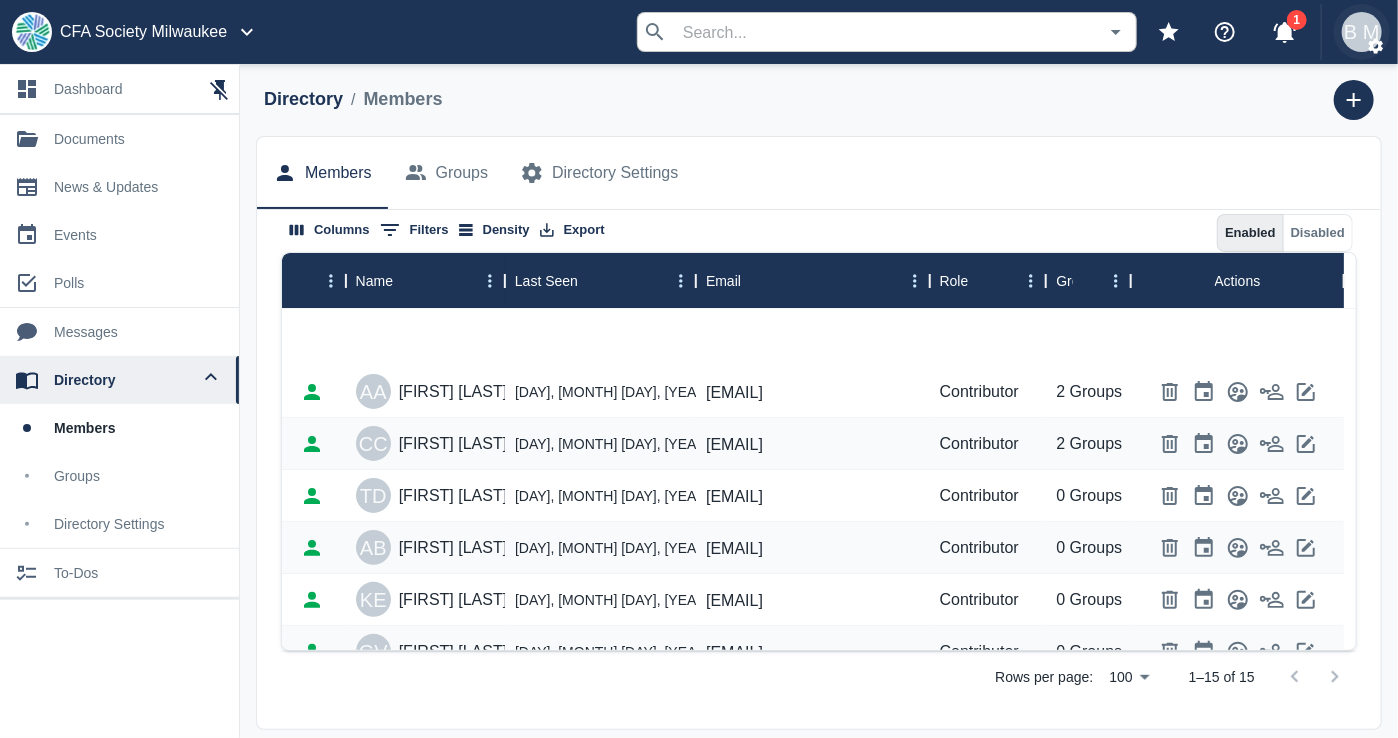 scroll, scrollTop: 52, scrollLeft: 0, axis: vertical 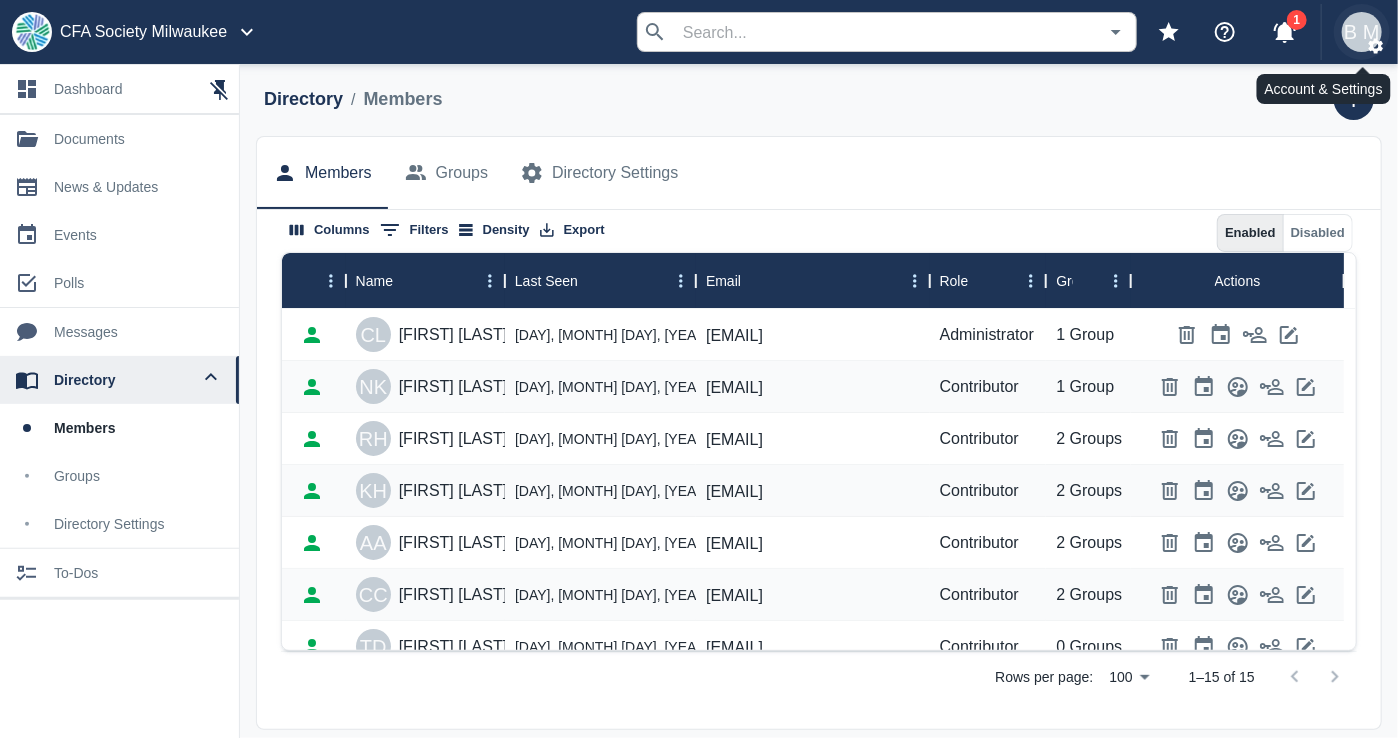 click at bounding box center (1376, 46) 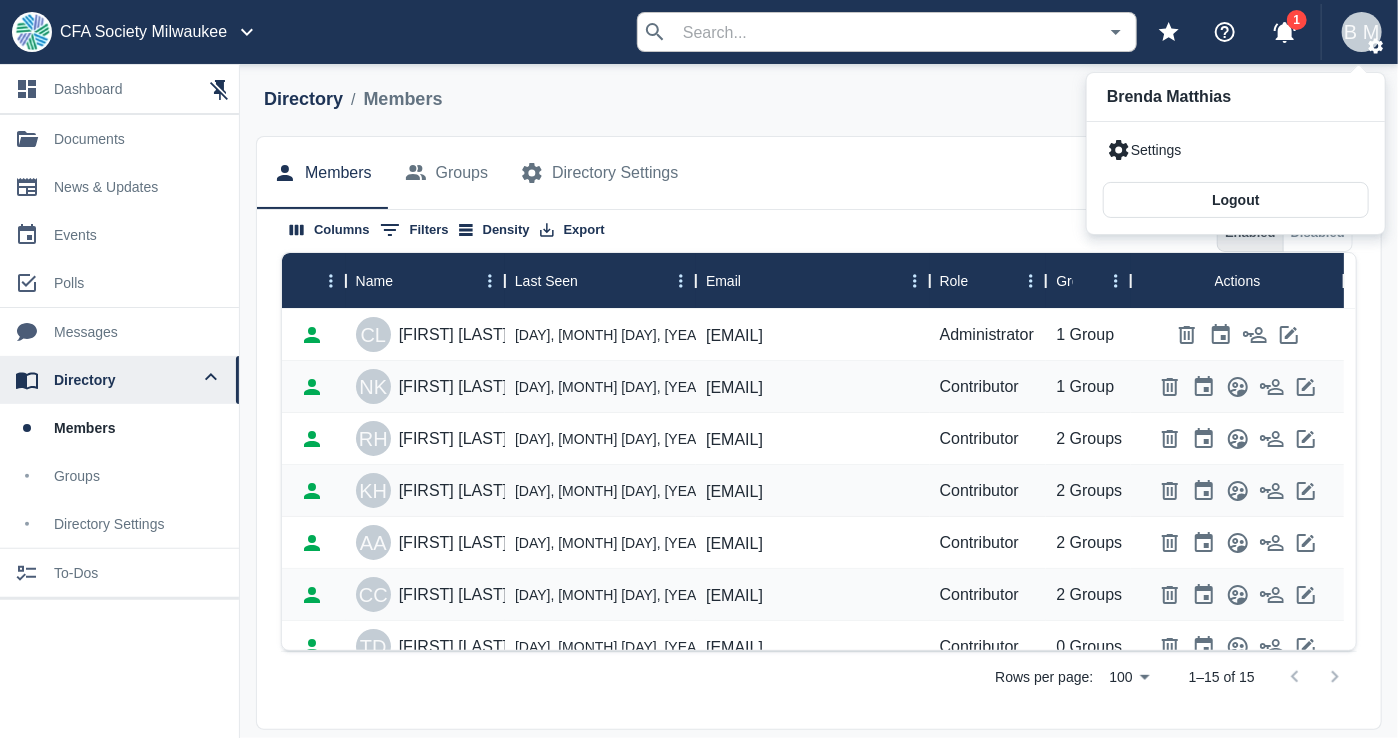 click at bounding box center [699, 369] 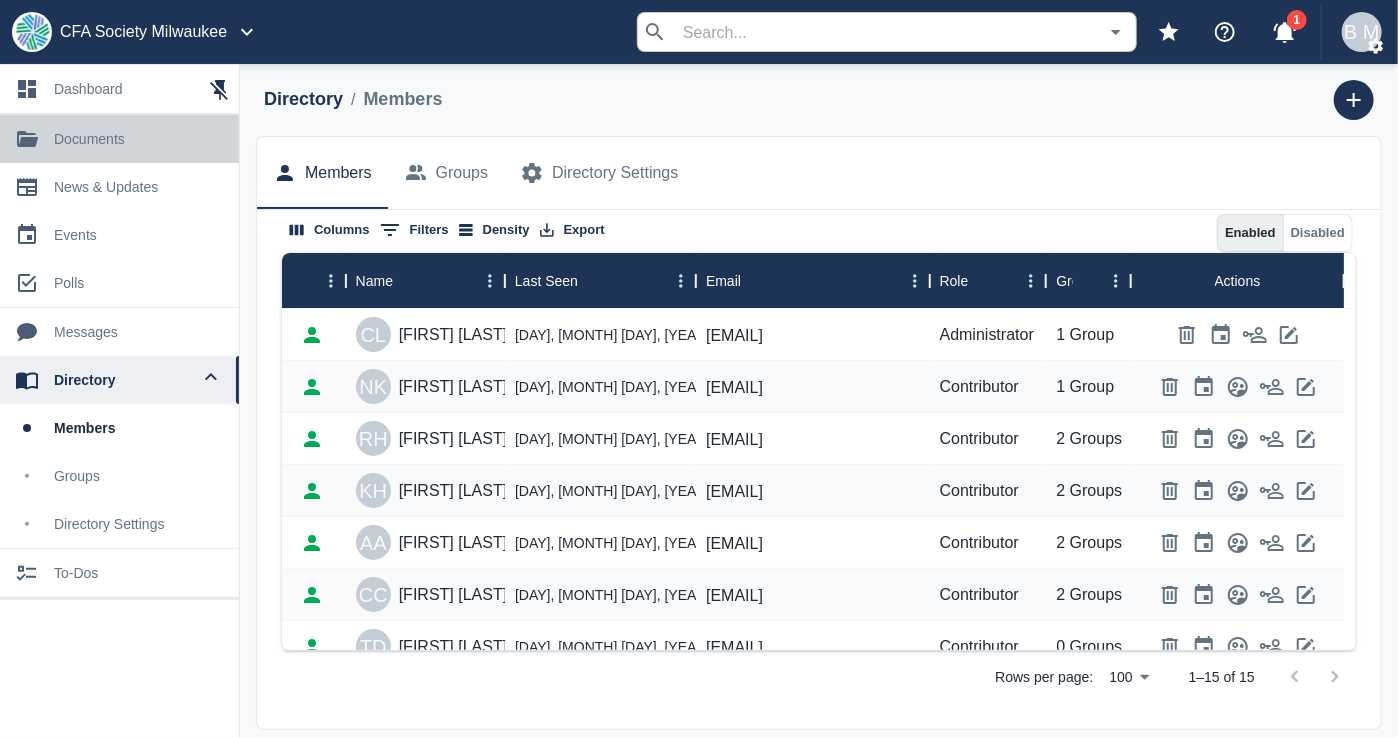 click on "documents" at bounding box center (138, 139) 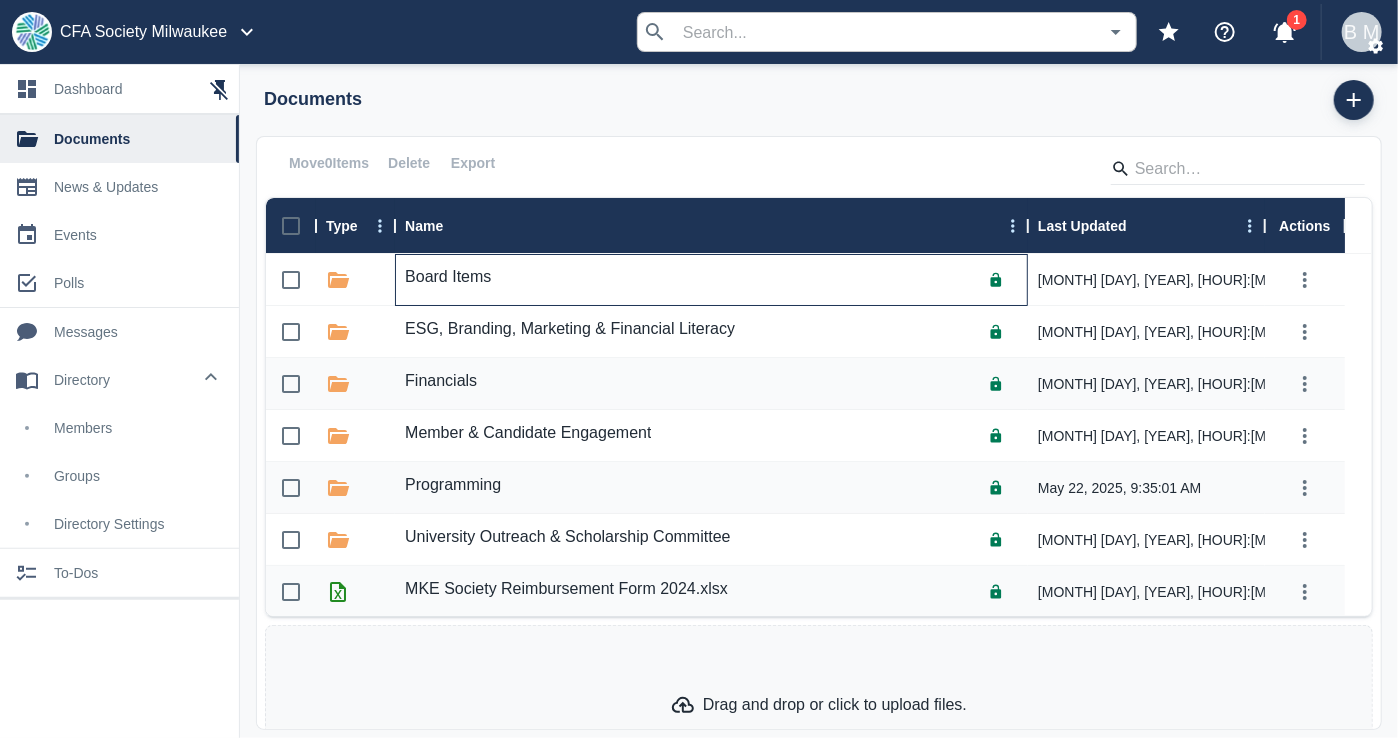click on "Board Items" at bounding box center (448, 277) 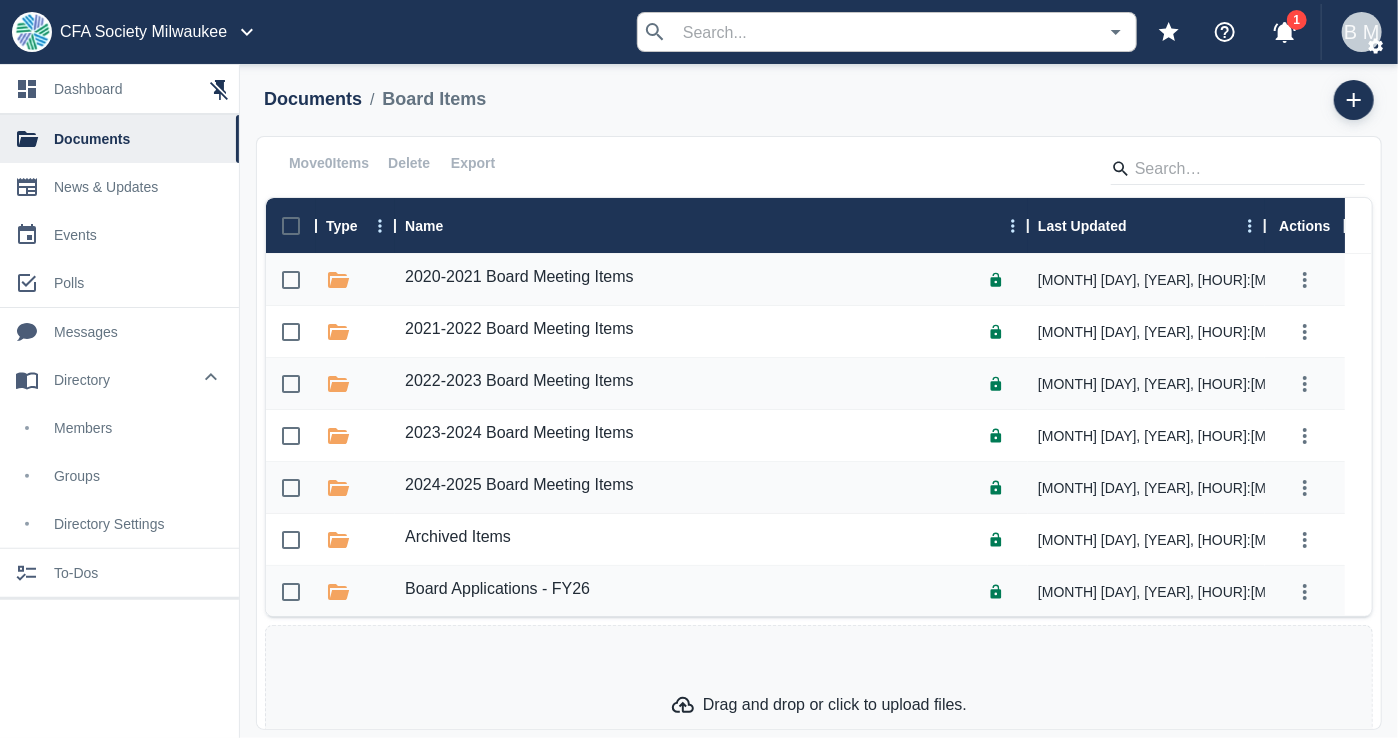 scroll, scrollTop: 328, scrollLeft: 0, axis: vertical 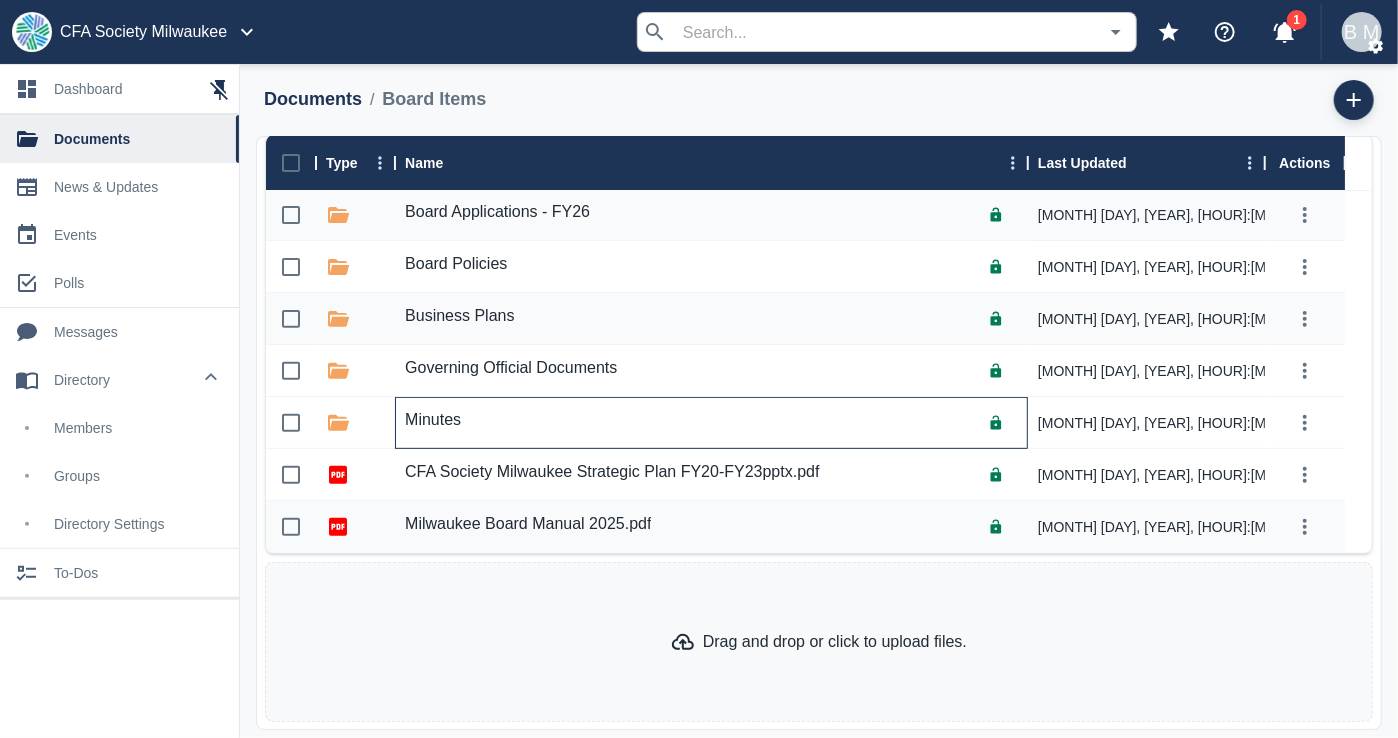 click on "Minutes" at bounding box center [433, 420] 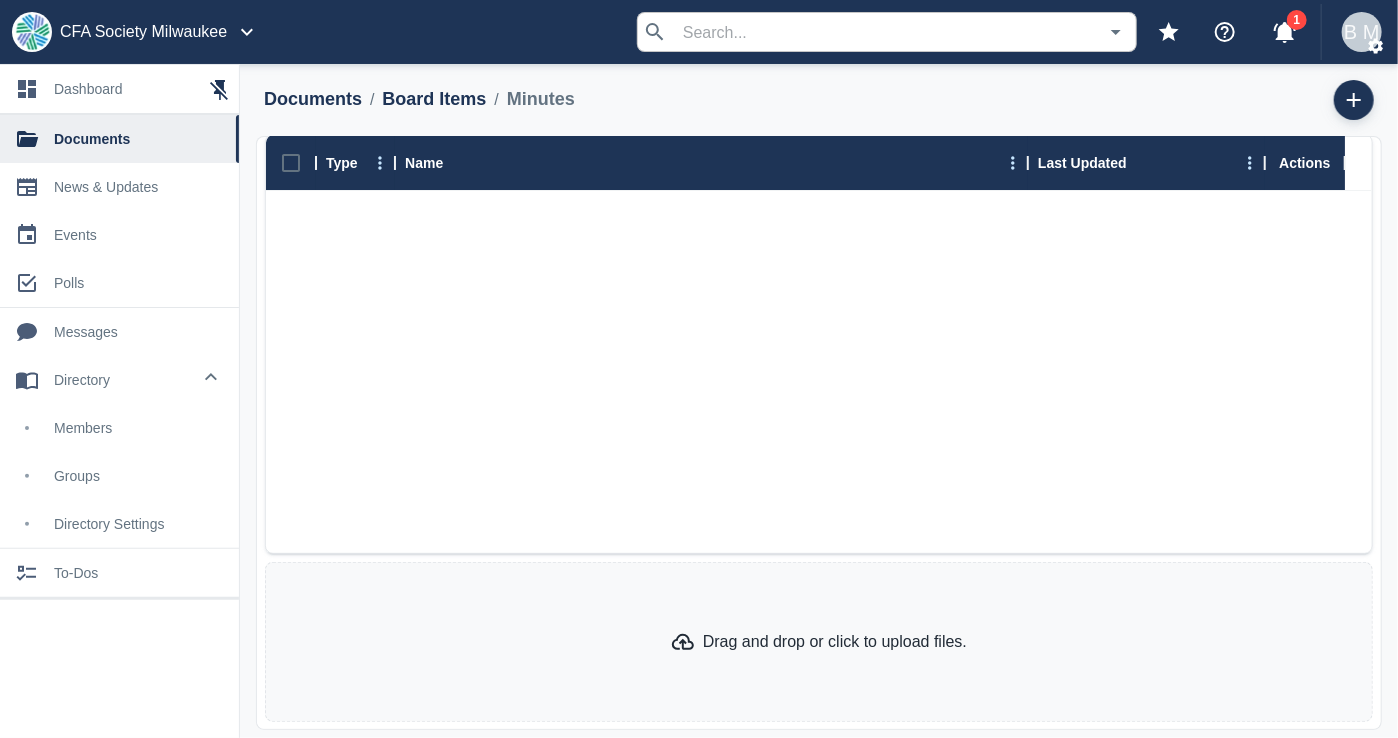 scroll, scrollTop: 0, scrollLeft: 0, axis: both 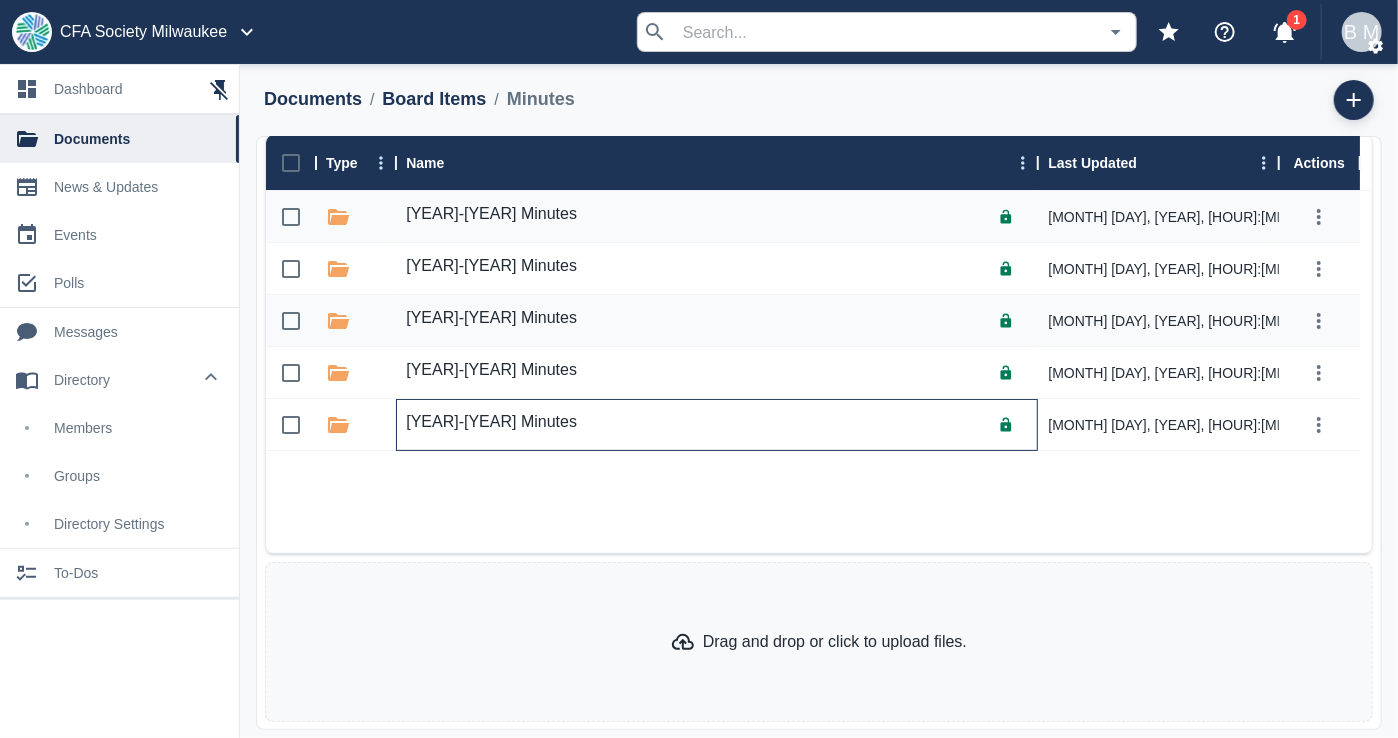 click on "[YEAR]-[YEAR] Minutes" at bounding box center [491, 422] 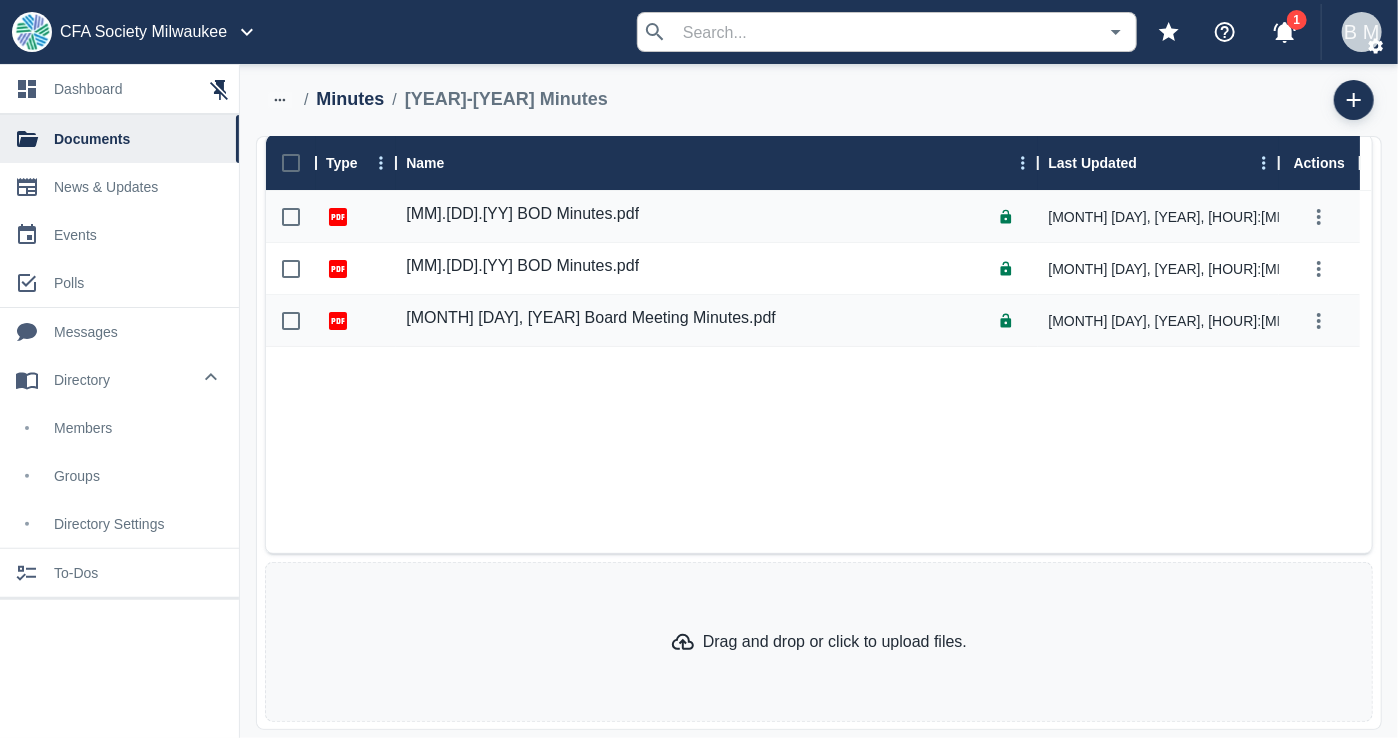 click on "Minutes" at bounding box center [350, 99] 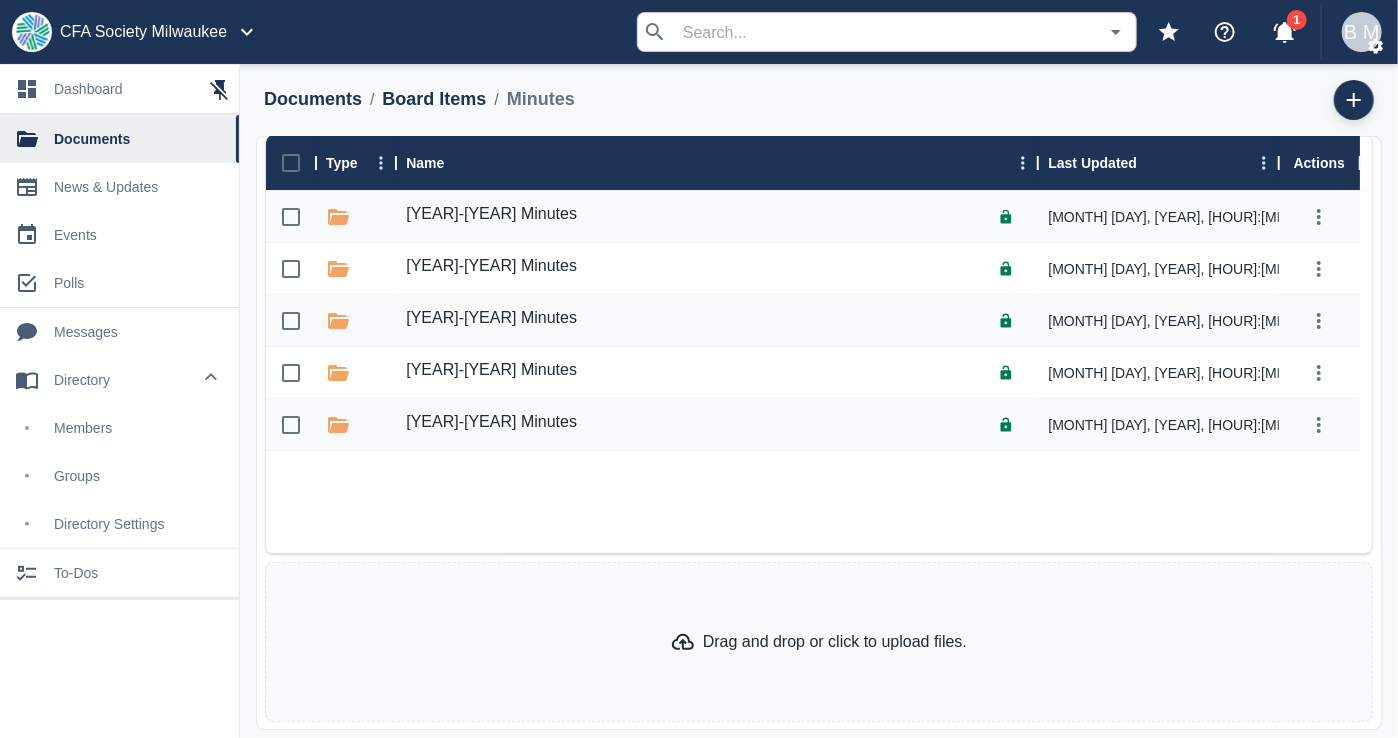click on "Board Items" at bounding box center (434, 99) 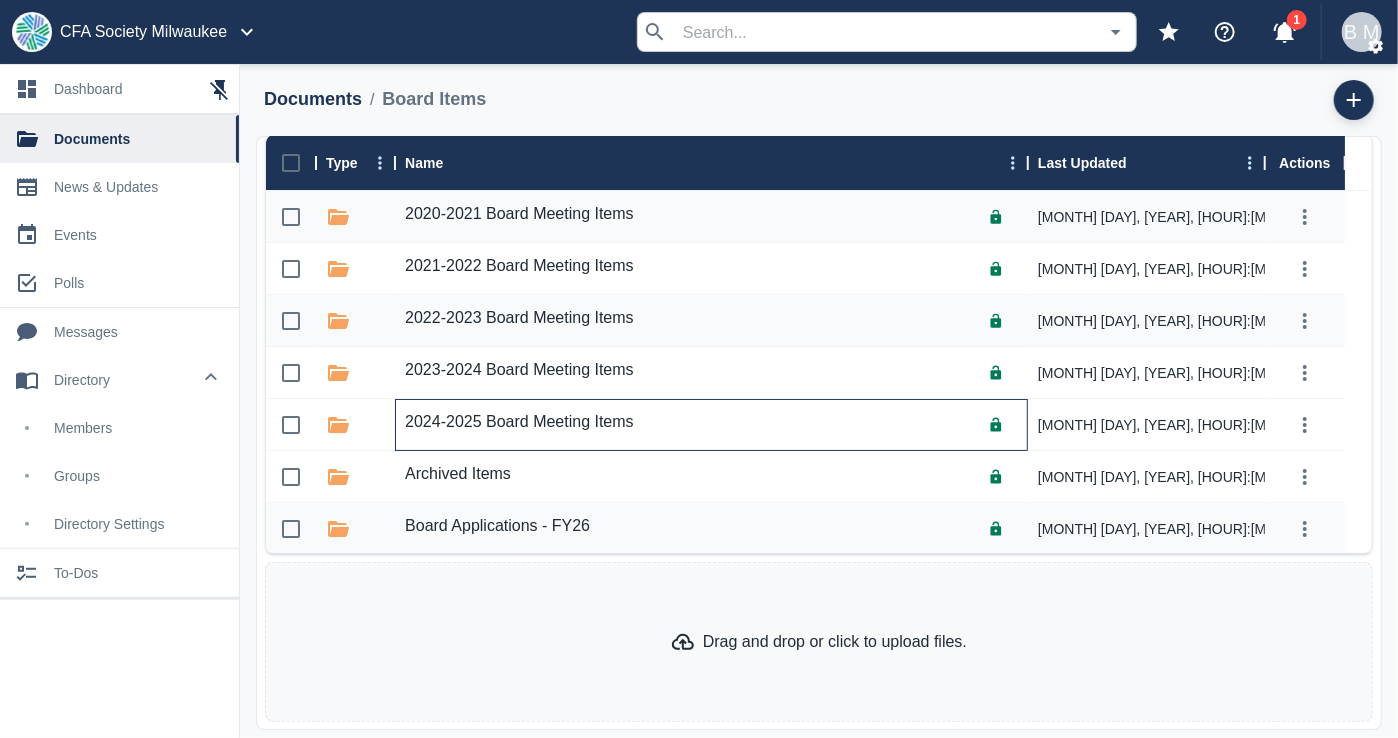 click on "2024-2025 Board Meeting Items" at bounding box center (519, 422) 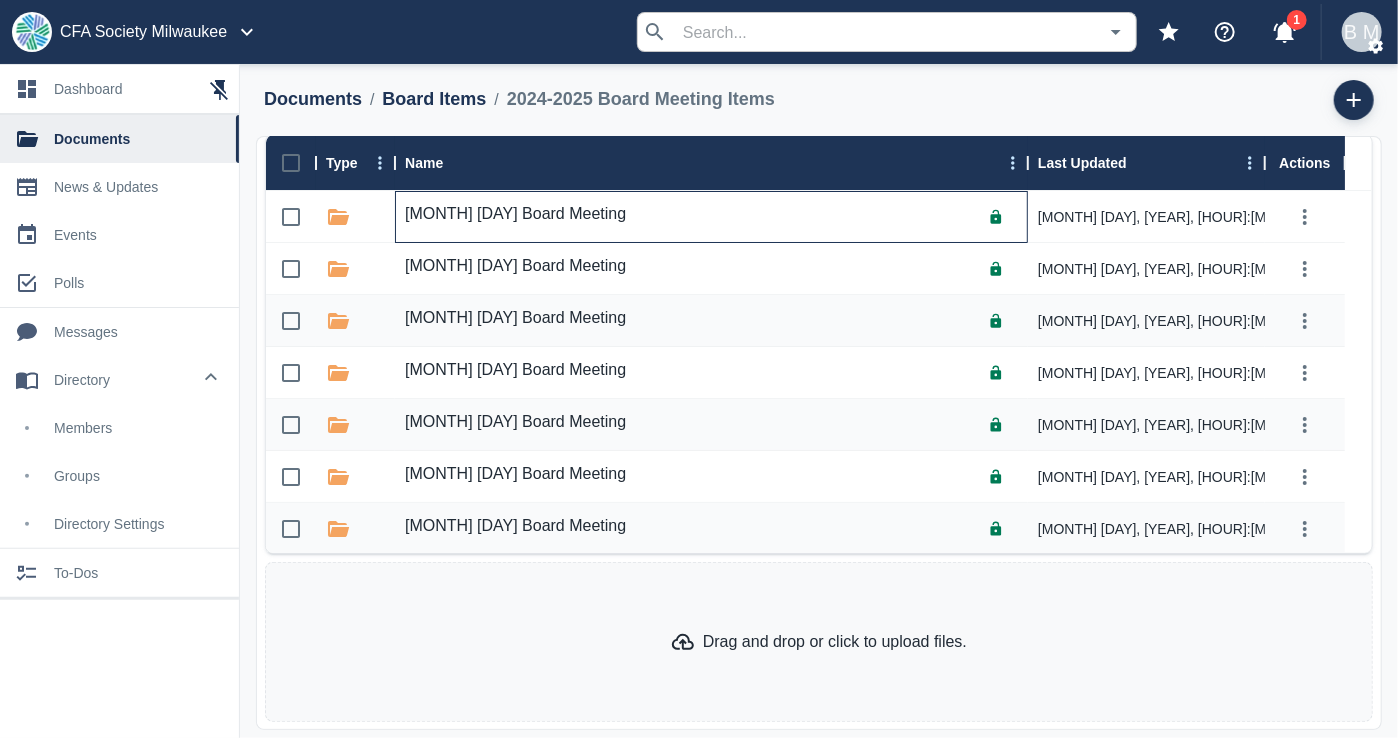 click on "[MONTH] [DAY] Board Meeting" at bounding box center [515, 214] 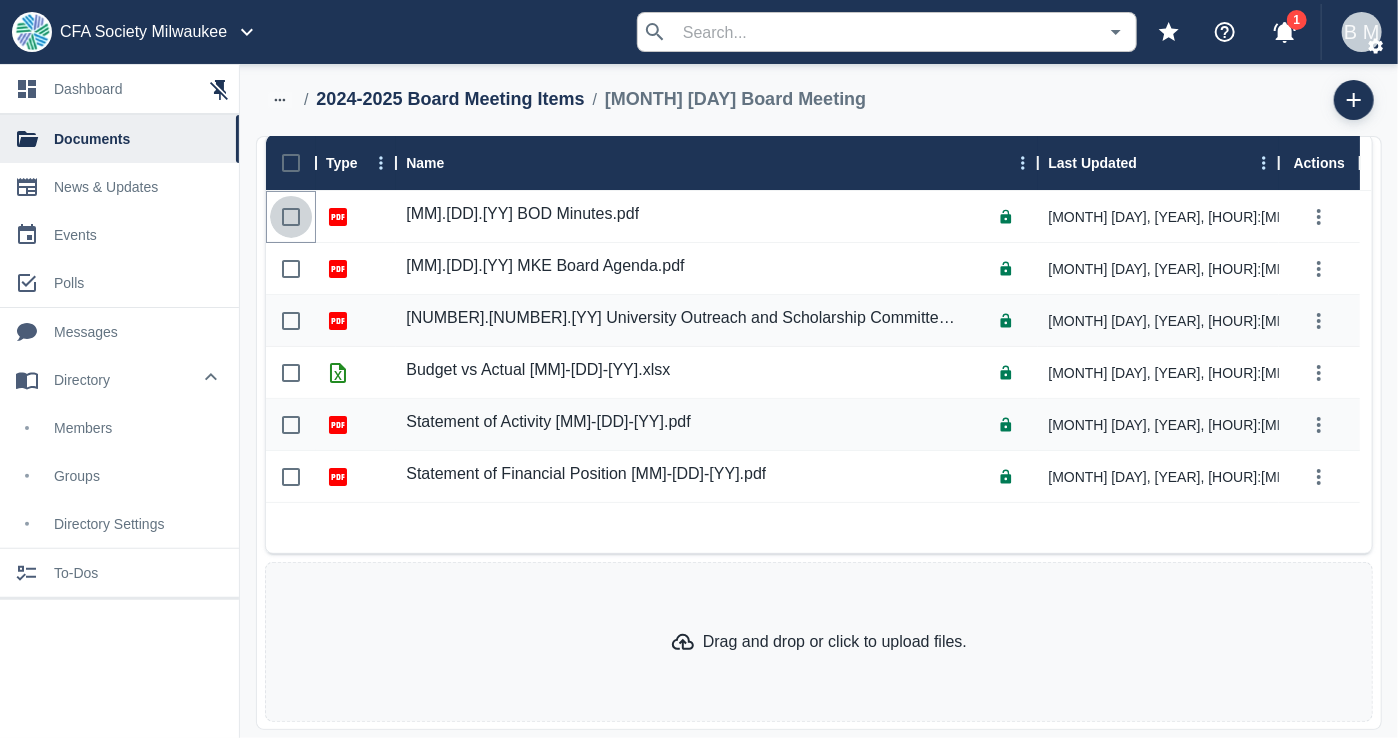 click at bounding box center [291, 217] 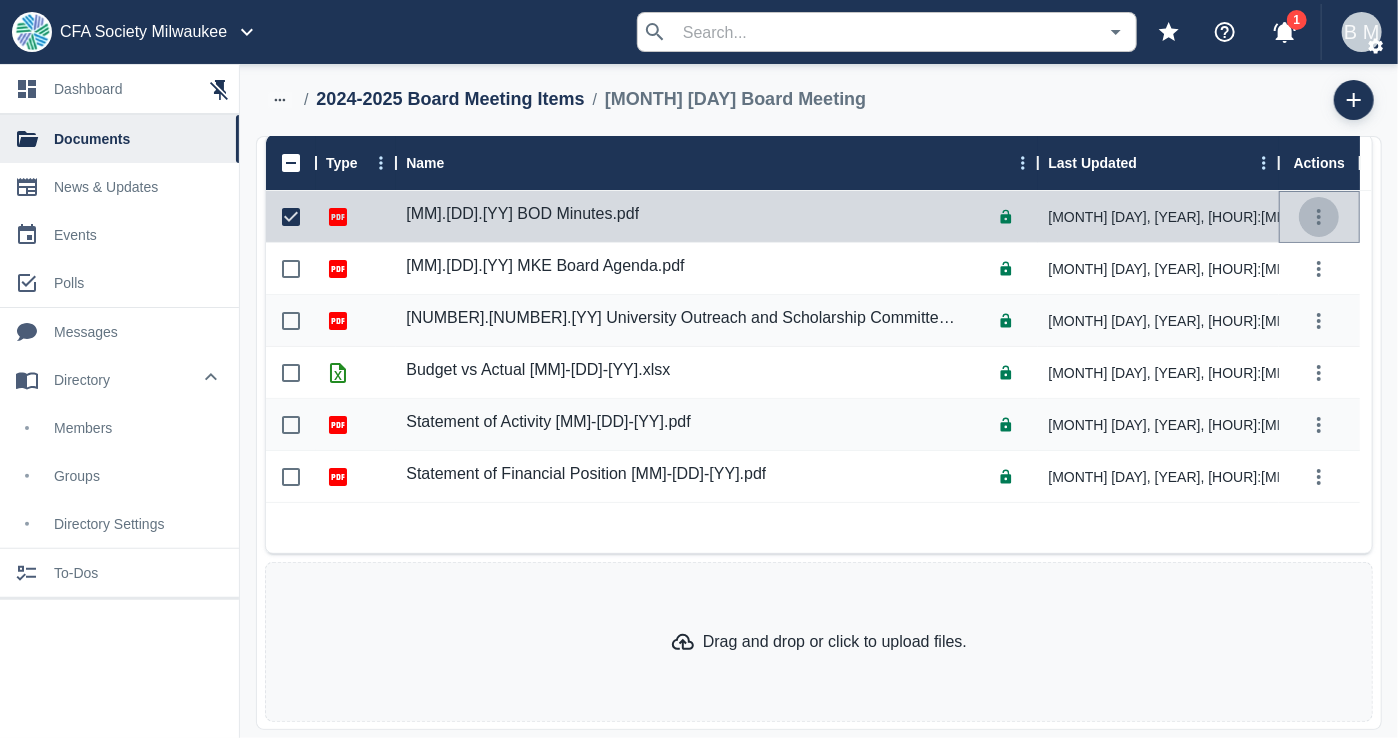 click at bounding box center (1319, 217) 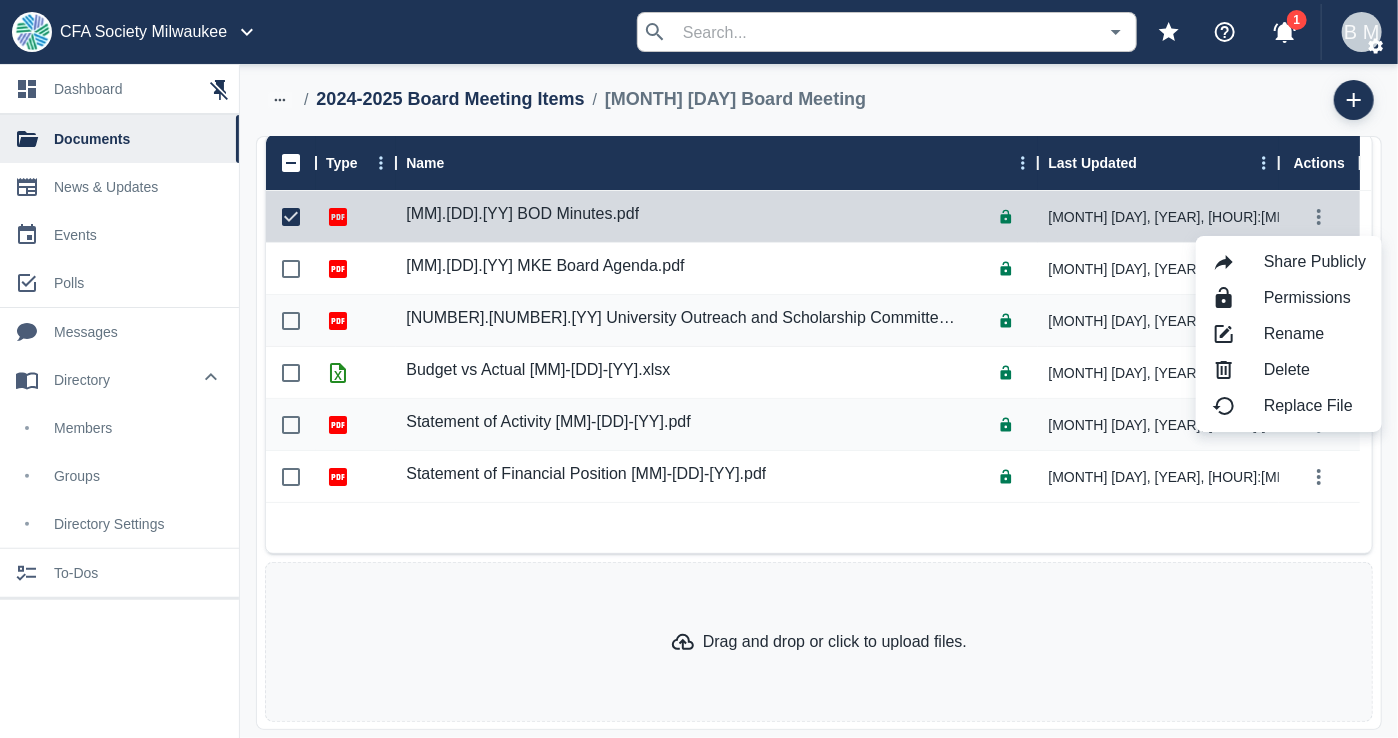 click at bounding box center [699, 369] 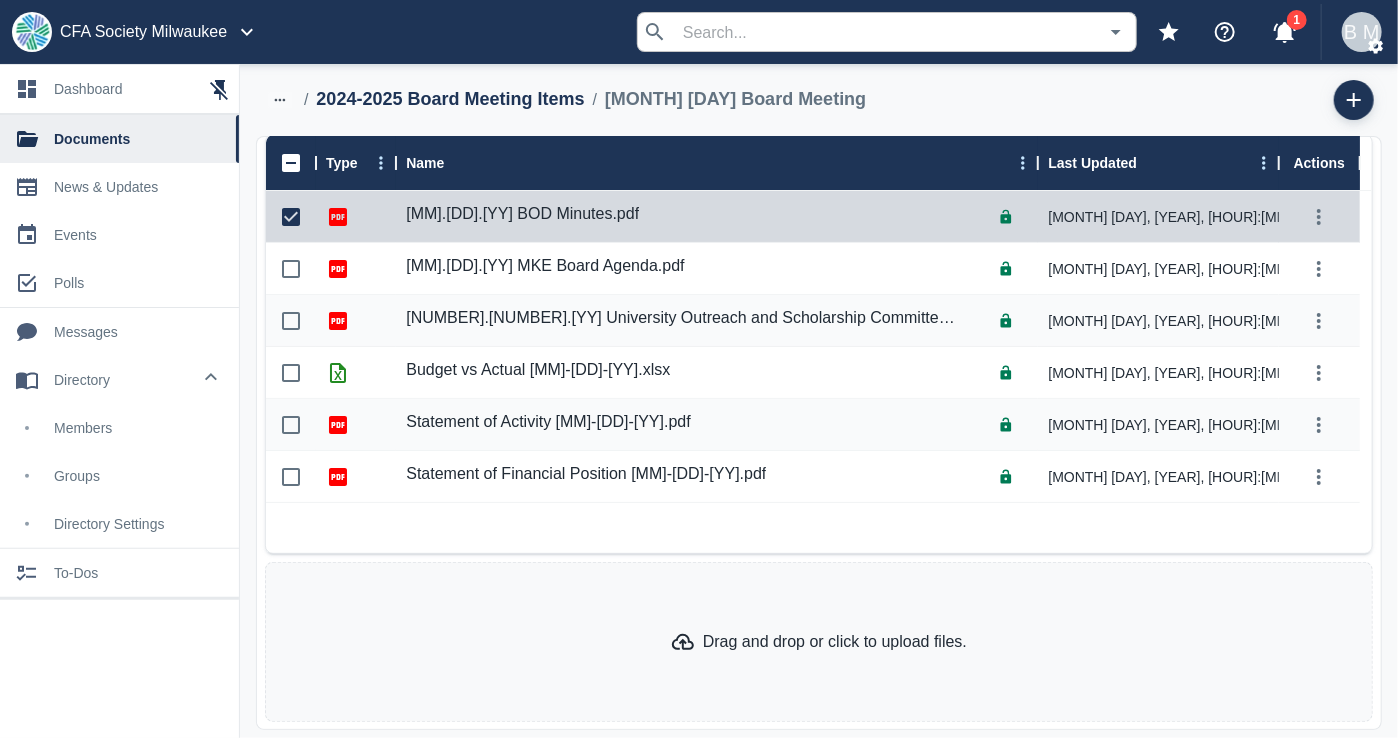 click on "2024-2025 Board Meeting Items" at bounding box center (450, 99) 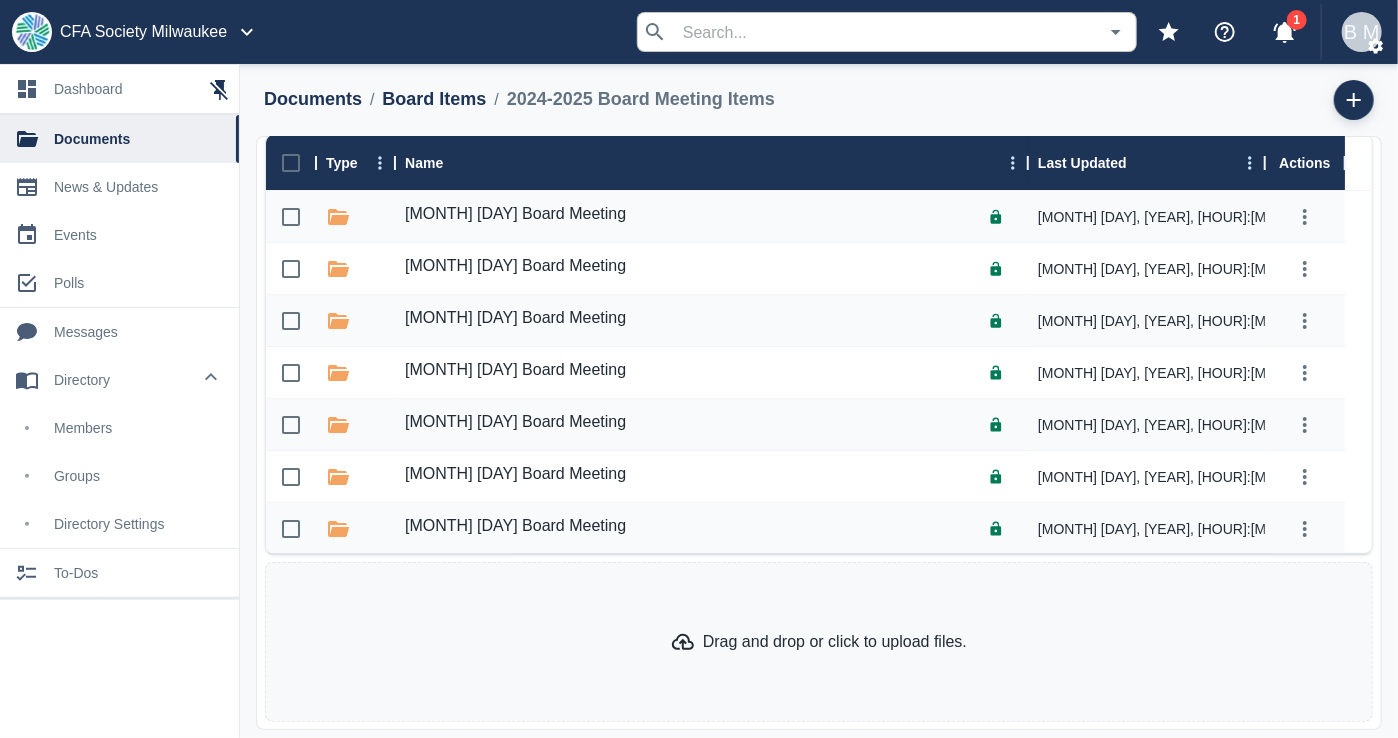 click on "Board Items" at bounding box center (434, 99) 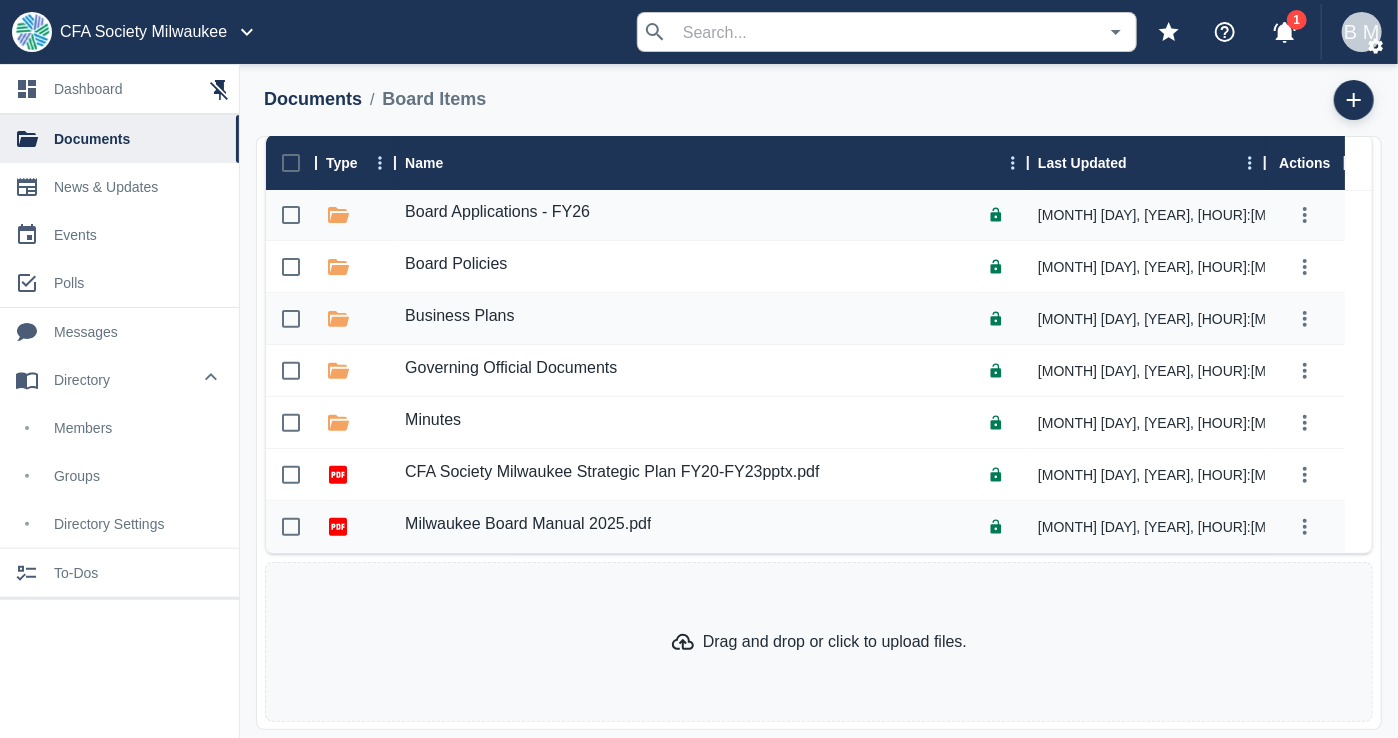 scroll, scrollTop: 328, scrollLeft: 0, axis: vertical 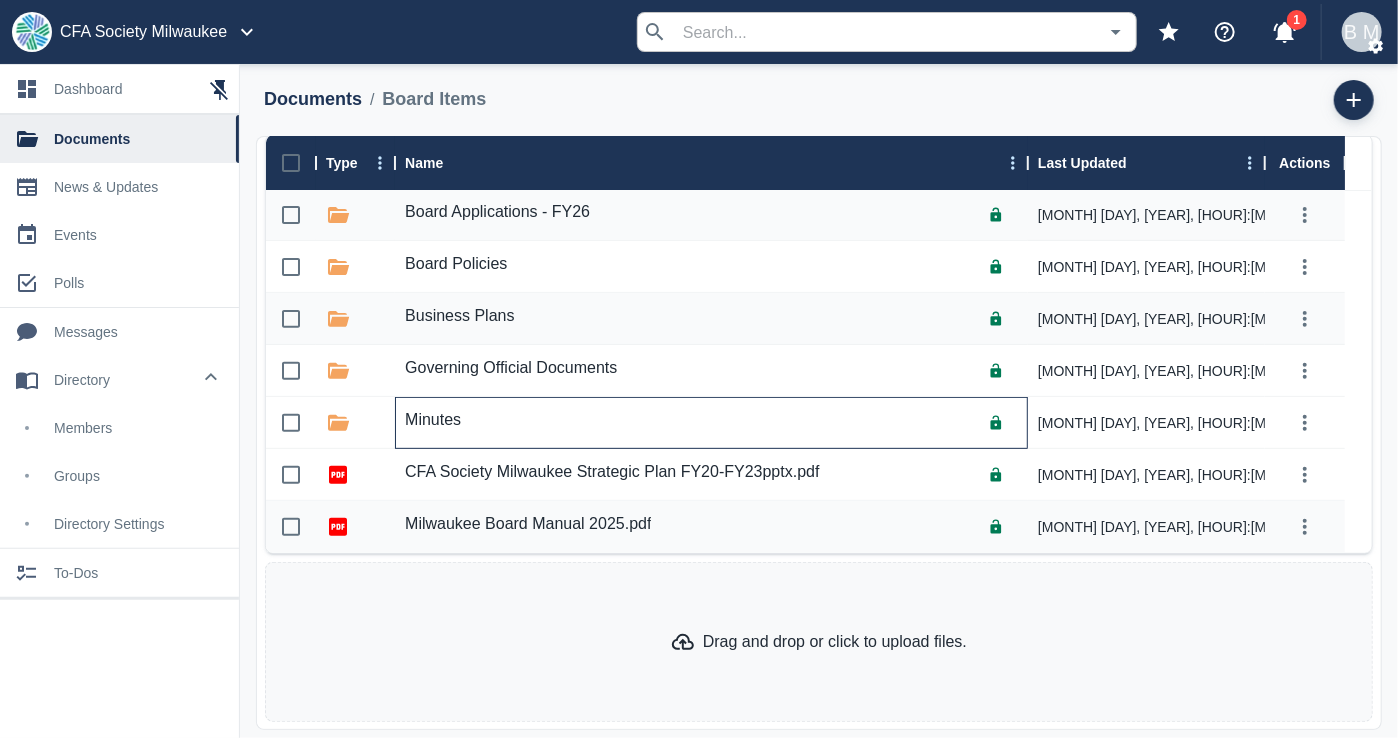 click on "Minutes" at bounding box center [433, 420] 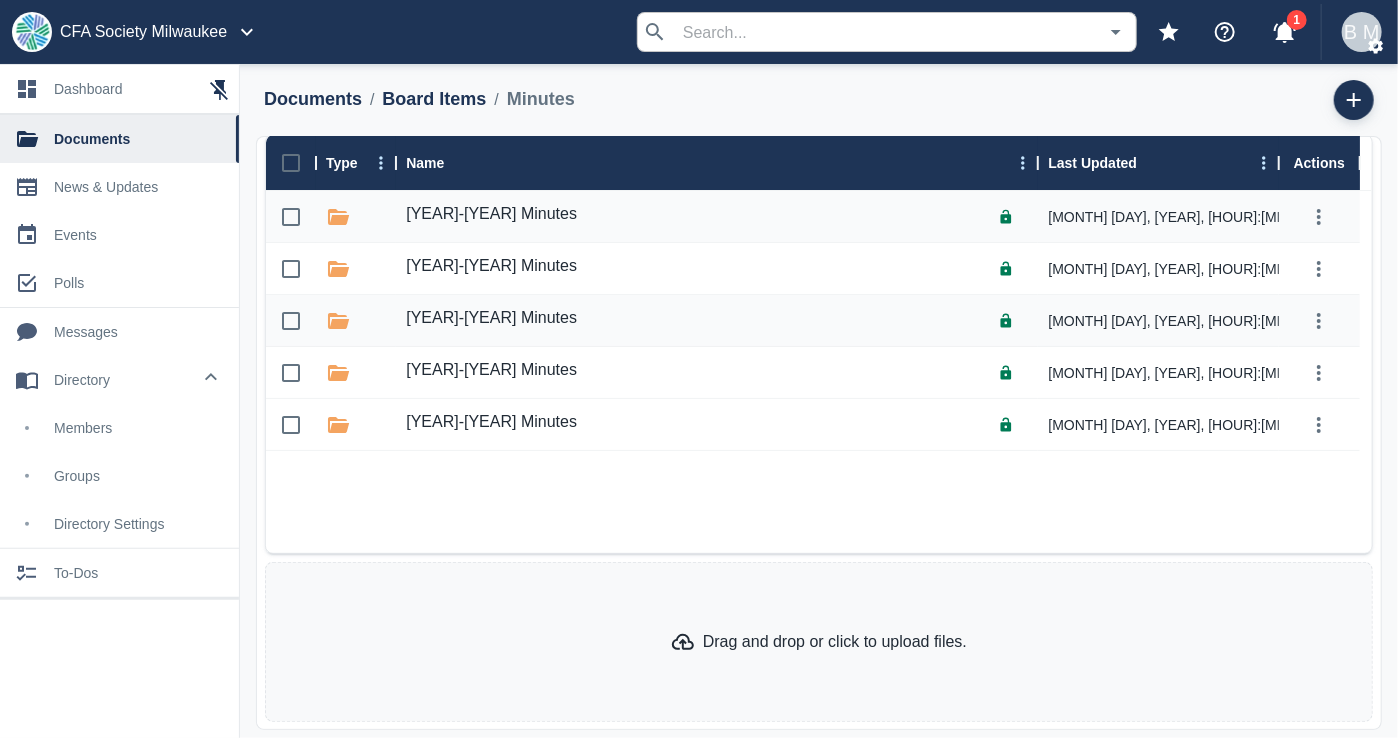 scroll, scrollTop: 0, scrollLeft: 0, axis: both 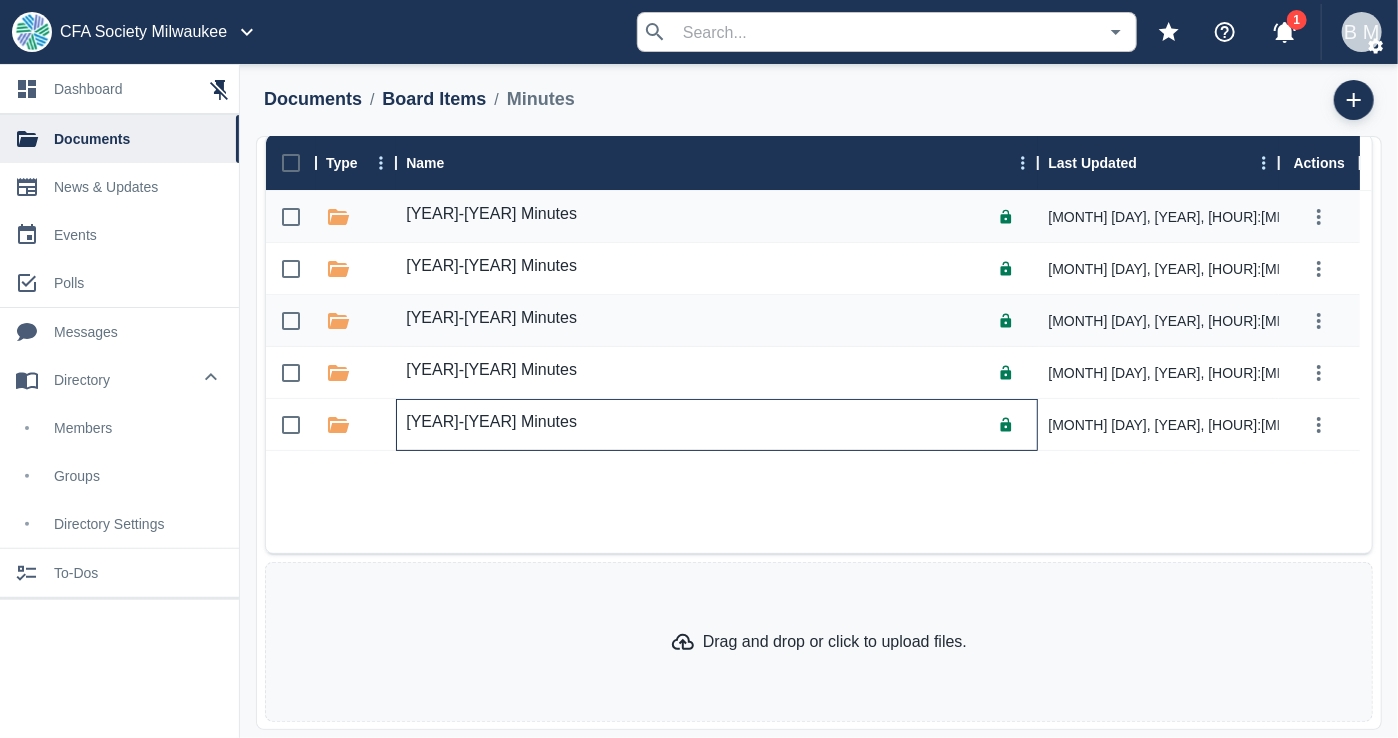 click on "[YEAR]-[YEAR] Minutes" at bounding box center (491, 422) 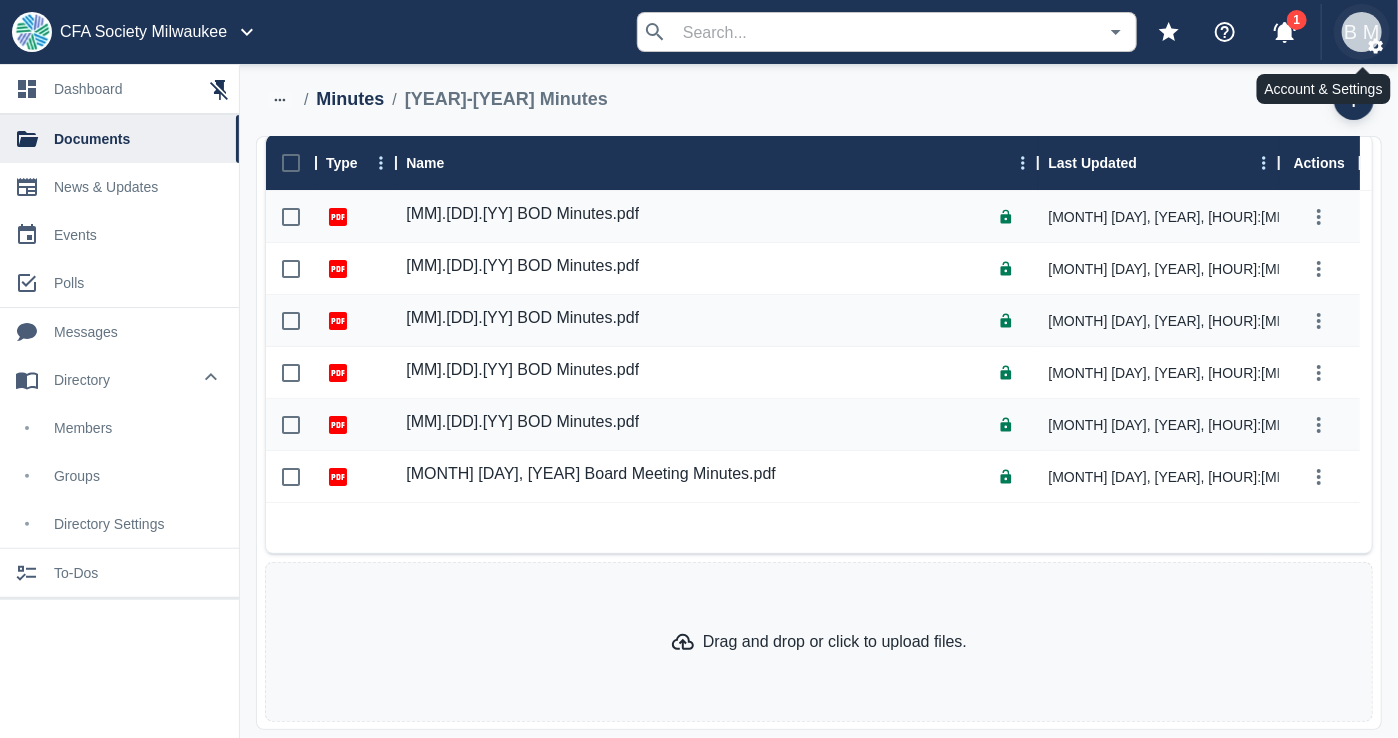 click on "B M" at bounding box center (1362, 32) 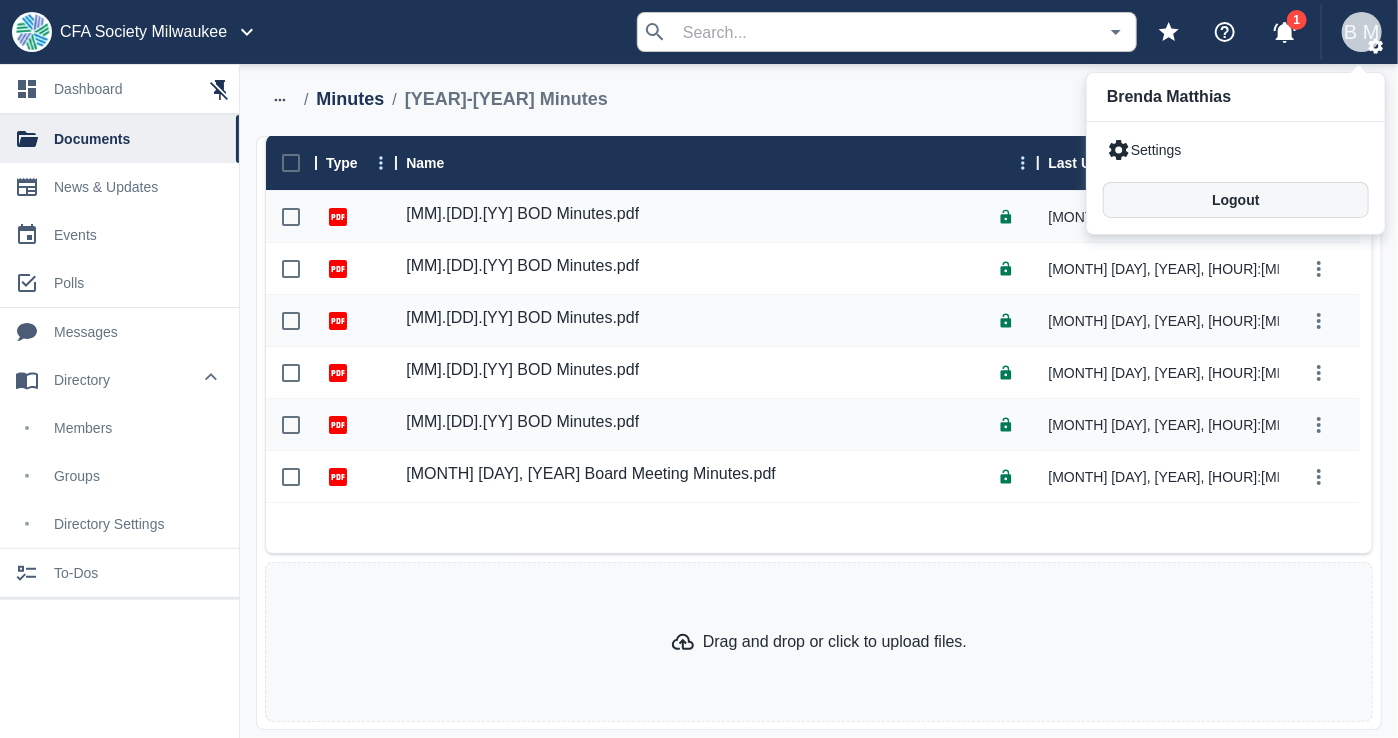 click on "Logout" at bounding box center [1236, 200] 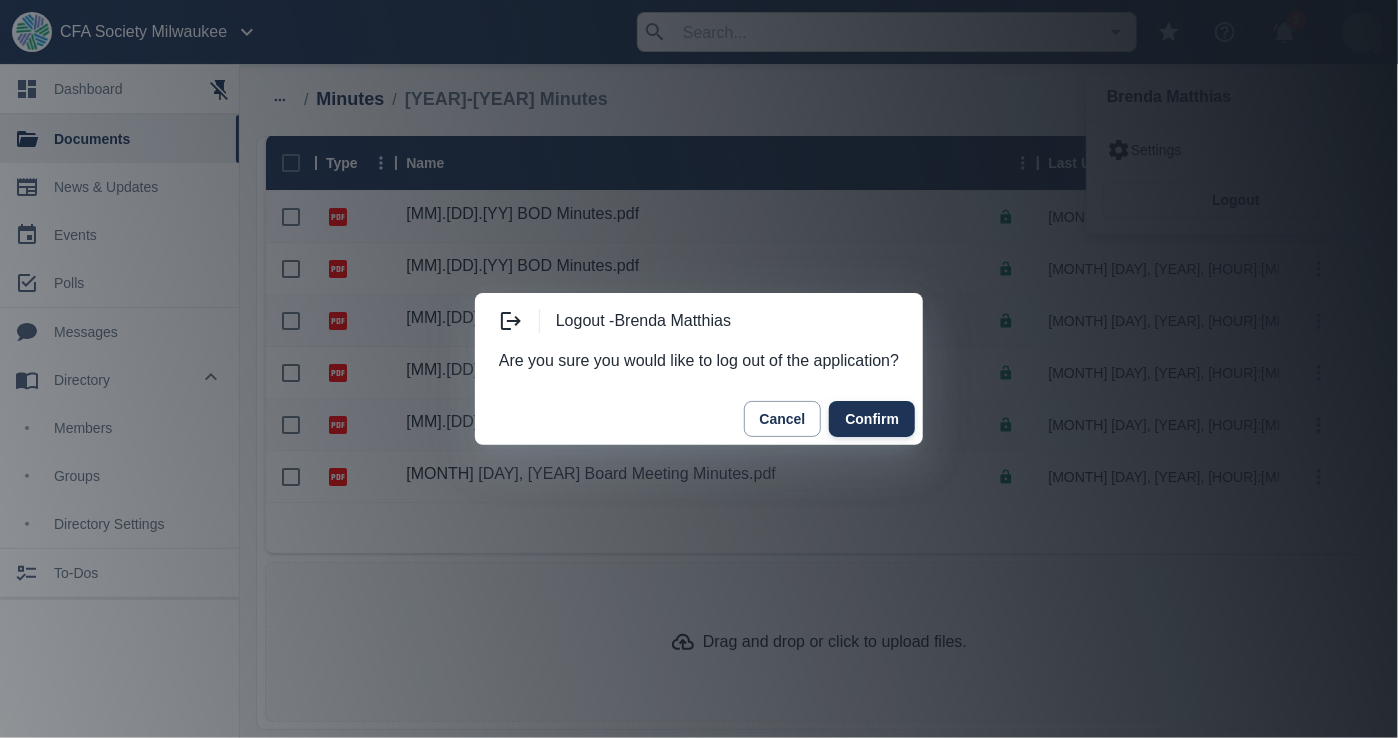 drag, startPoint x: 841, startPoint y: 418, endPoint x: 850, endPoint y: 411, distance: 11.401754 